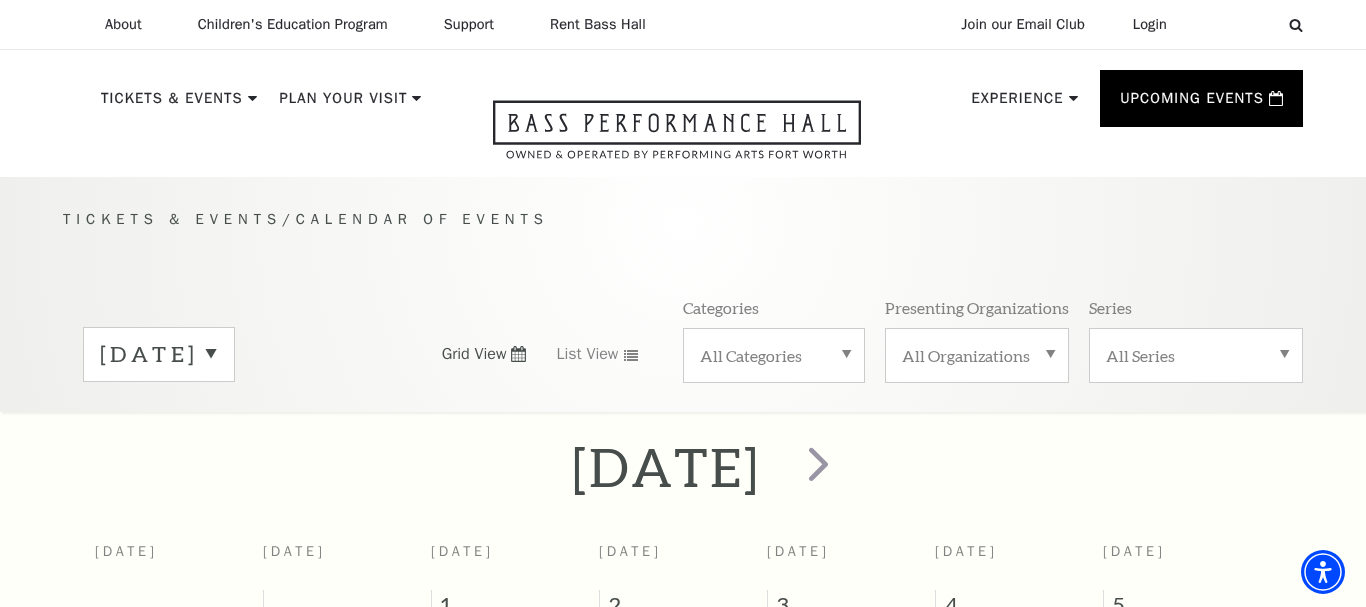scroll, scrollTop: 0, scrollLeft: 0, axis: both 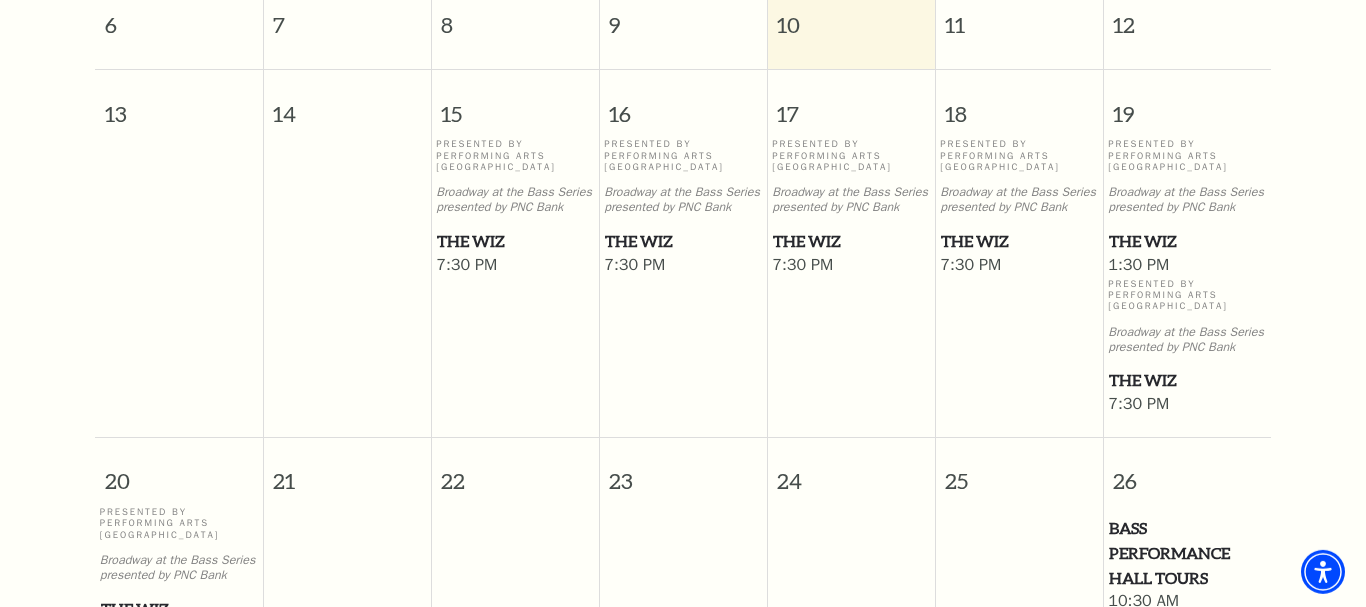 click on "The Wiz" at bounding box center (851, 241) 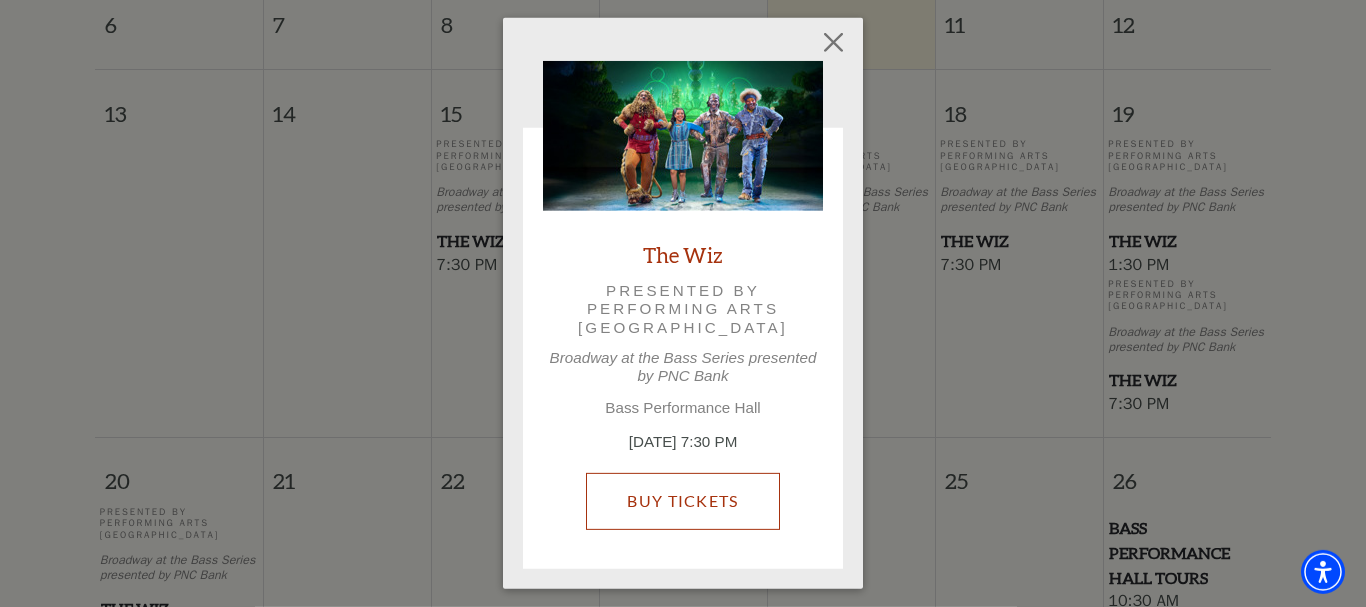 click on "Buy Tickets" at bounding box center [682, 501] 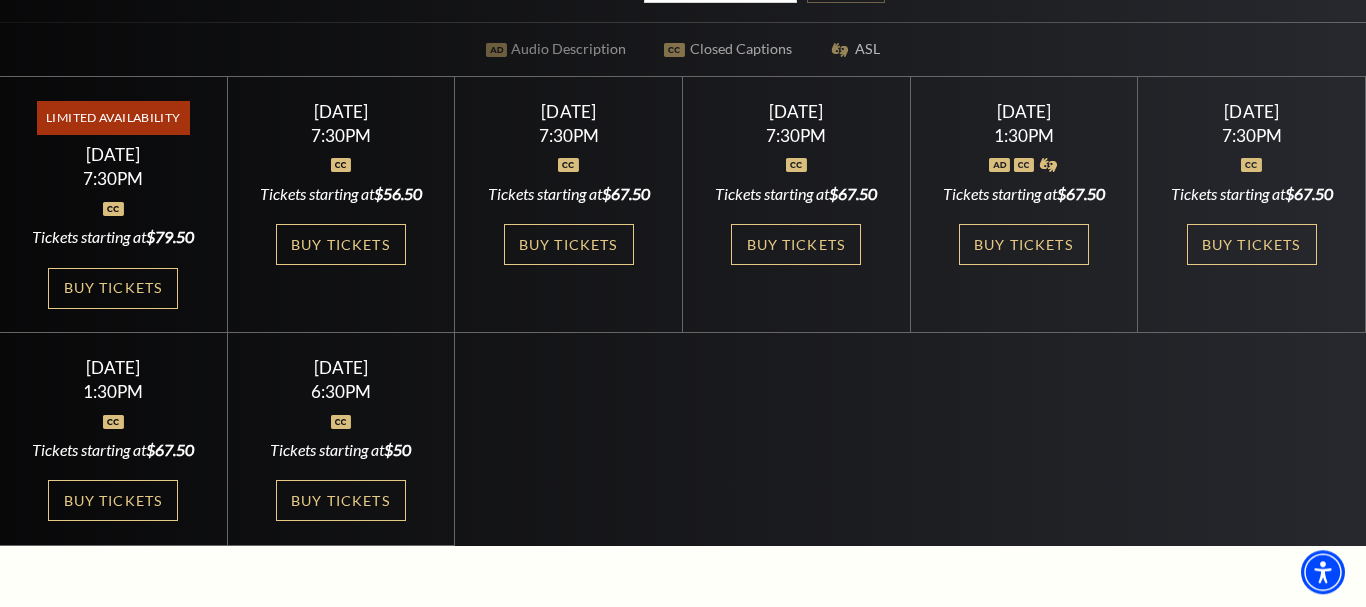 scroll, scrollTop: 531, scrollLeft: 0, axis: vertical 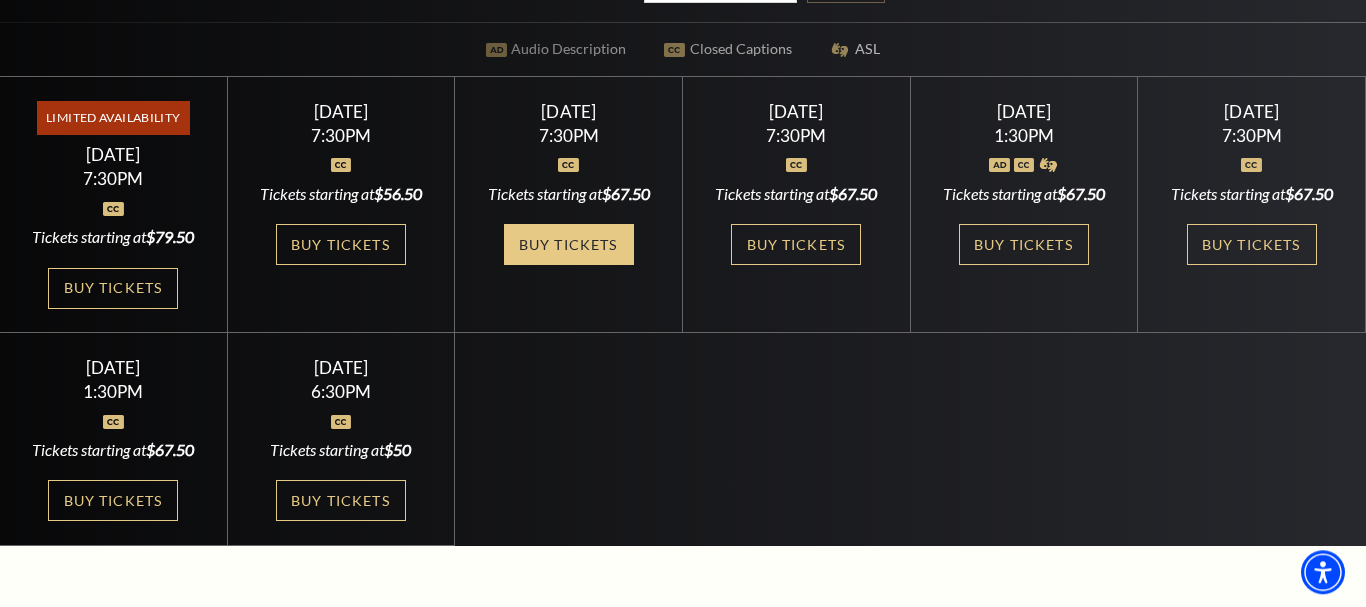 click on "Buy Tickets" at bounding box center [569, 244] 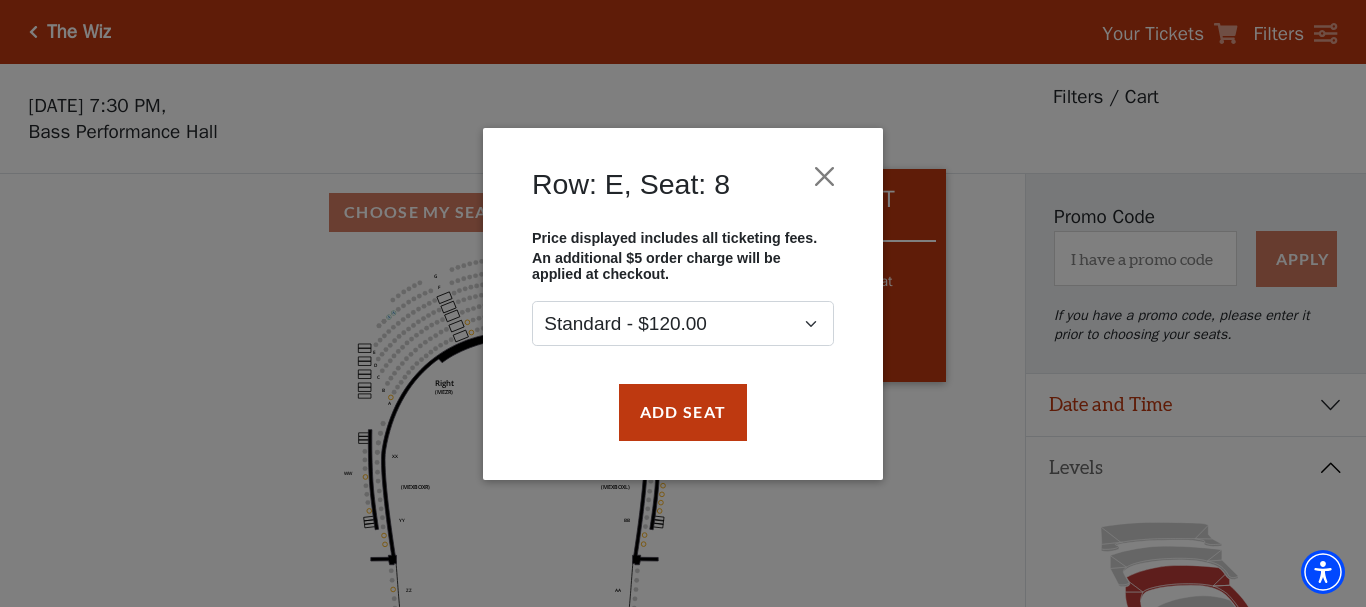 scroll, scrollTop: 93, scrollLeft: 0, axis: vertical 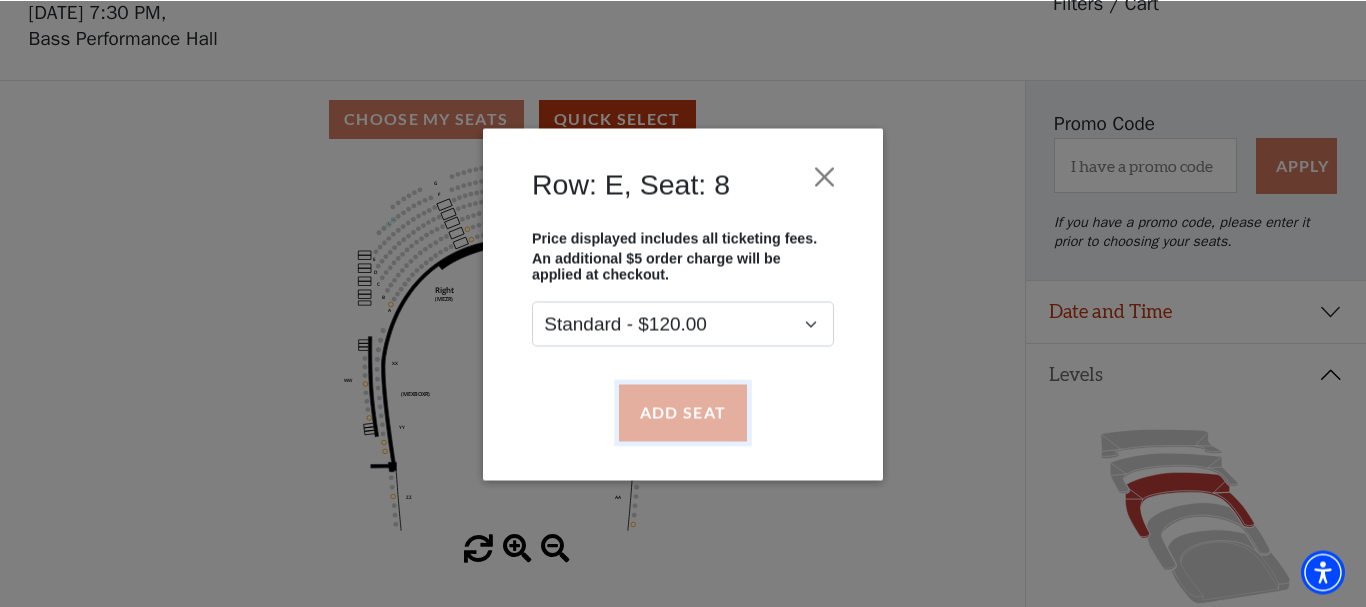 click on "Add Seat" at bounding box center (683, 412) 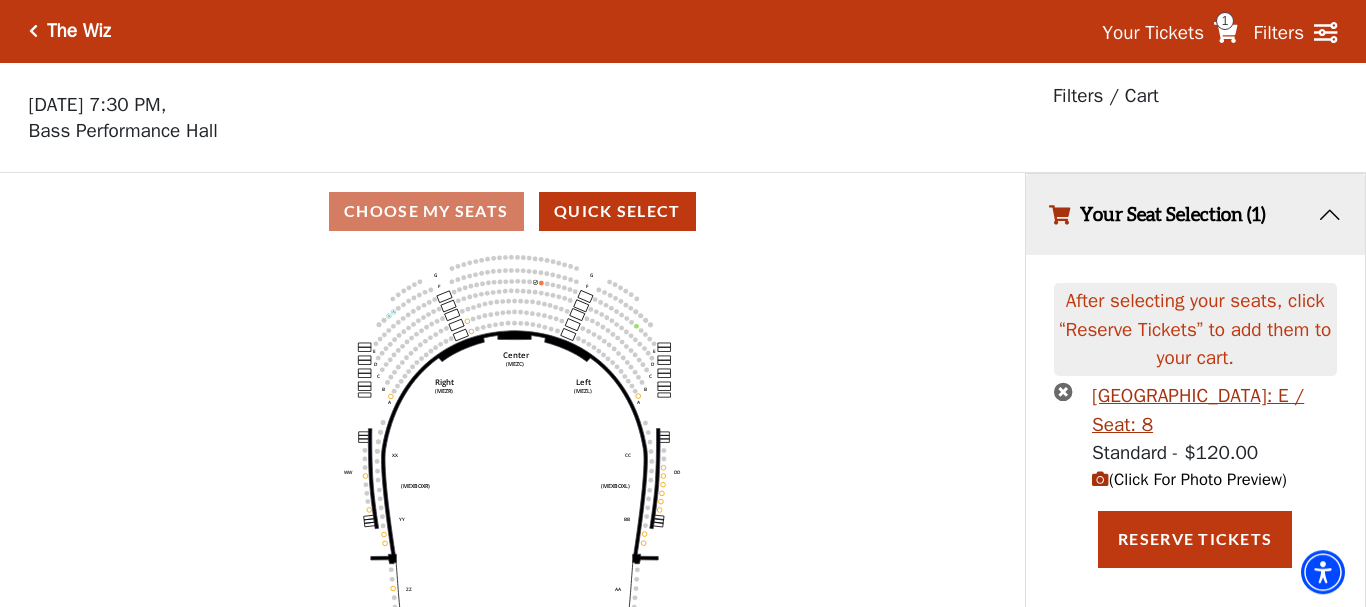 scroll, scrollTop: 0, scrollLeft: 0, axis: both 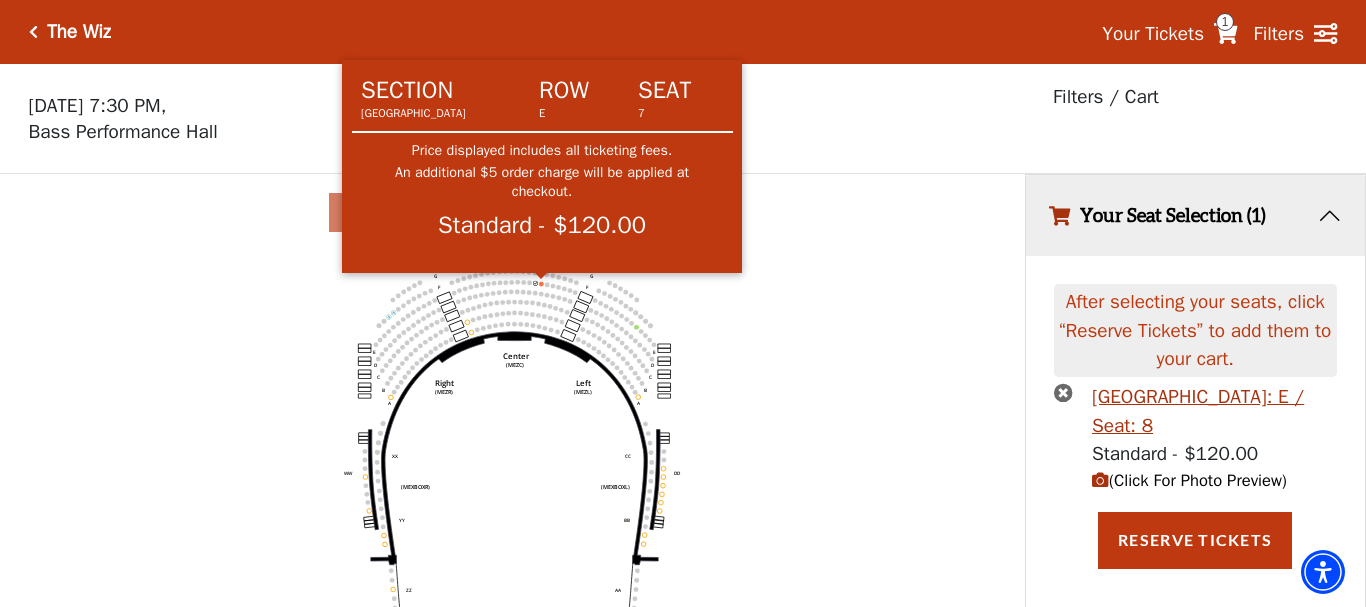 click 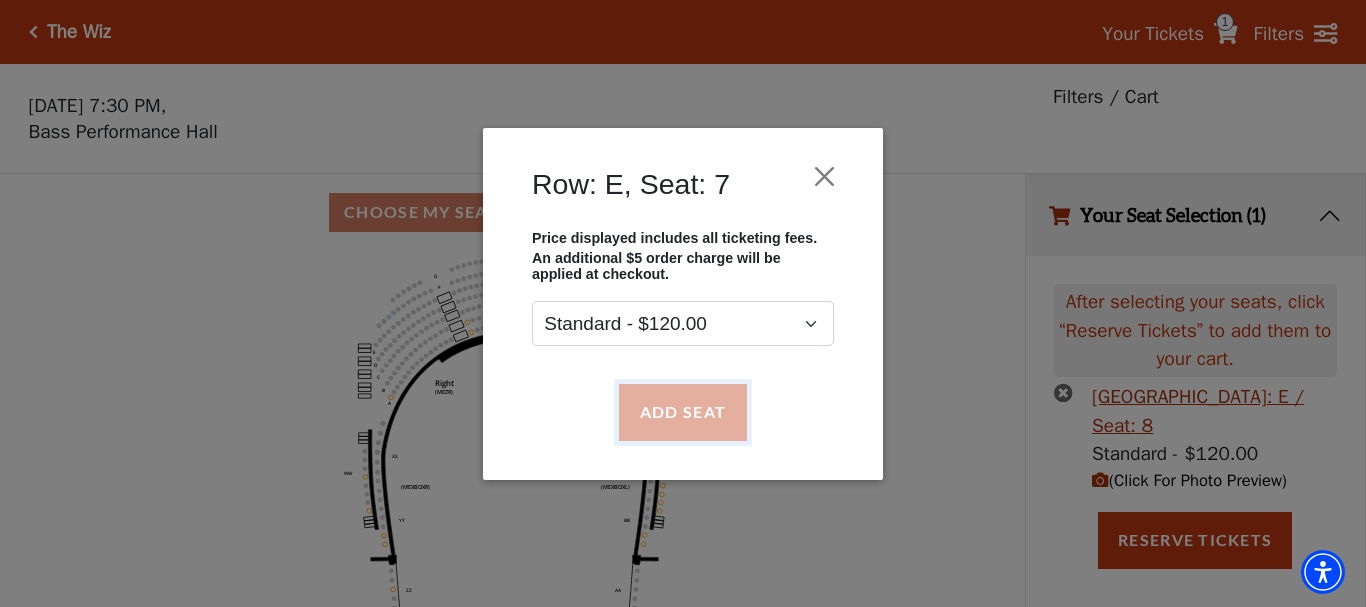 click on "Add Seat" at bounding box center (683, 412) 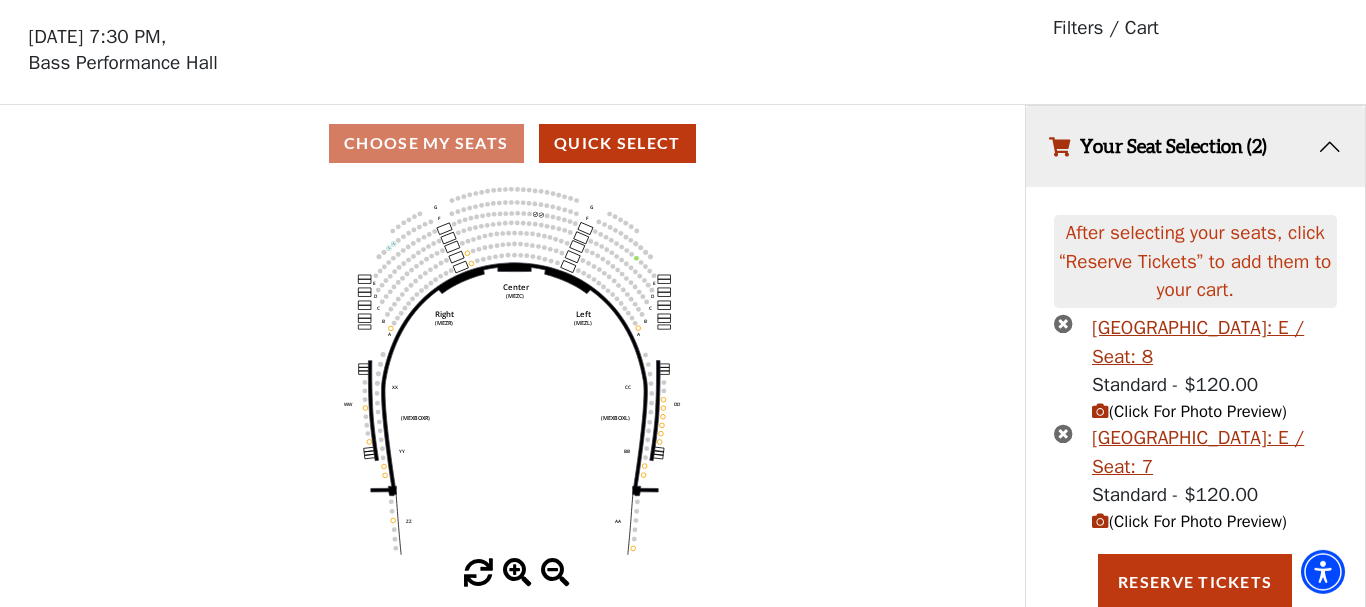 scroll, scrollTop: 72, scrollLeft: 0, axis: vertical 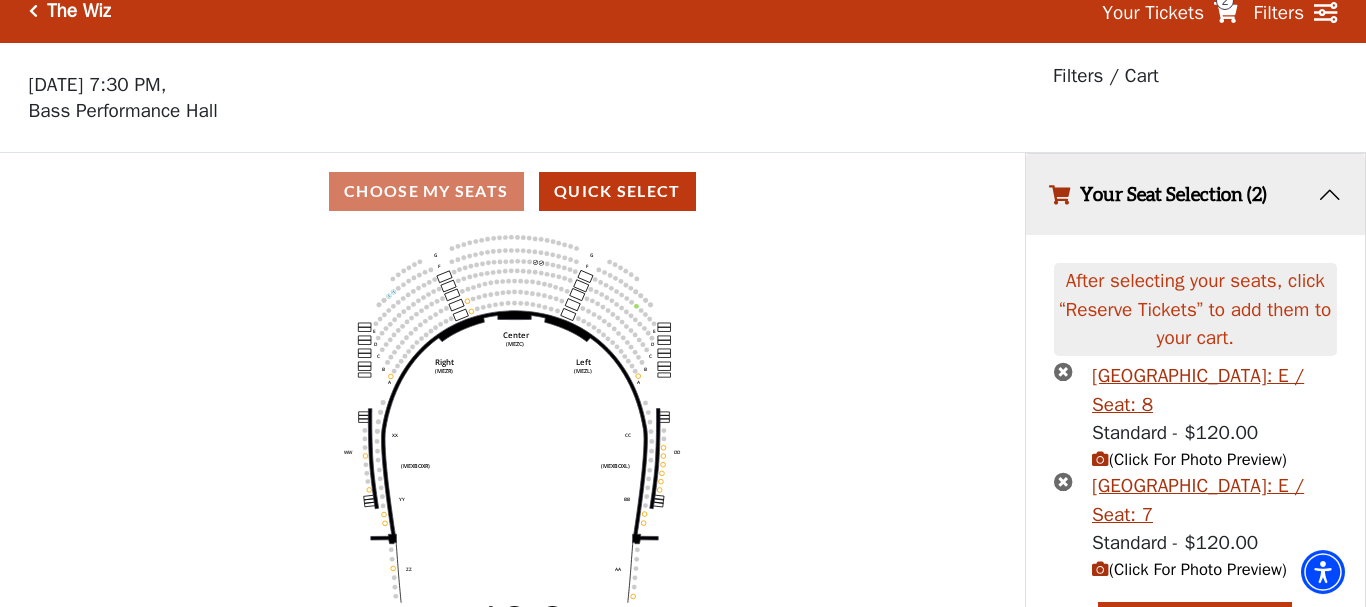 click 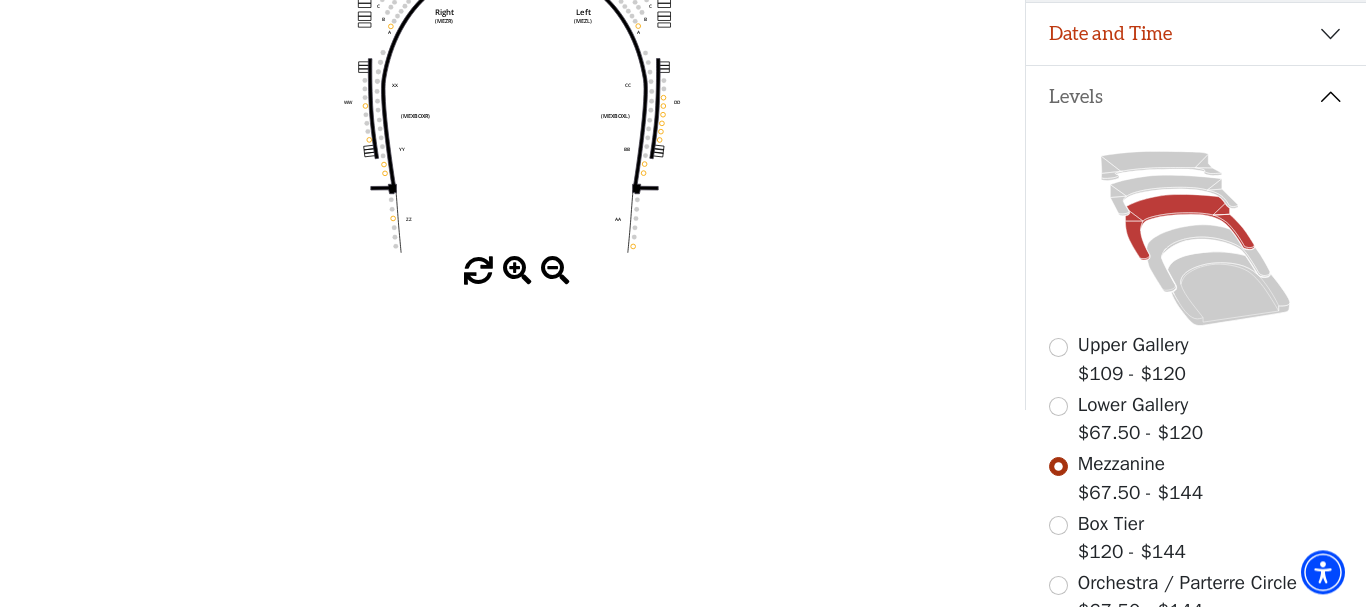 scroll, scrollTop: 373, scrollLeft: 0, axis: vertical 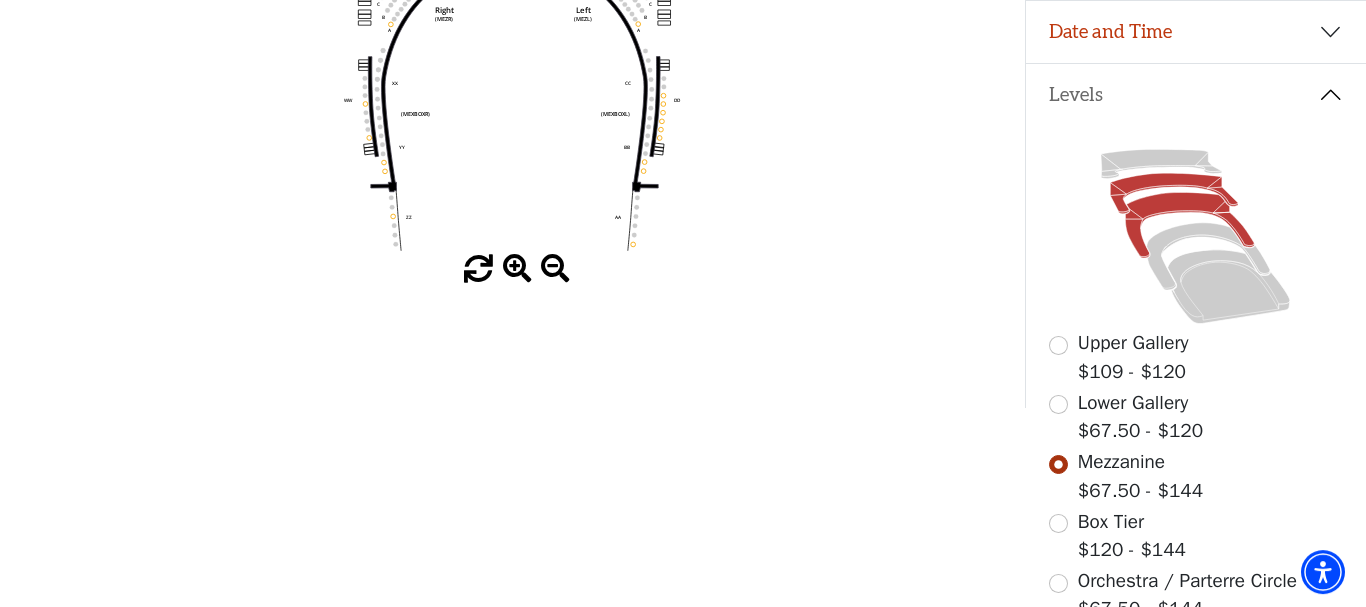 click 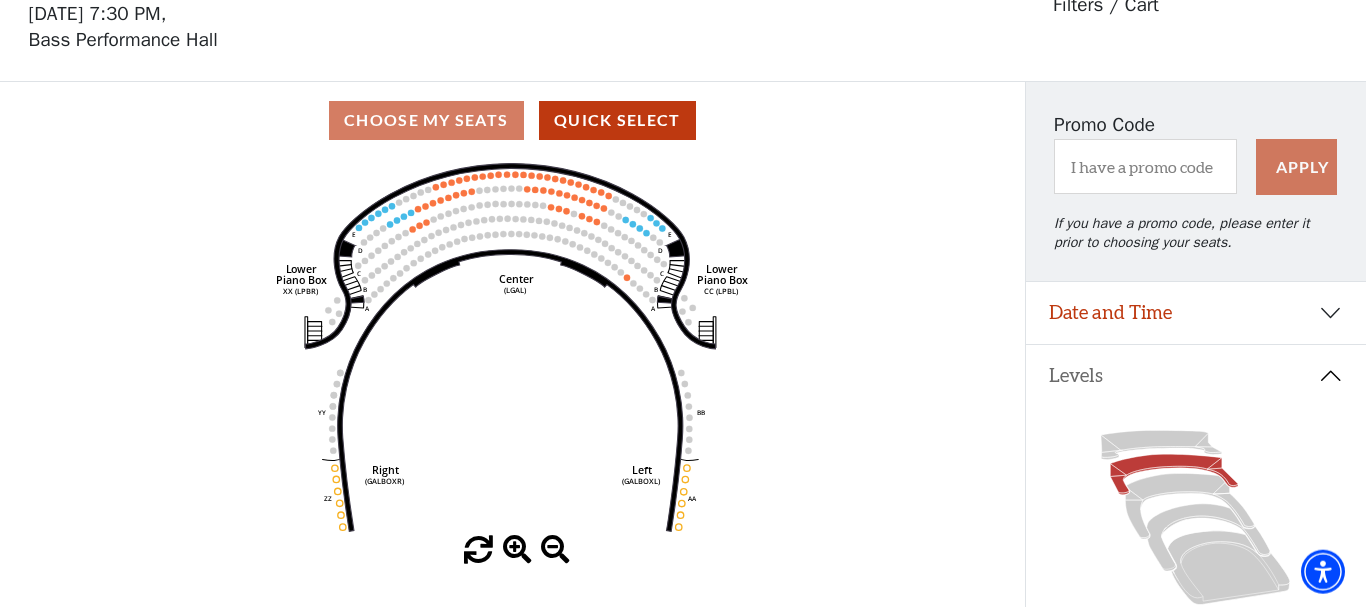 scroll, scrollTop: 93, scrollLeft: 0, axis: vertical 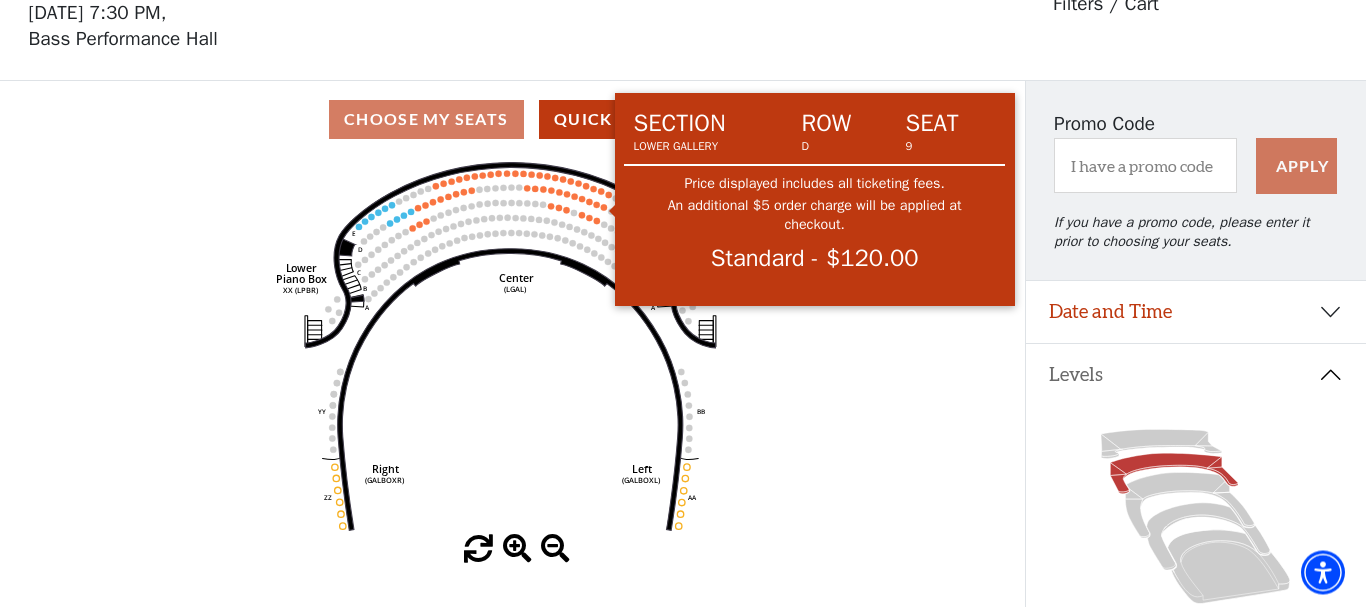 click 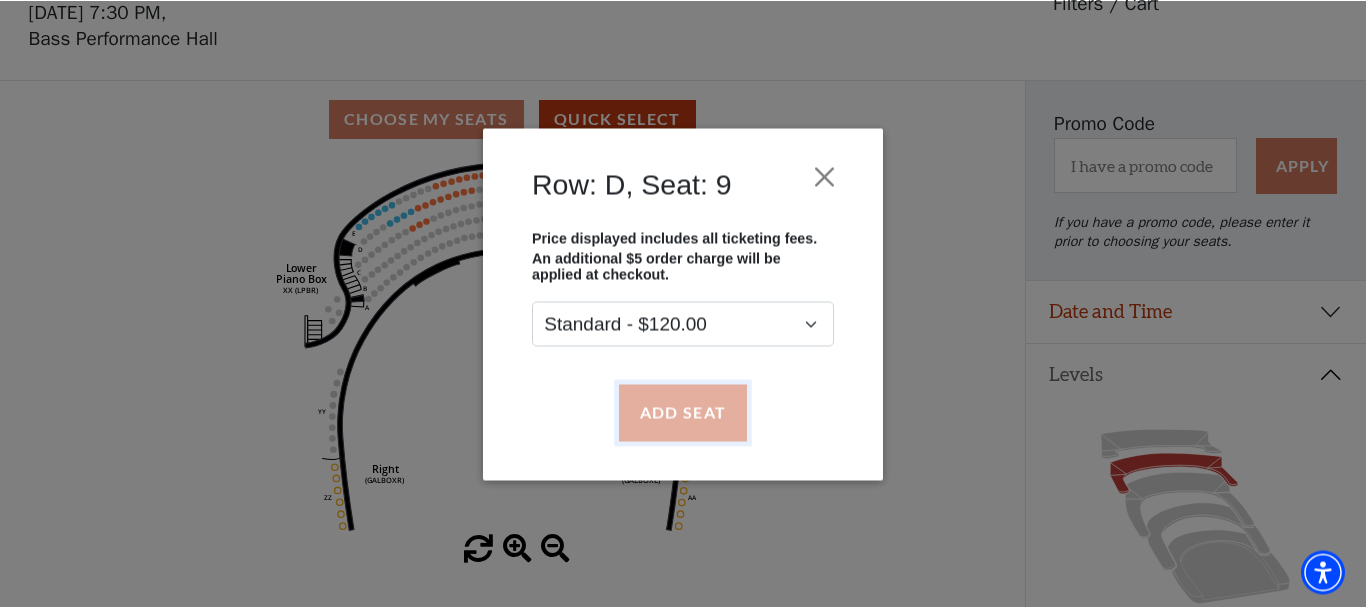 click on "Add Seat" at bounding box center (683, 412) 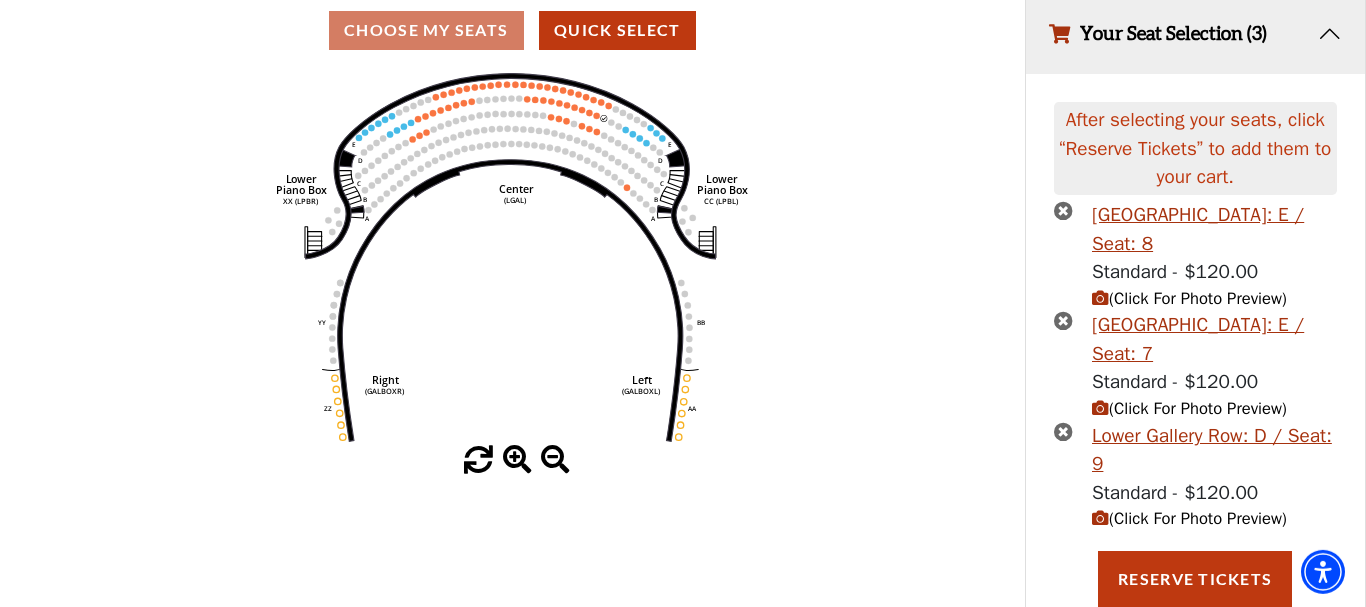 scroll, scrollTop: 183, scrollLeft: 0, axis: vertical 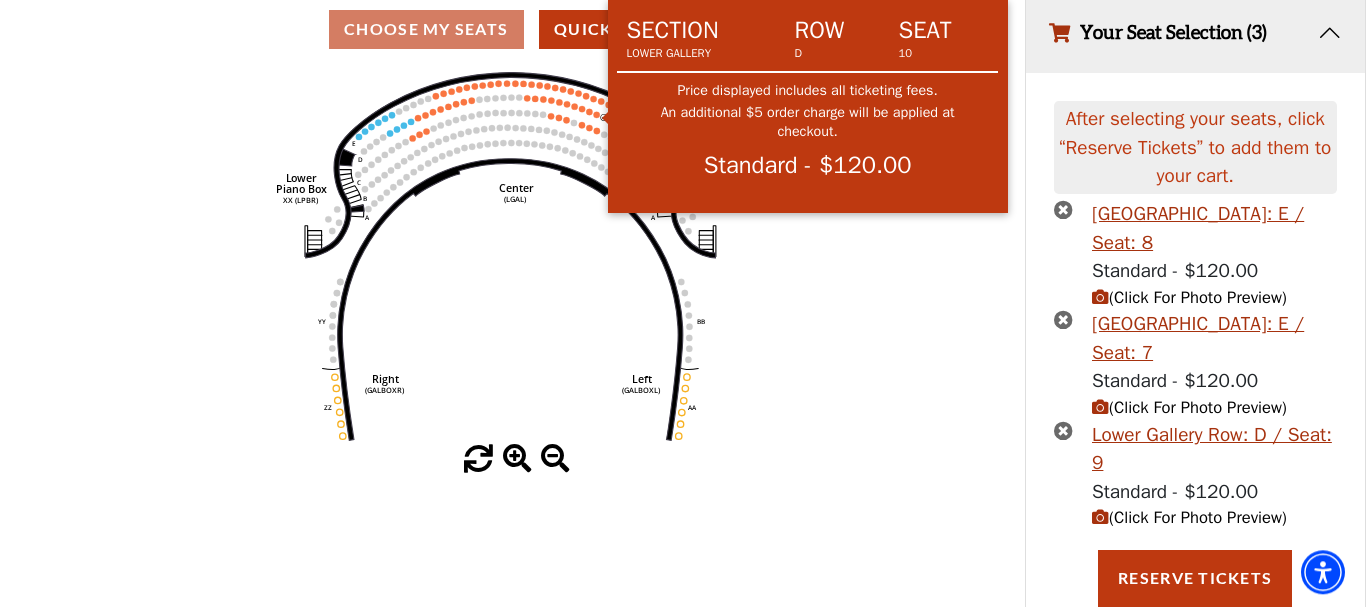 click 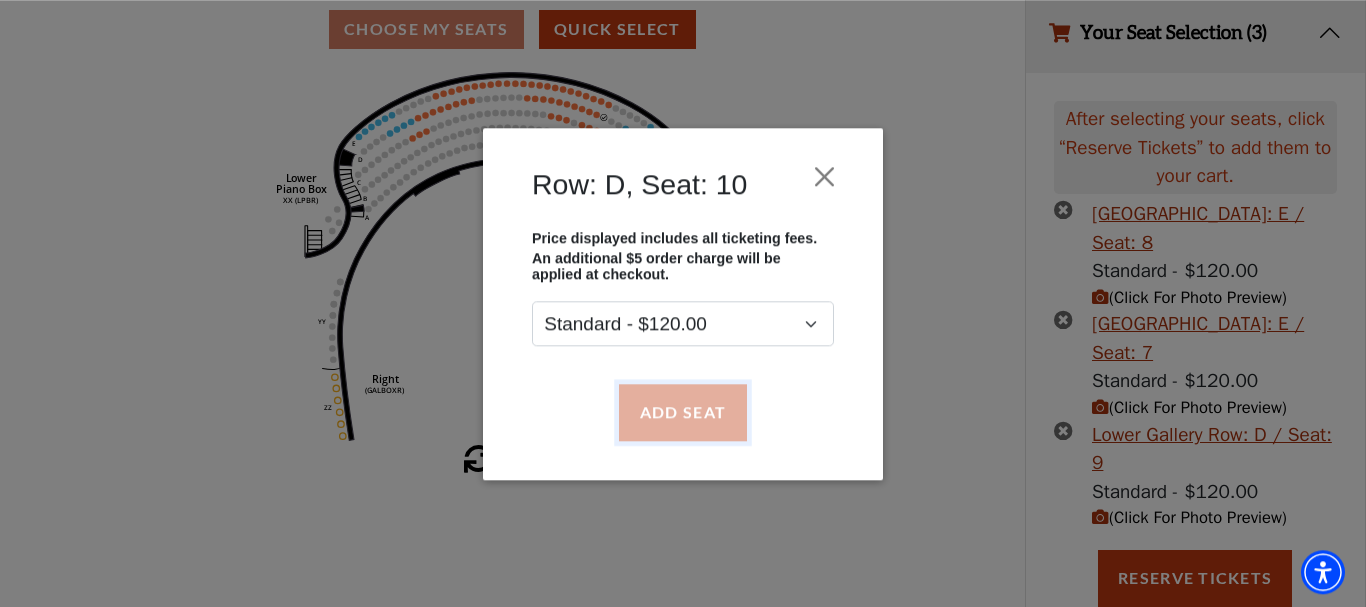 click on "Add Seat" at bounding box center [683, 412] 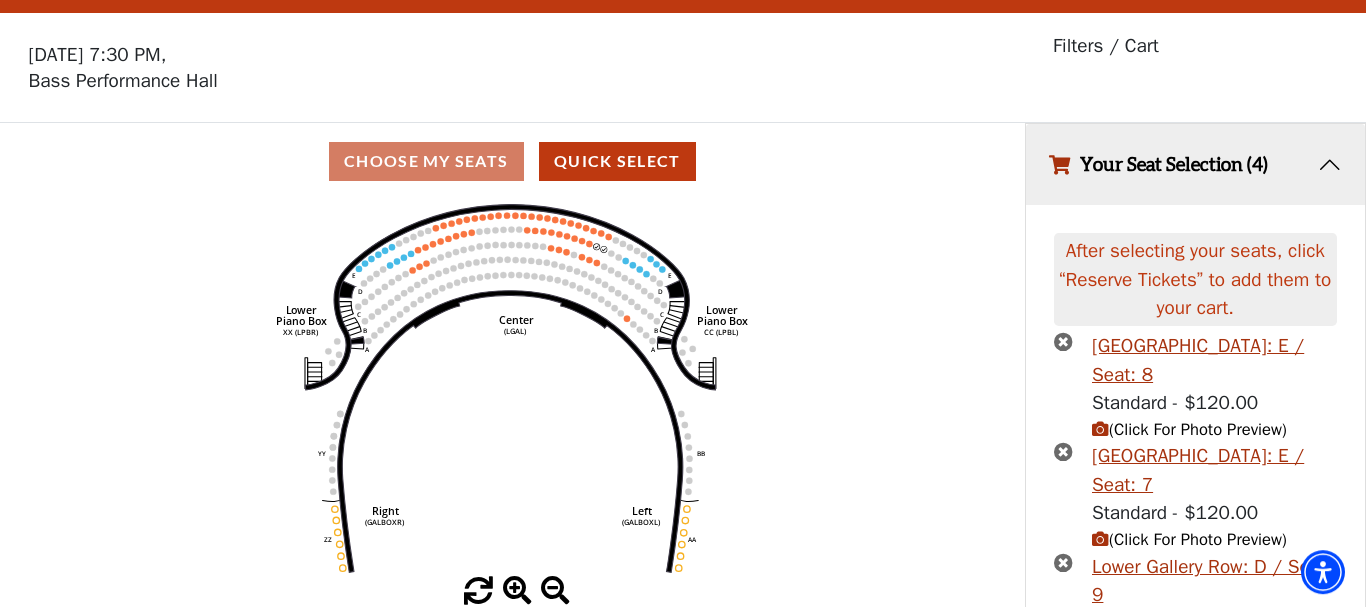 scroll, scrollTop: 28, scrollLeft: 0, axis: vertical 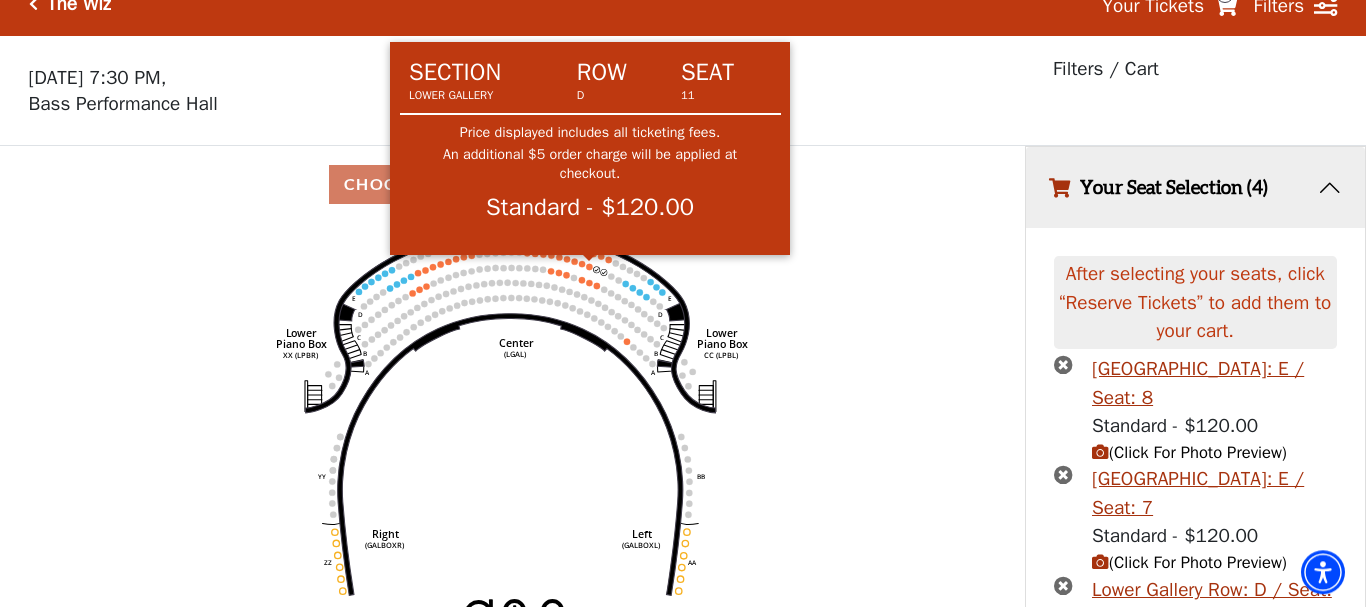 click 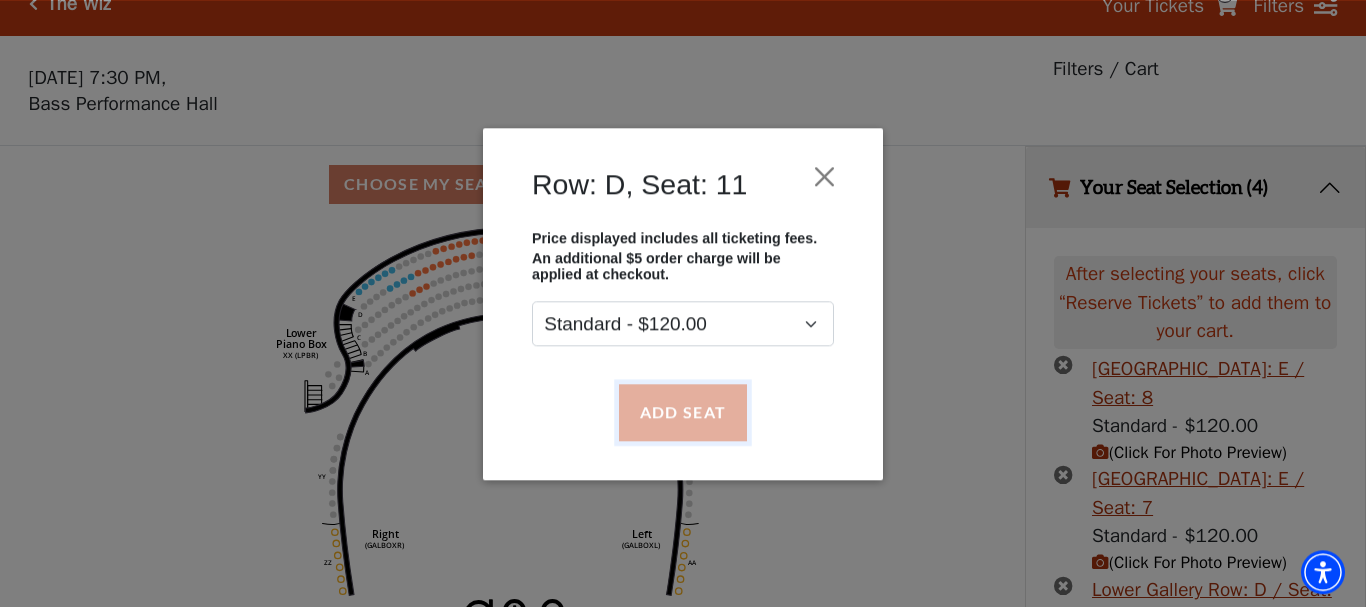 click on "Add Seat" at bounding box center (683, 412) 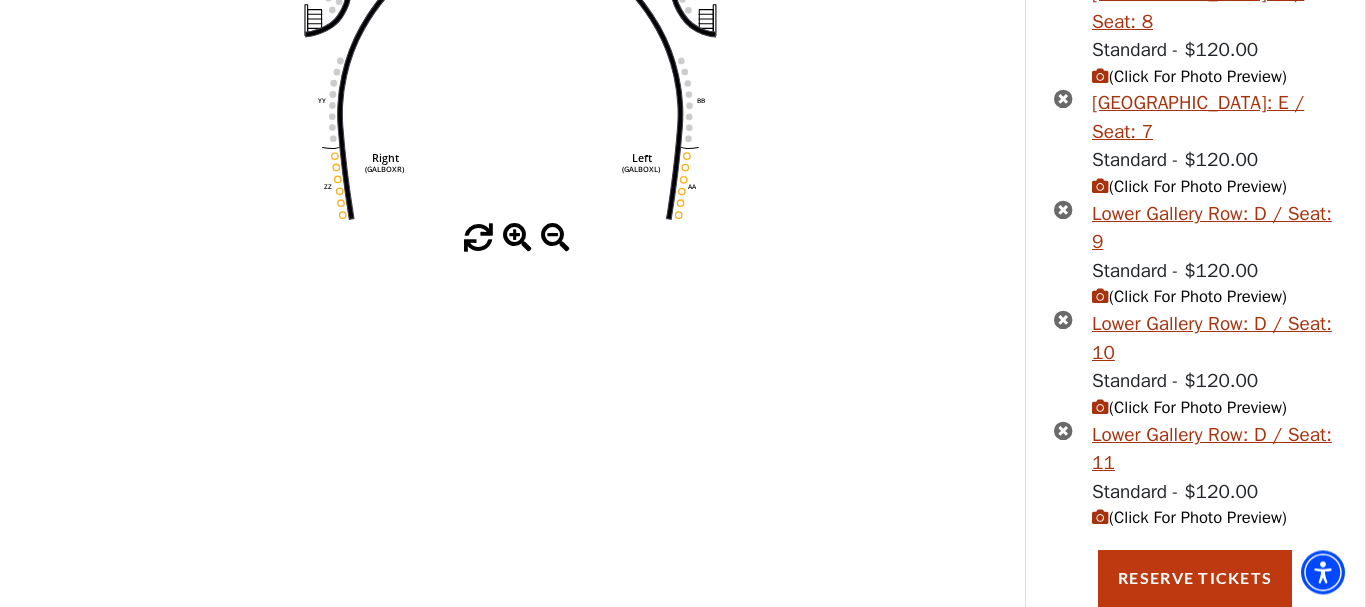 scroll, scrollTop: 94, scrollLeft: 0, axis: vertical 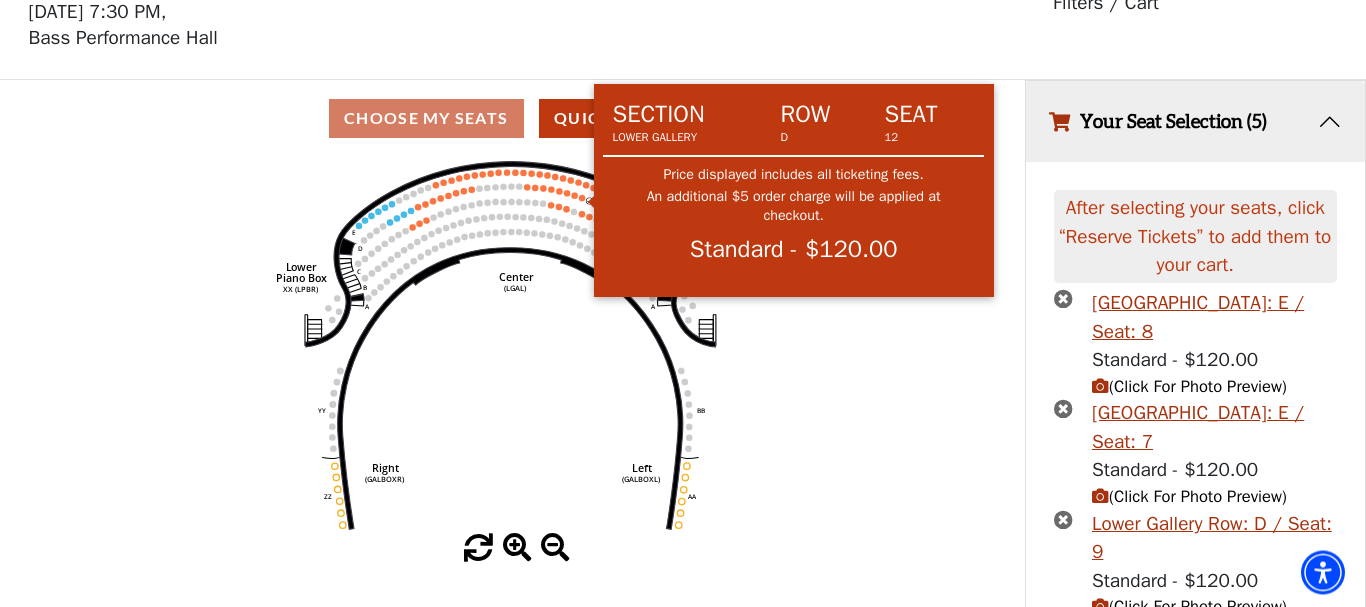 click 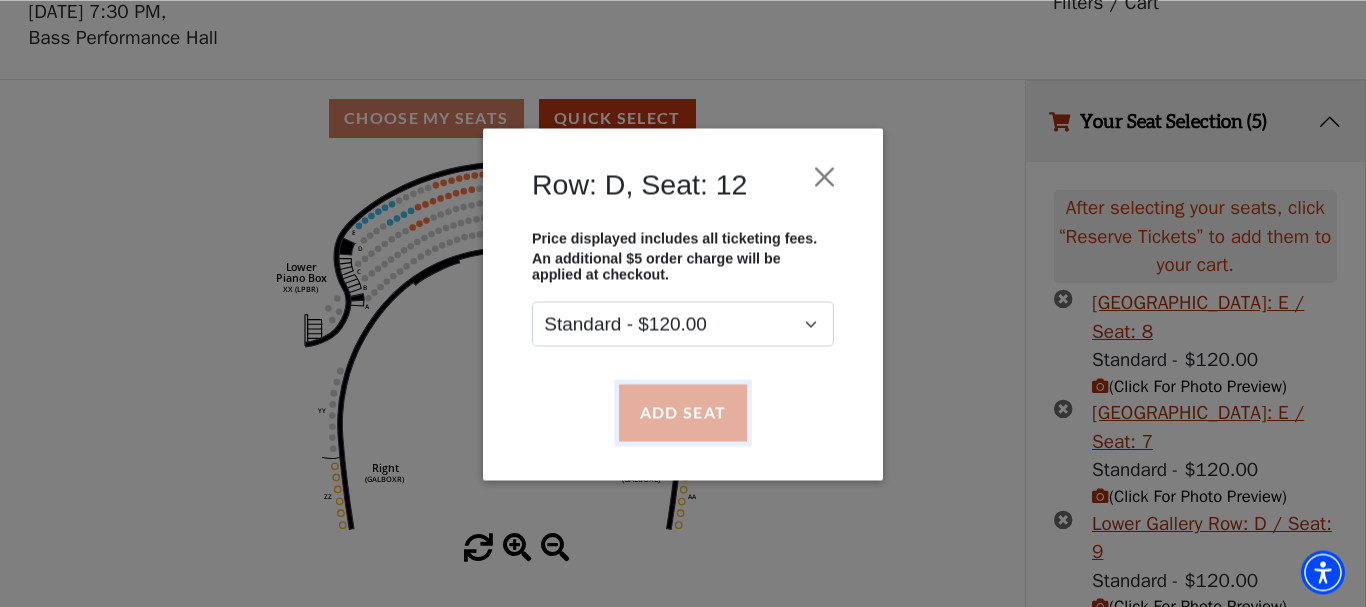click on "Add Seat" at bounding box center (683, 412) 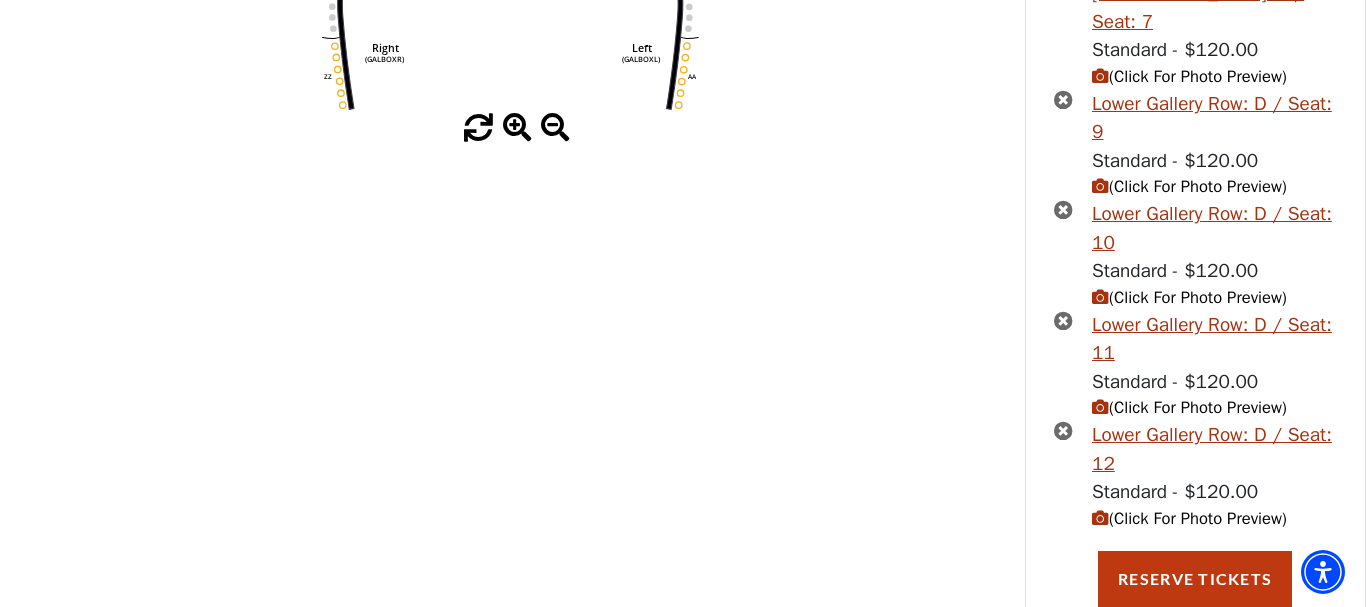 scroll, scrollTop: 98, scrollLeft: 0, axis: vertical 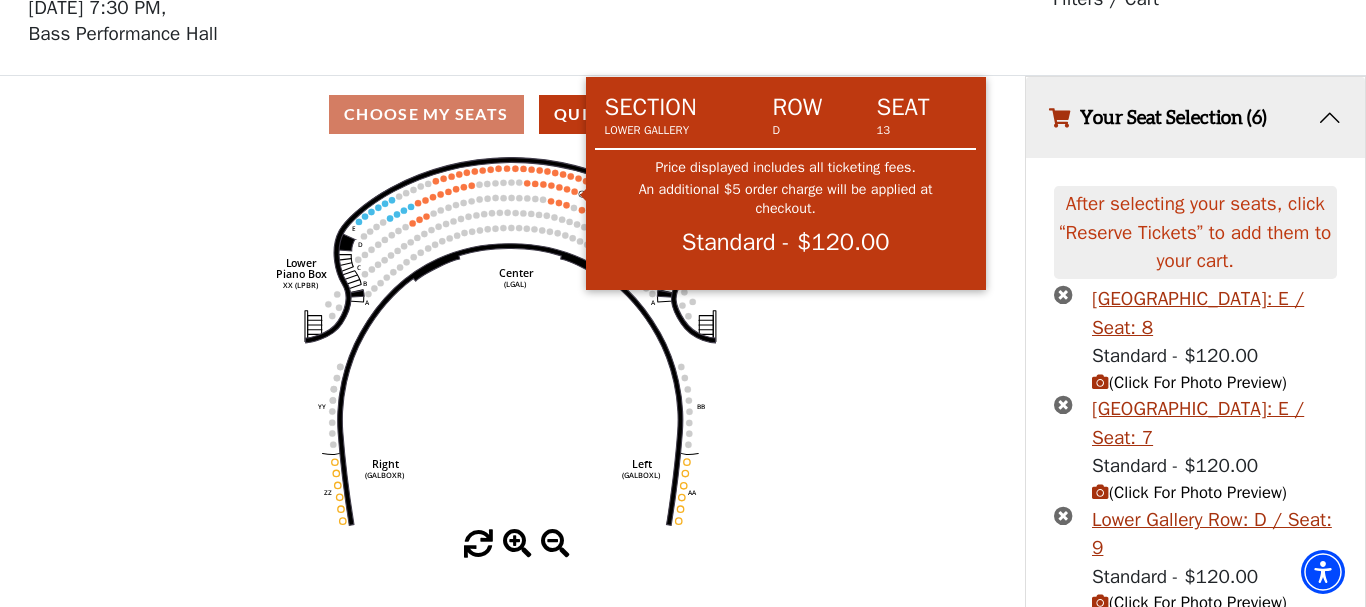 click 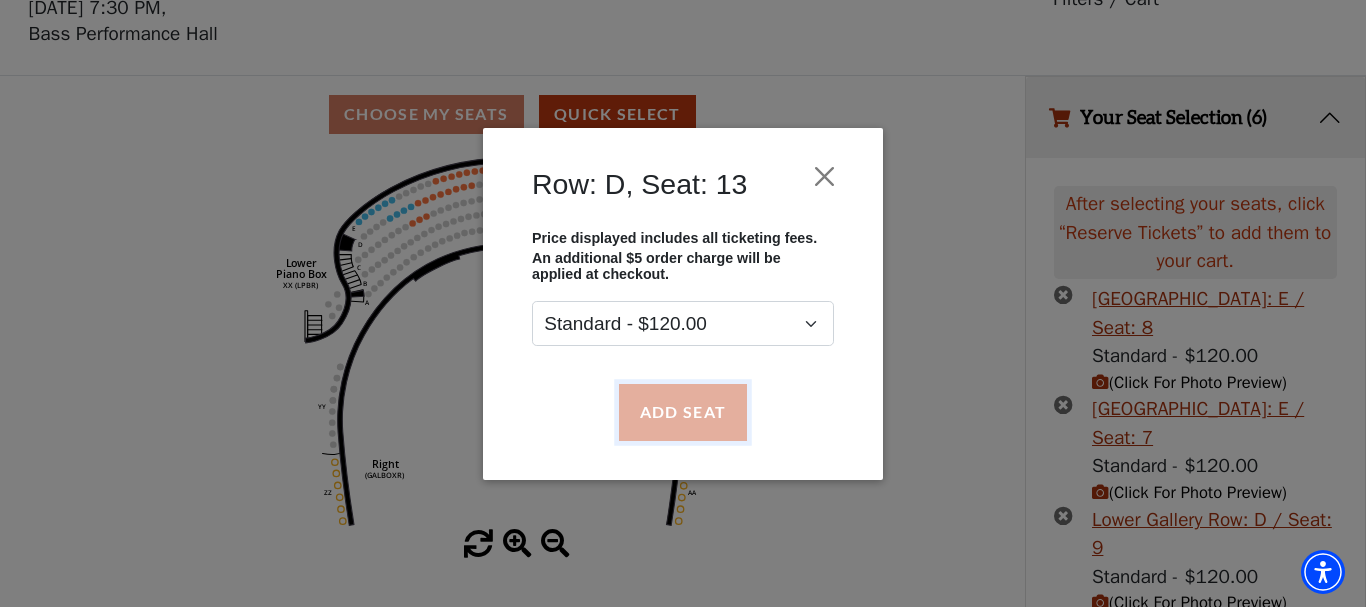 click on "Add Seat" at bounding box center [683, 412] 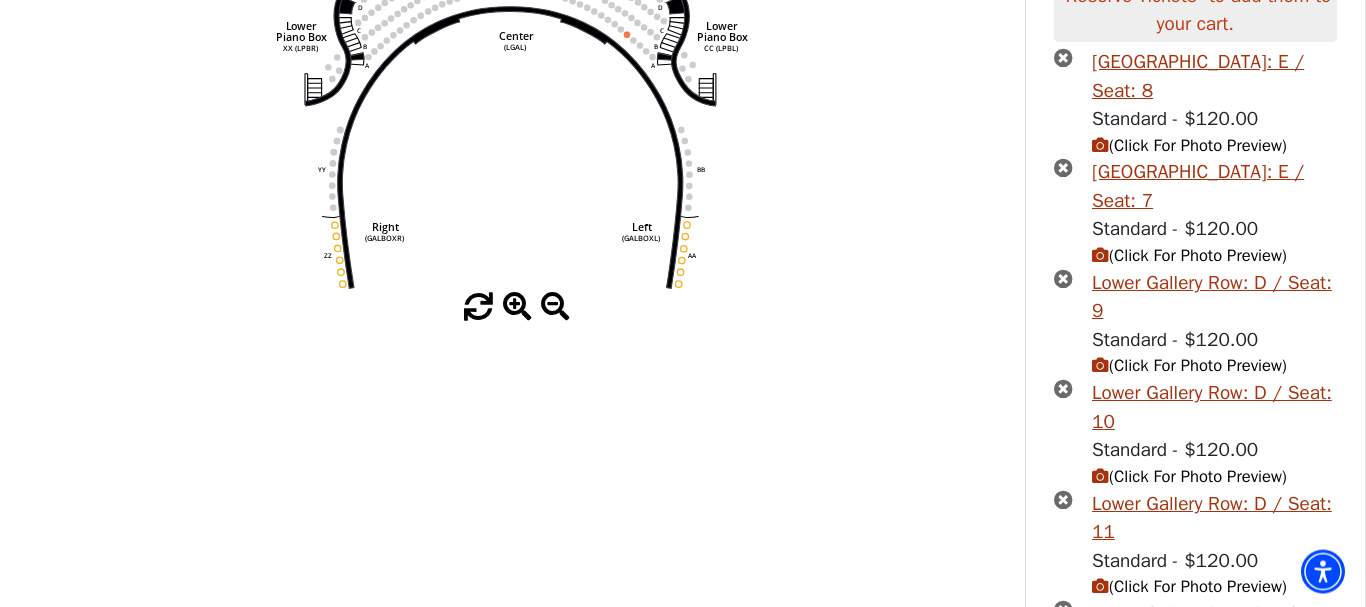 scroll, scrollTop: 167, scrollLeft: 0, axis: vertical 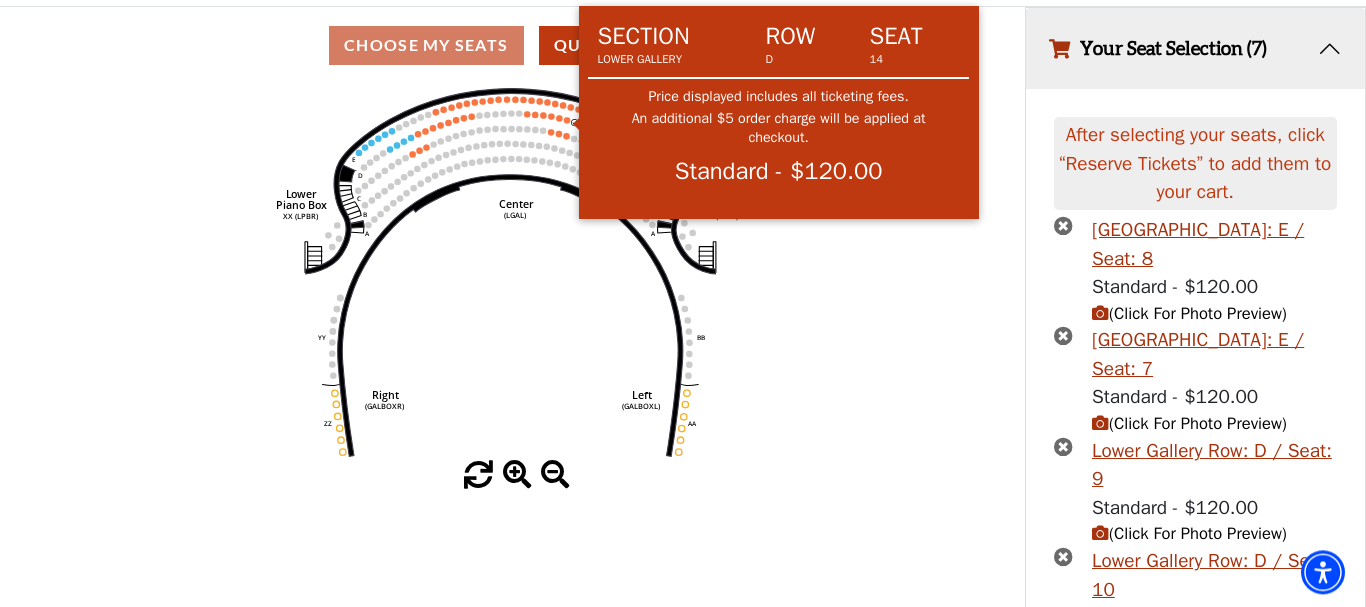 click 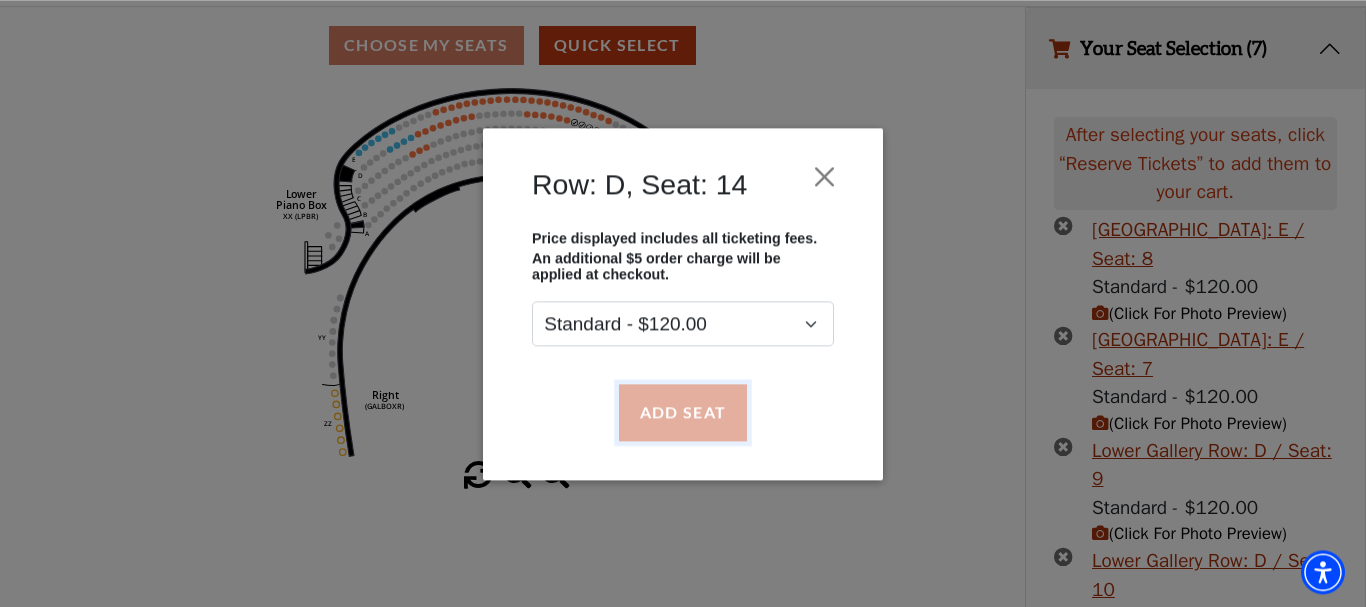 click on "Add Seat" at bounding box center (683, 412) 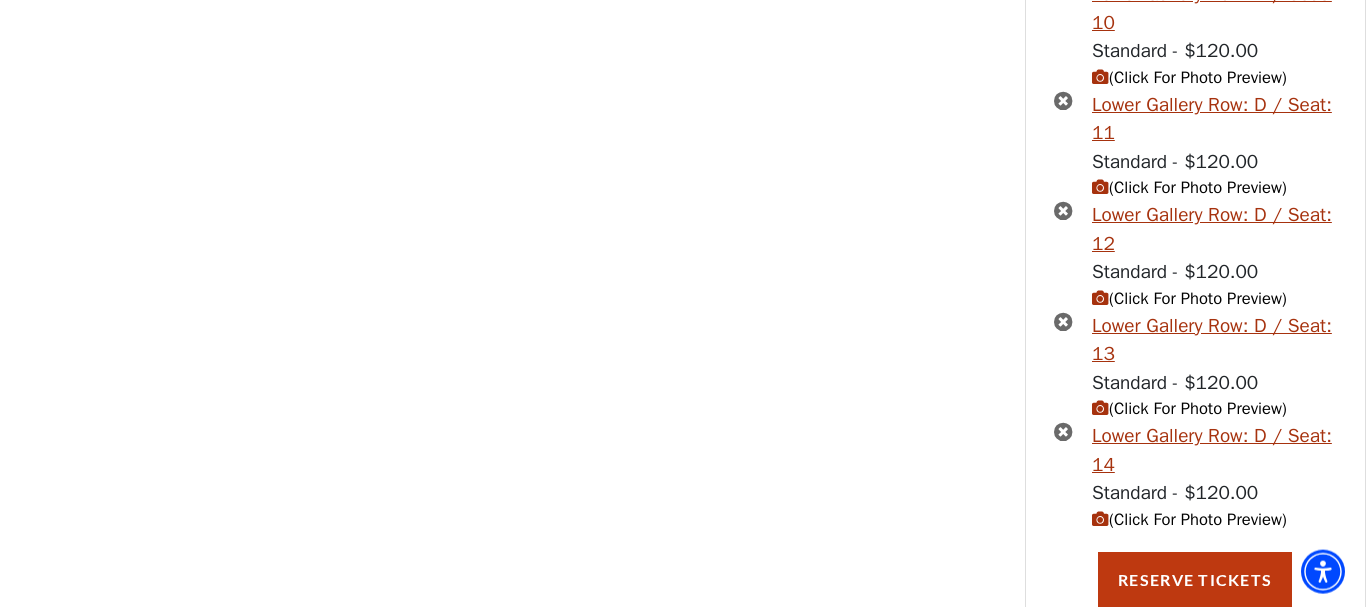scroll, scrollTop: 735, scrollLeft: 0, axis: vertical 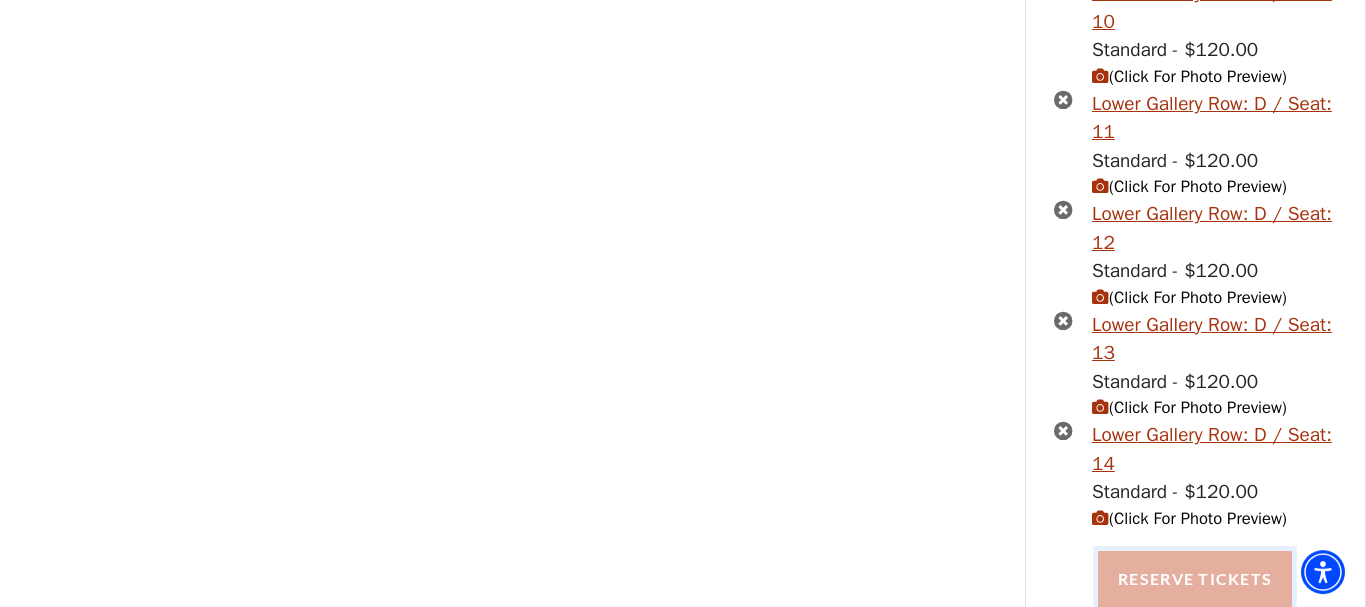 click on "Reserve Tickets" at bounding box center (1195, 579) 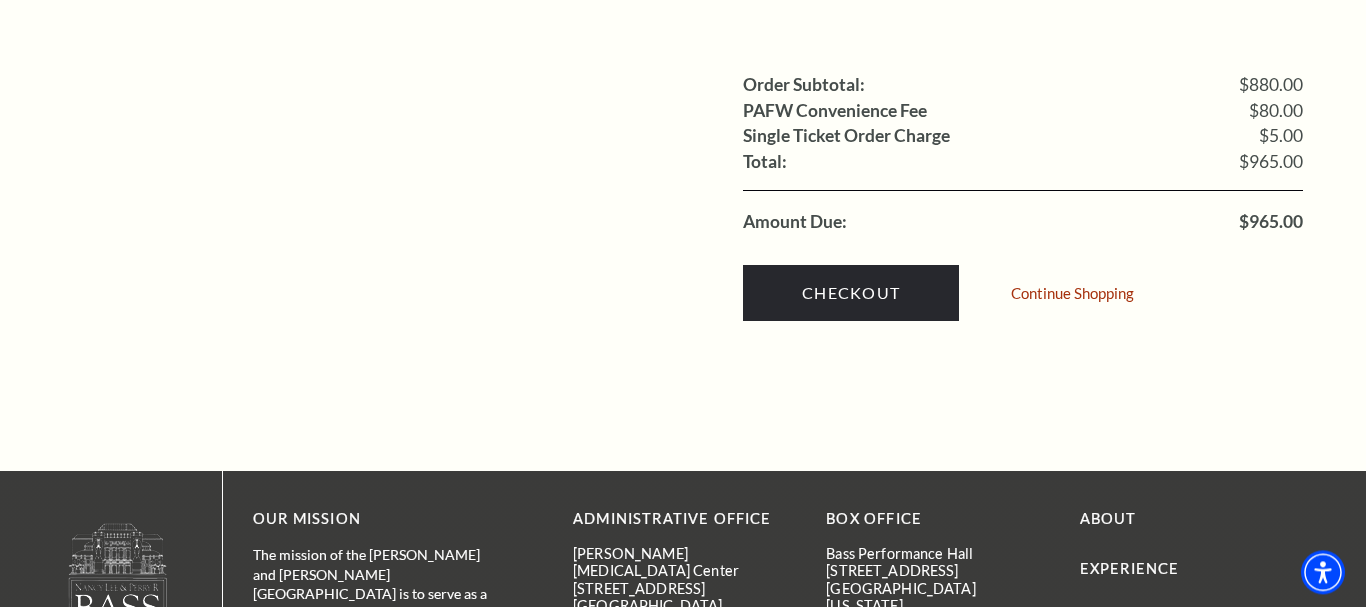 scroll, scrollTop: 2651, scrollLeft: 0, axis: vertical 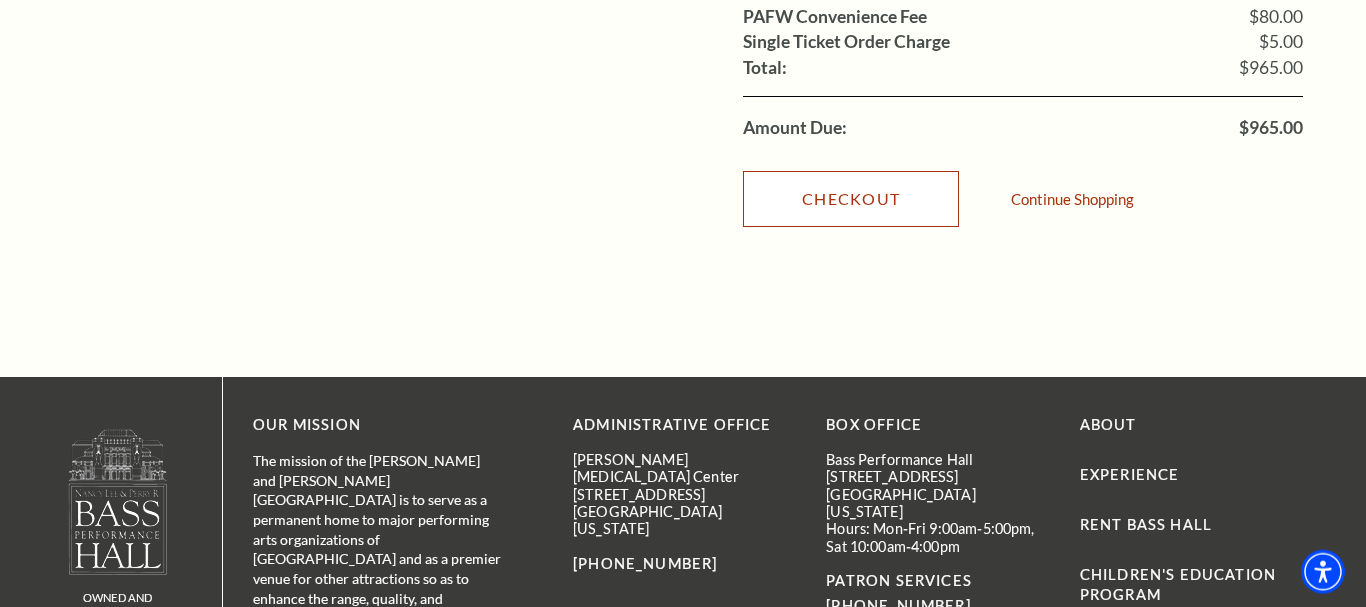 click on "Checkout" at bounding box center [851, 199] 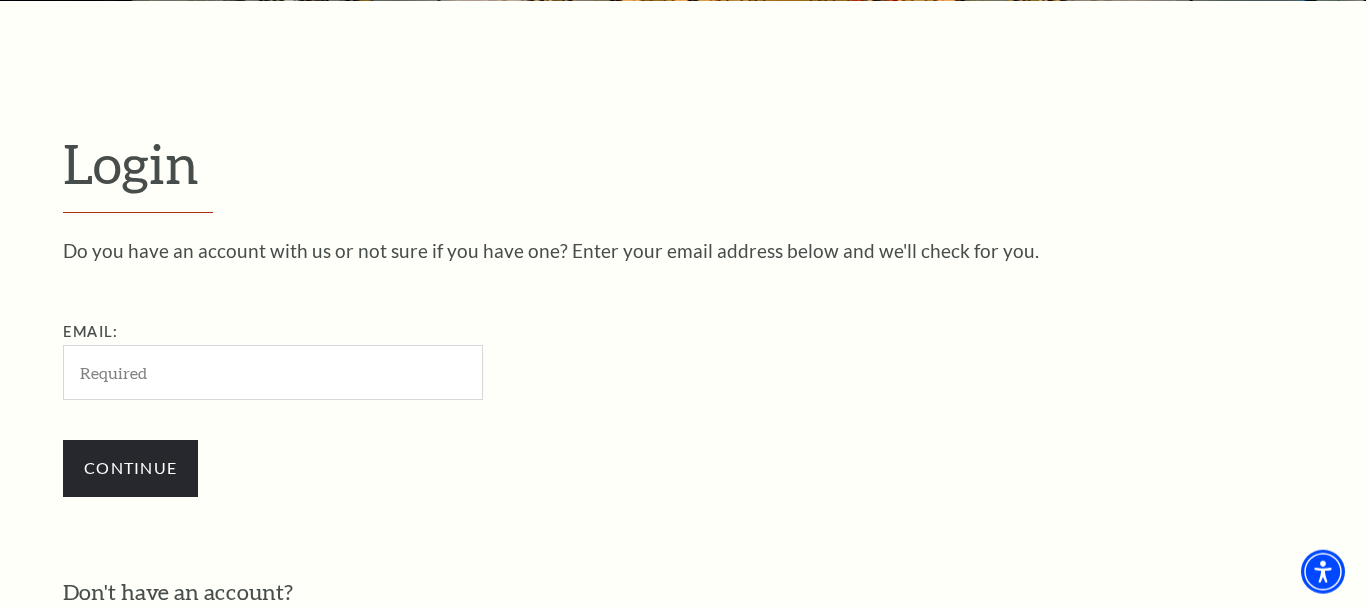 scroll, scrollTop: 773, scrollLeft: 0, axis: vertical 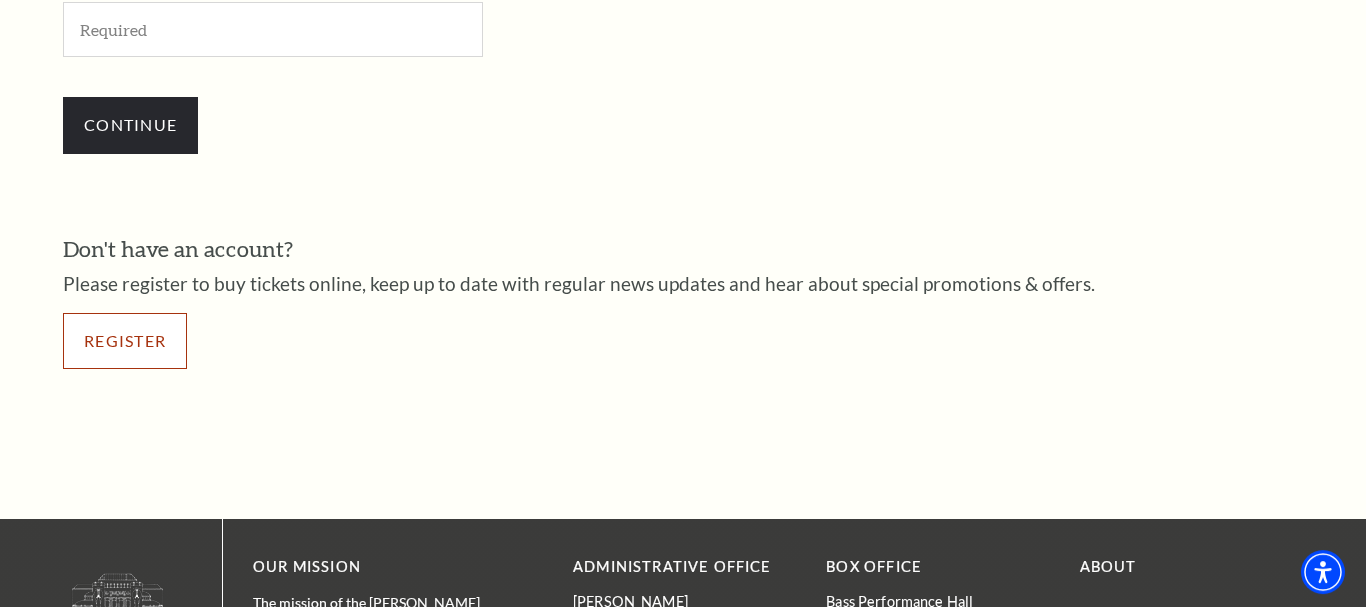 click on "Register" at bounding box center [125, 341] 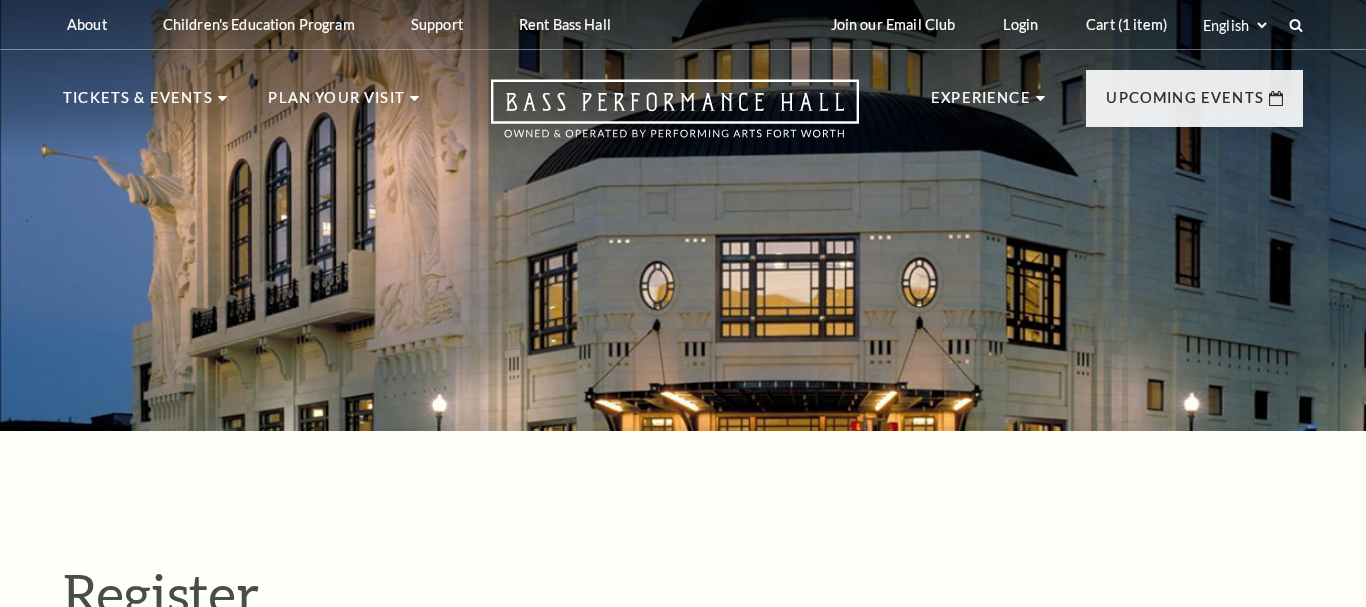 select on "1" 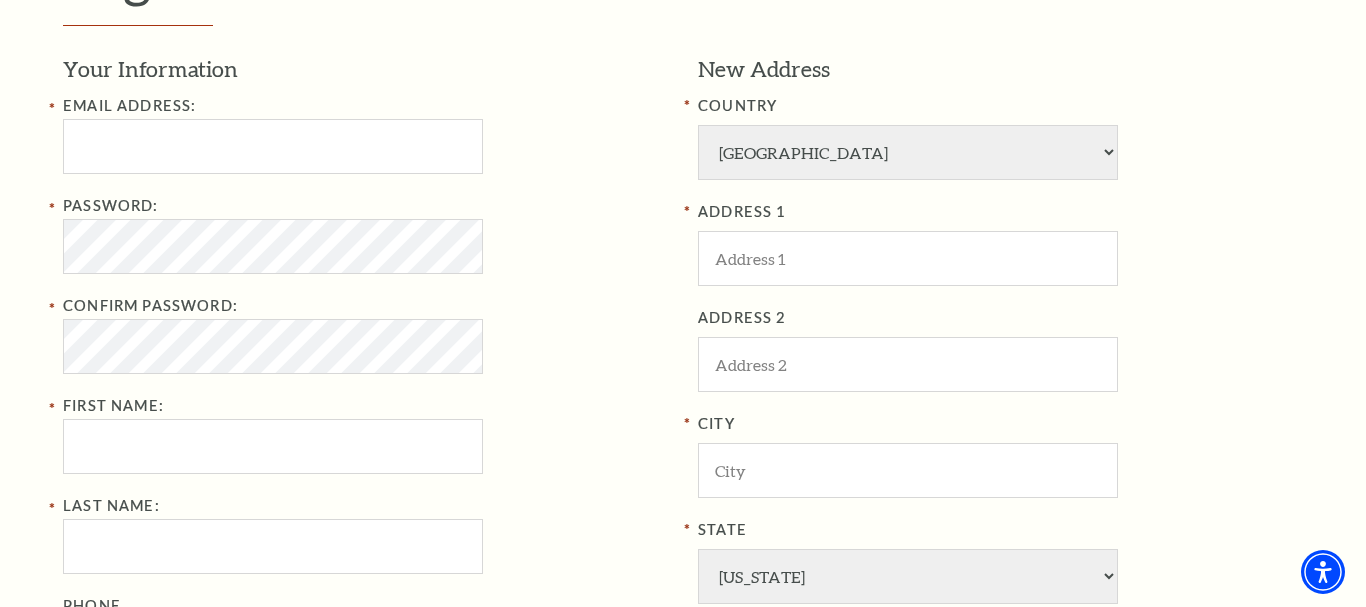scroll, scrollTop: 621, scrollLeft: 0, axis: vertical 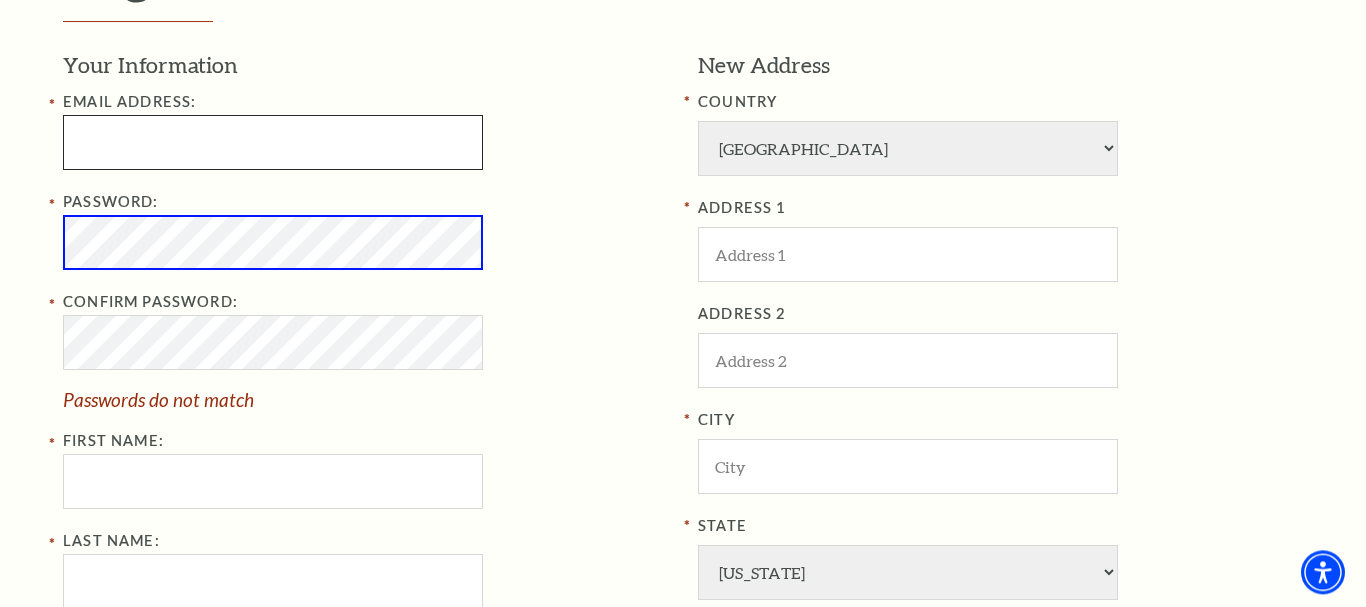 click at bounding box center [273, 142] 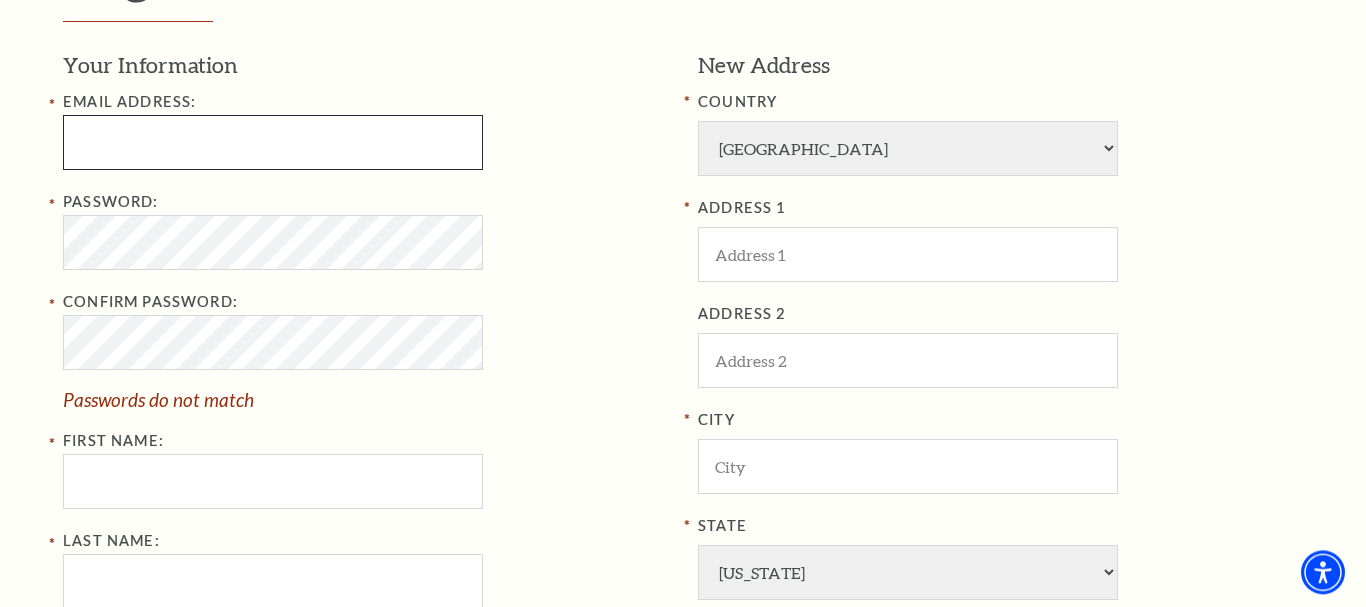 paste on "courtneypodraza@outlook.co" 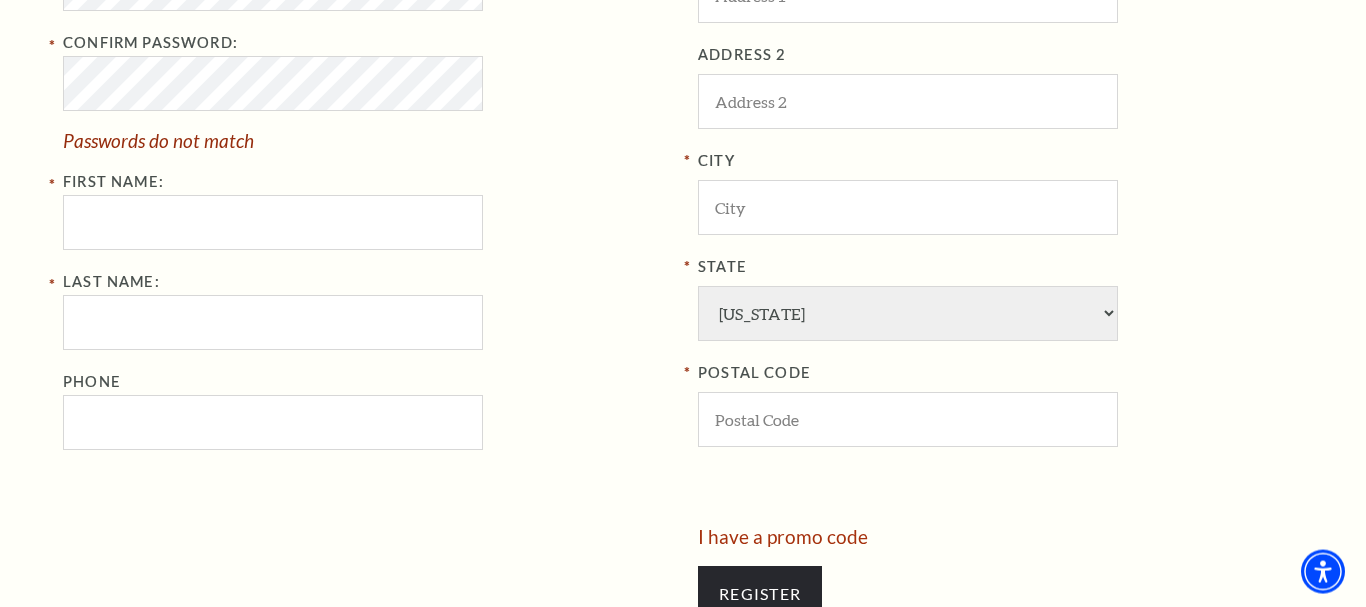 scroll, scrollTop: 898, scrollLeft: 0, axis: vertical 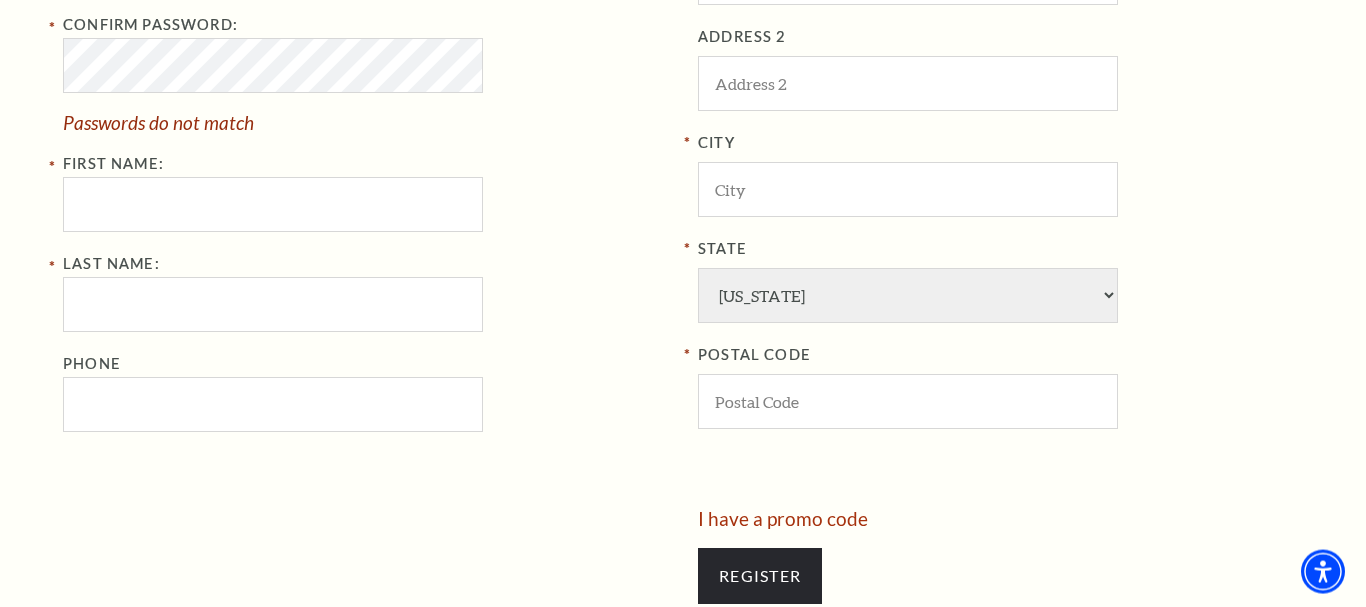 type on "courtneypodraza@outlook.co" 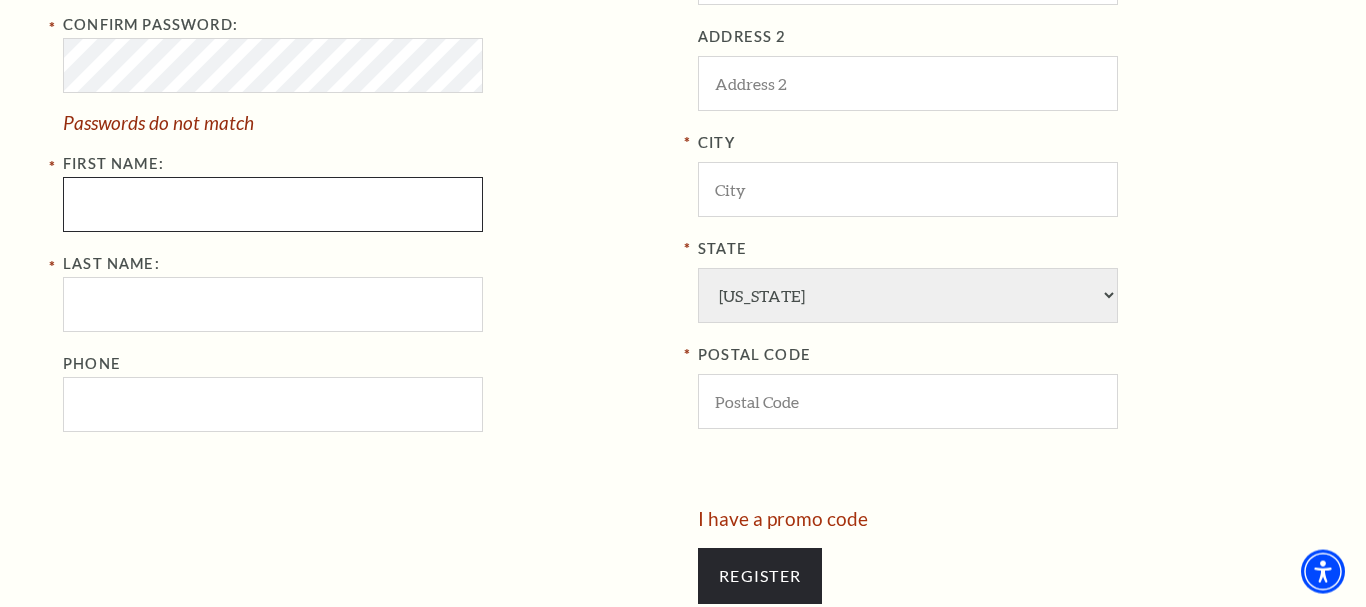 click on "First Name:" at bounding box center [273, 204] 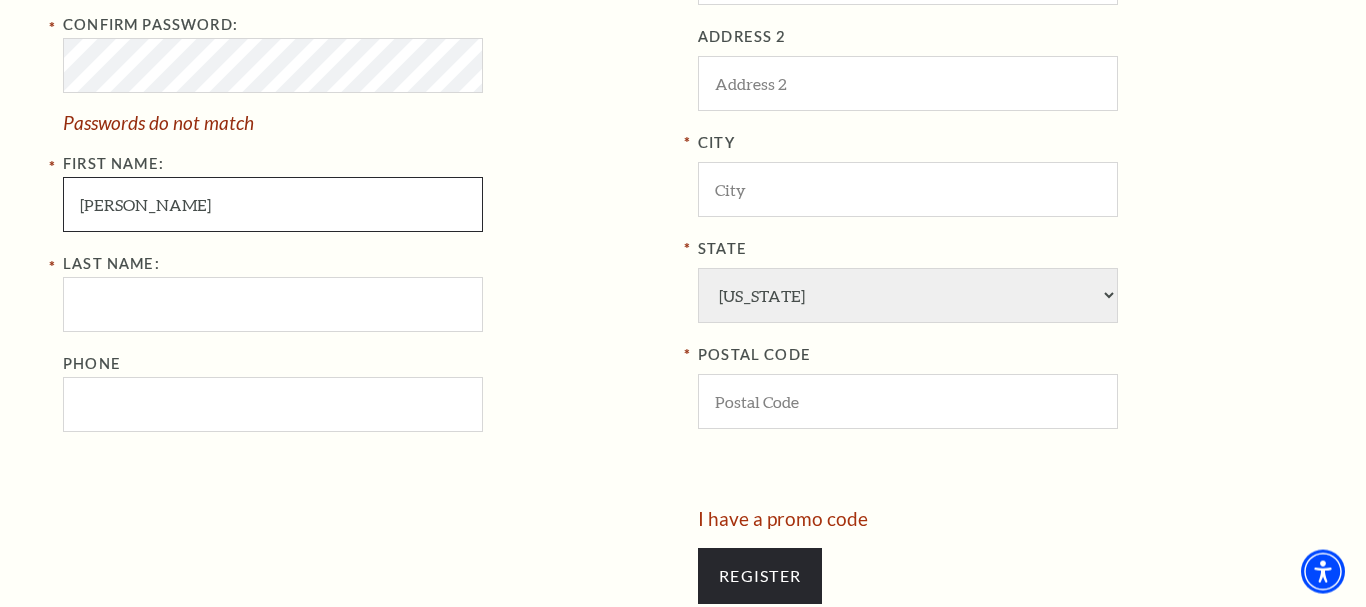 type on "Courtney" 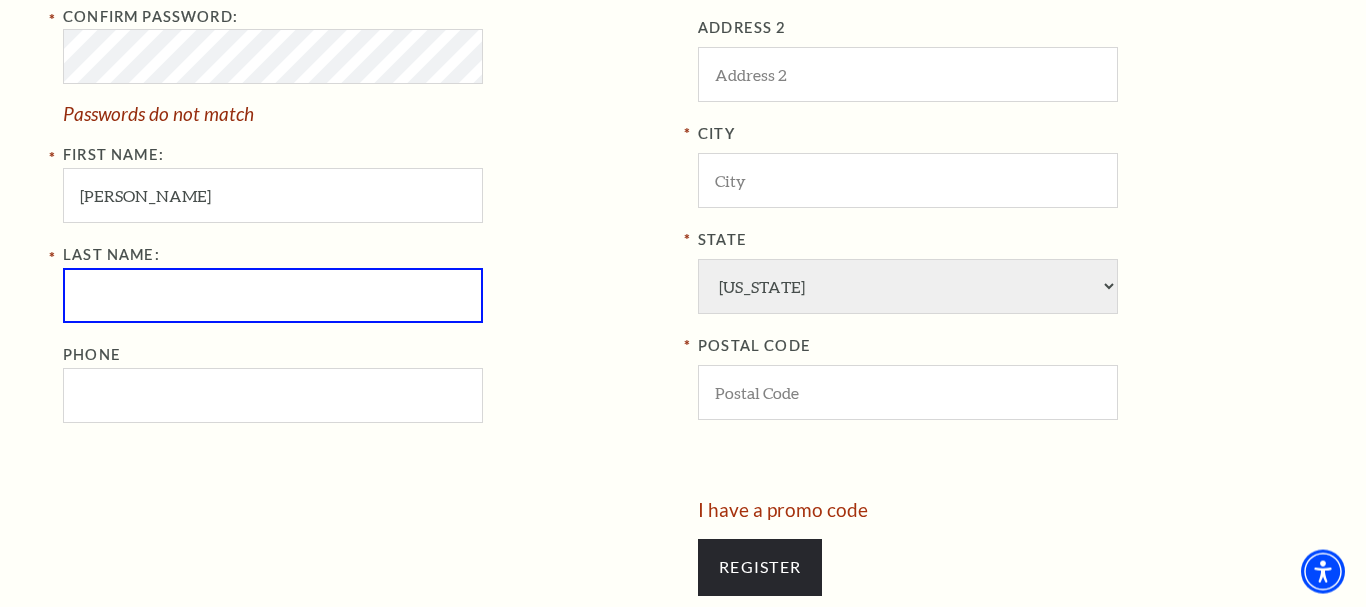 scroll, scrollTop: 889, scrollLeft: 0, axis: vertical 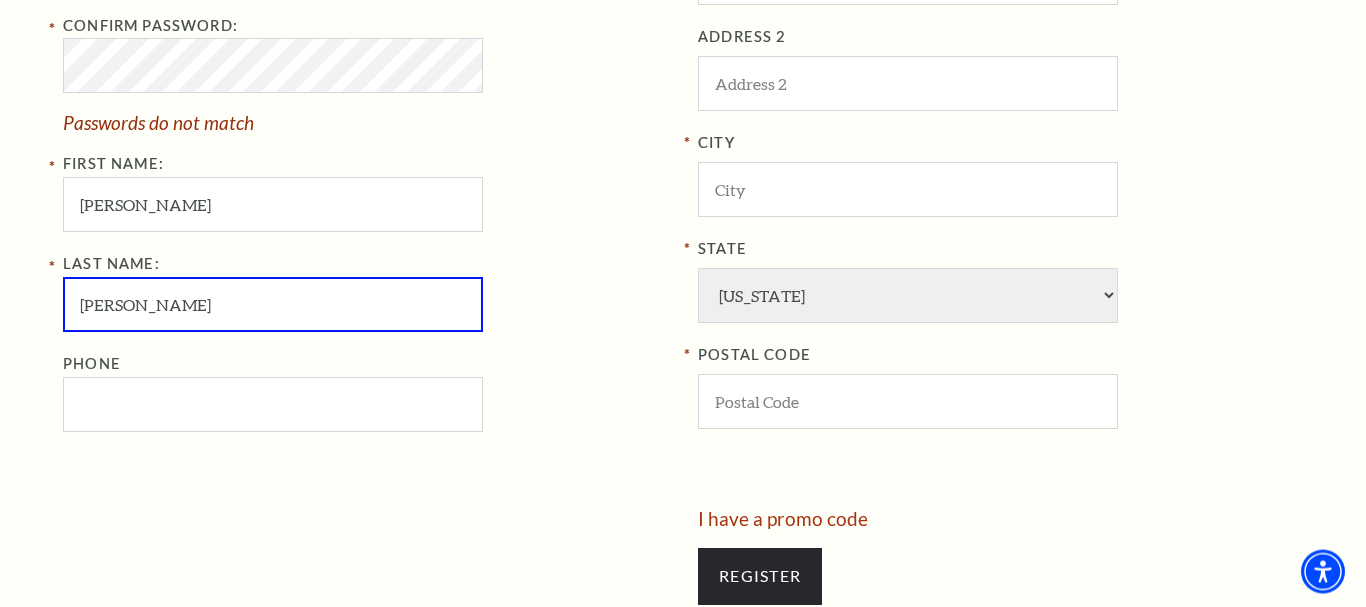 type on "Podraza" 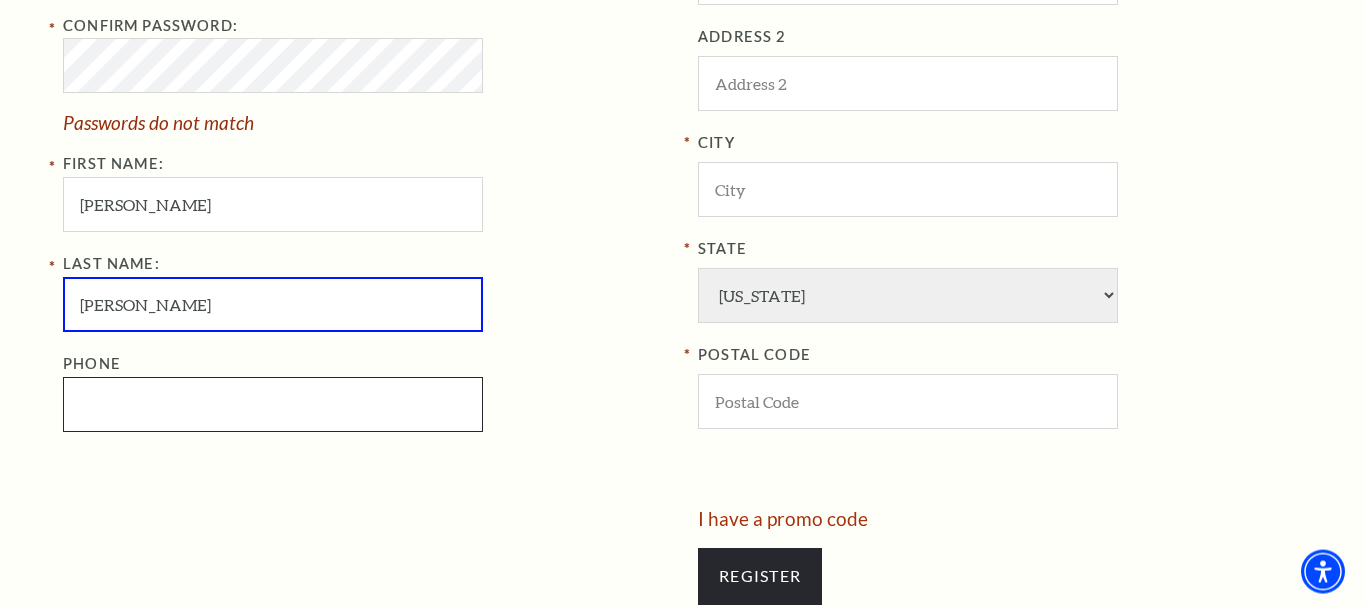 click on "Phone" at bounding box center [273, 404] 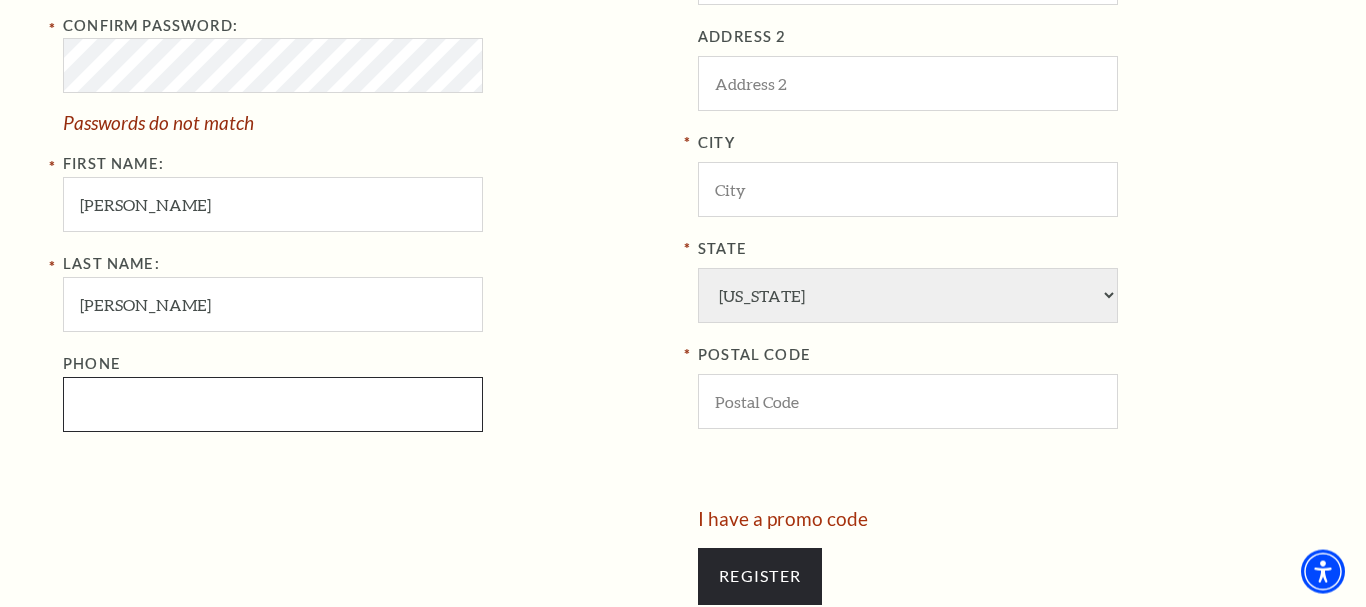type on "3" 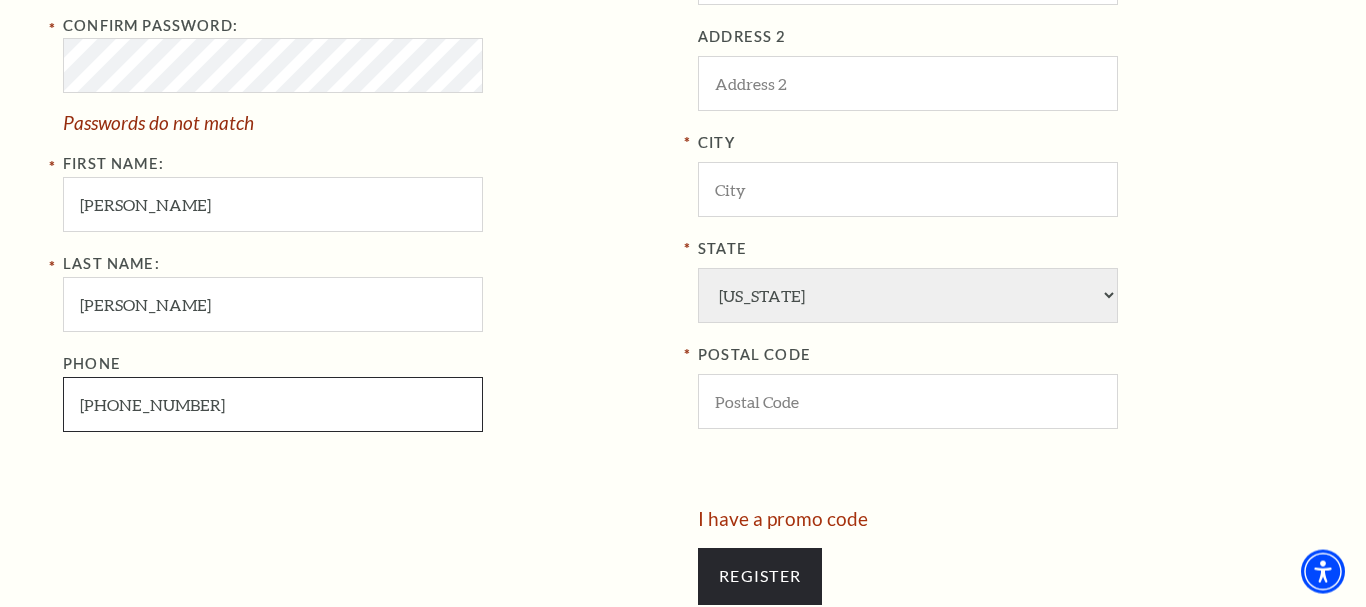 type on "405-269-3695" 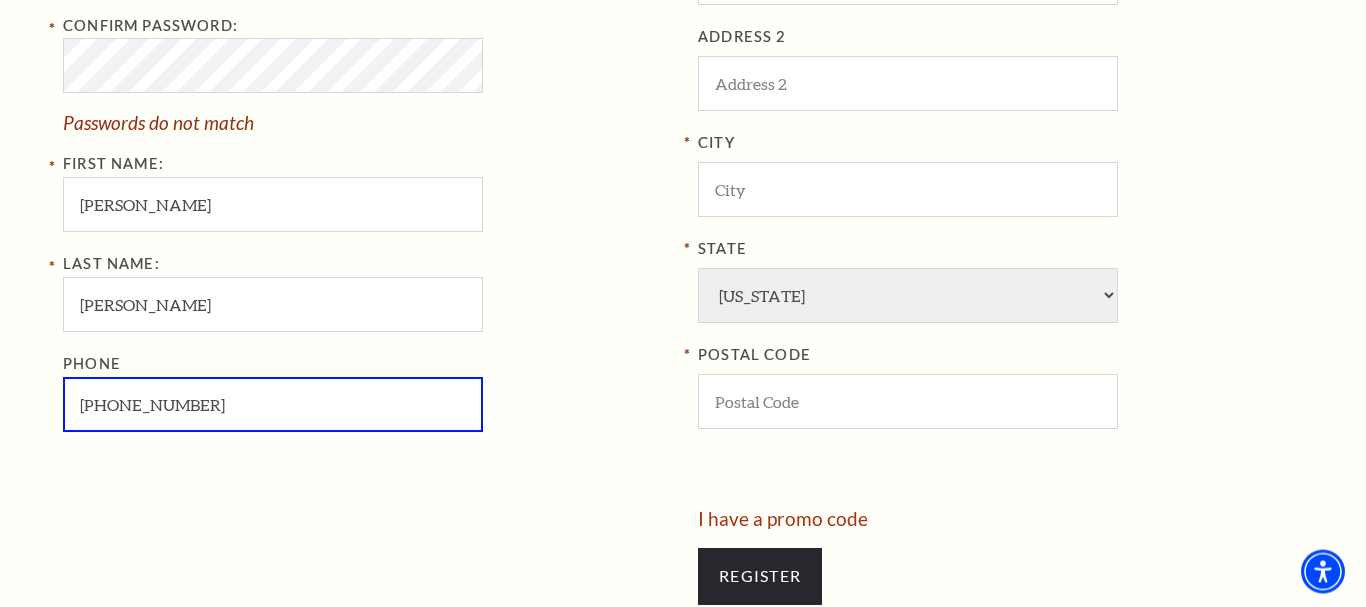 scroll, scrollTop: 672, scrollLeft: 0, axis: vertical 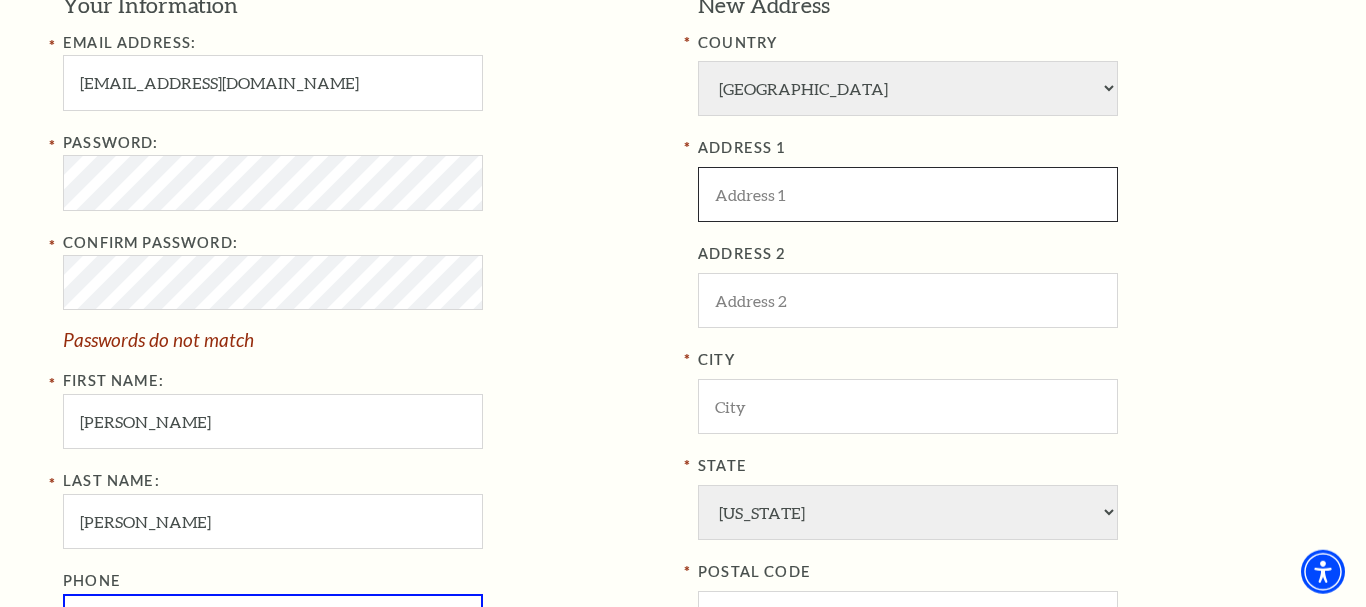 click at bounding box center (908, 194) 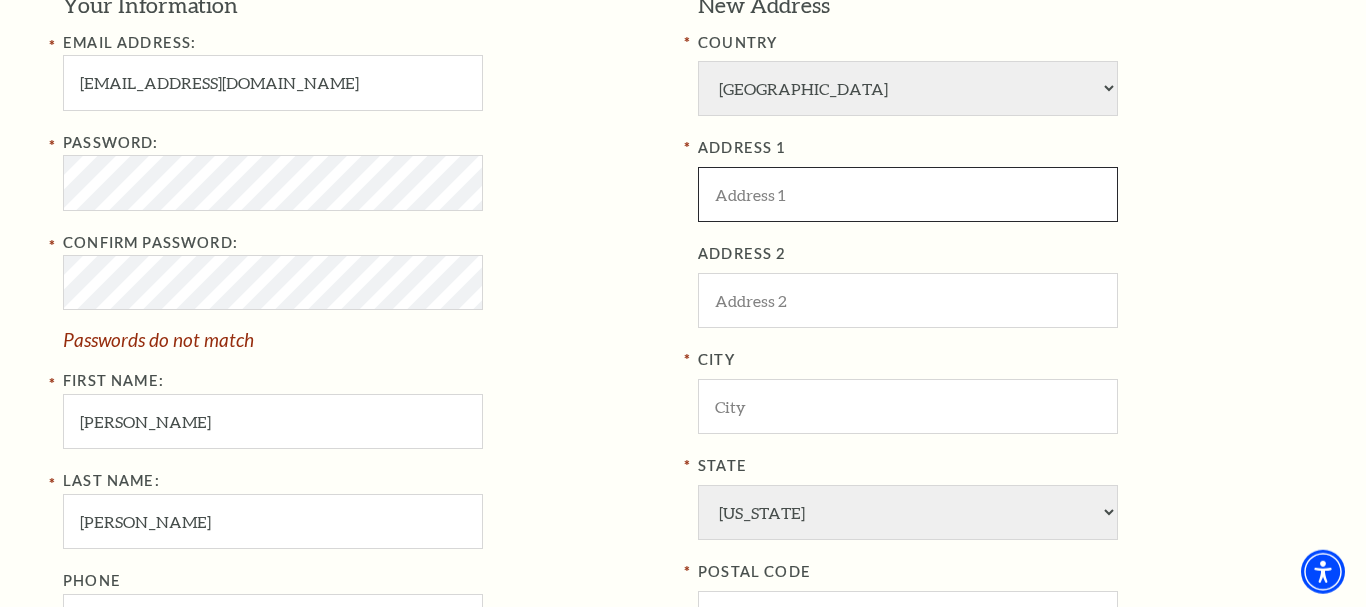 paste on "687 union st" 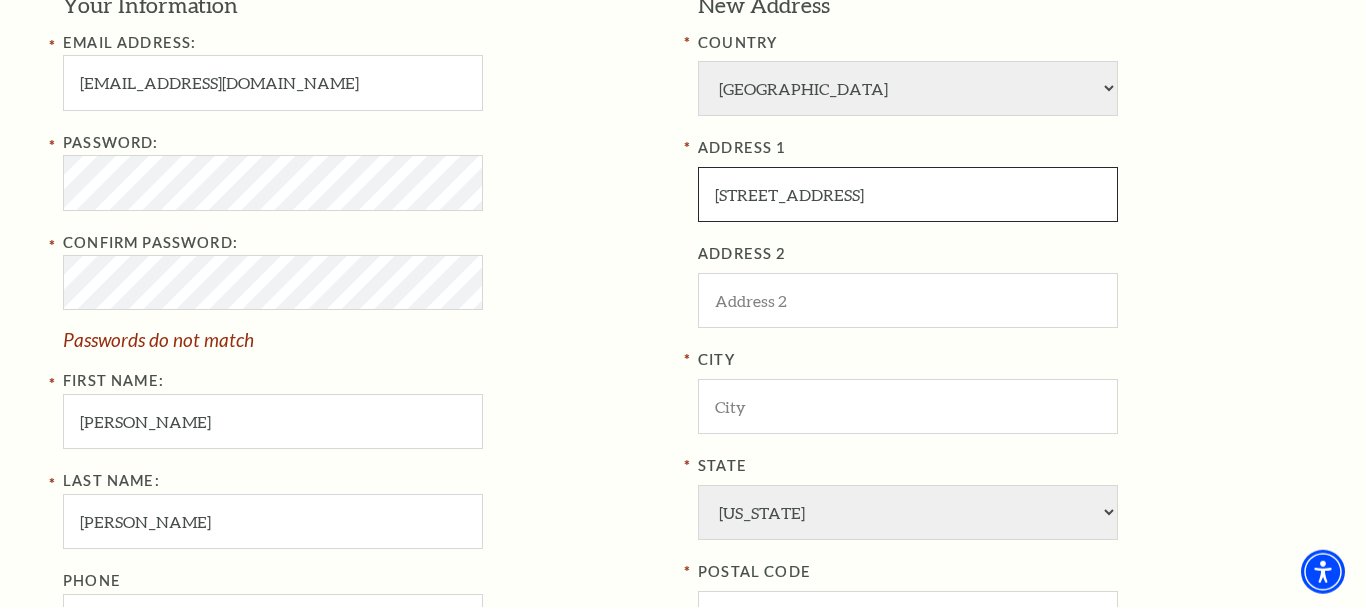 type on "687 union st" 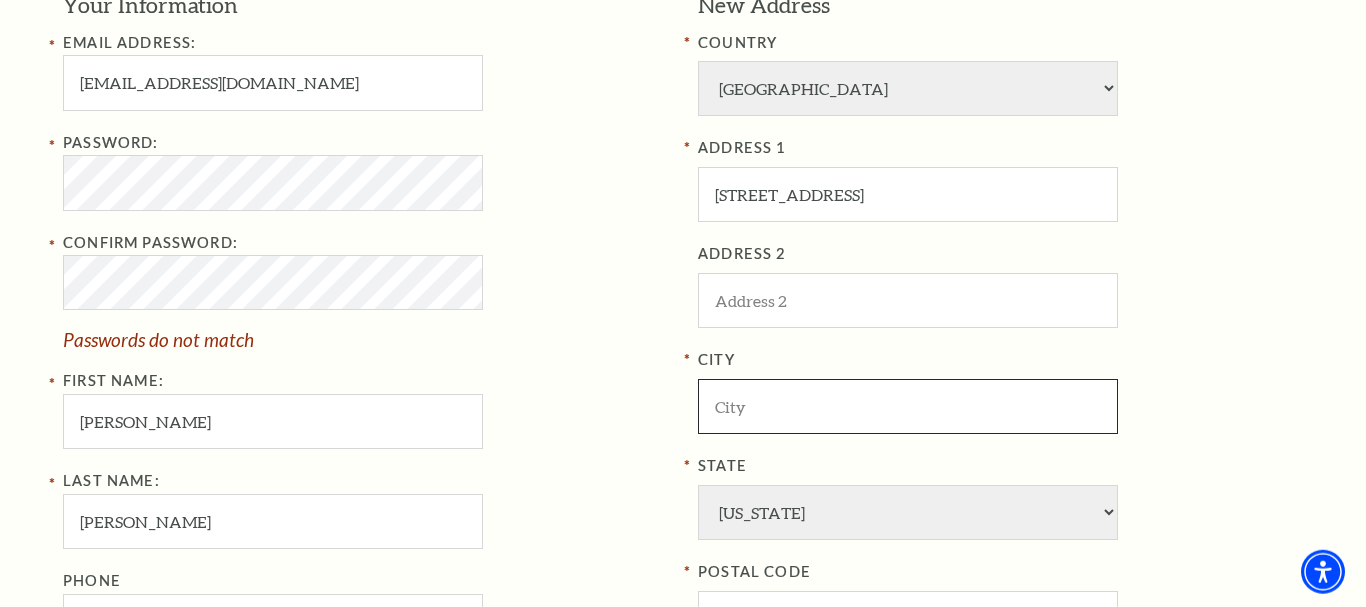 click at bounding box center (908, 406) 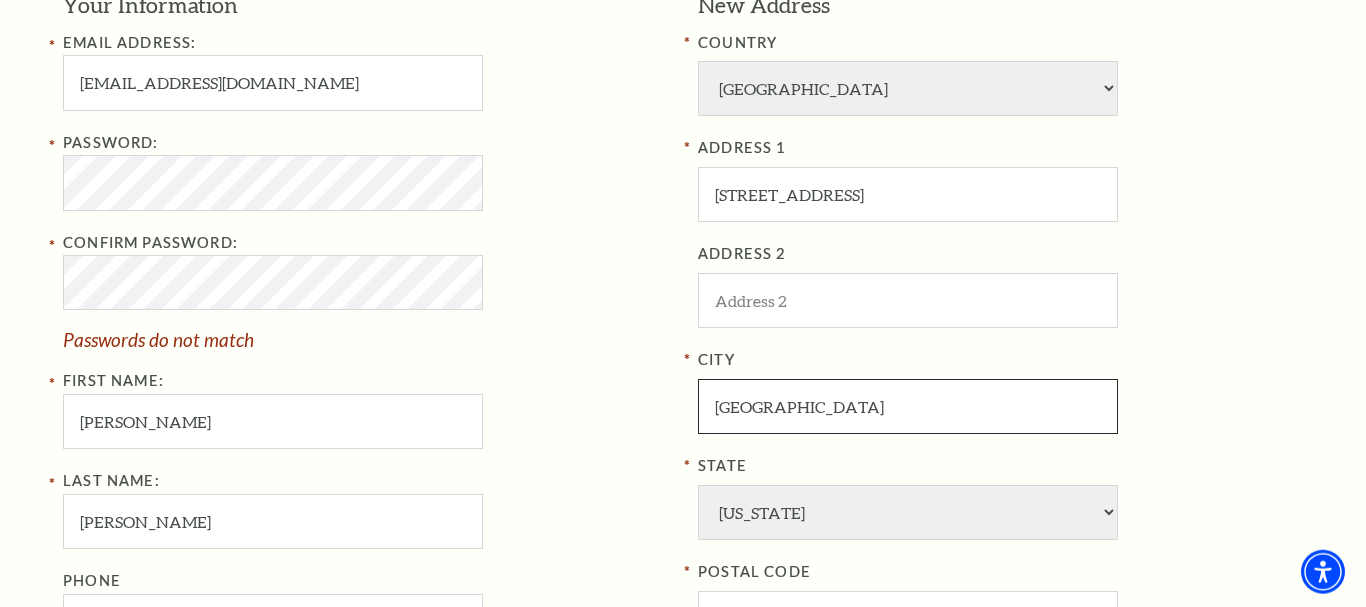 type on "Brooklyn" 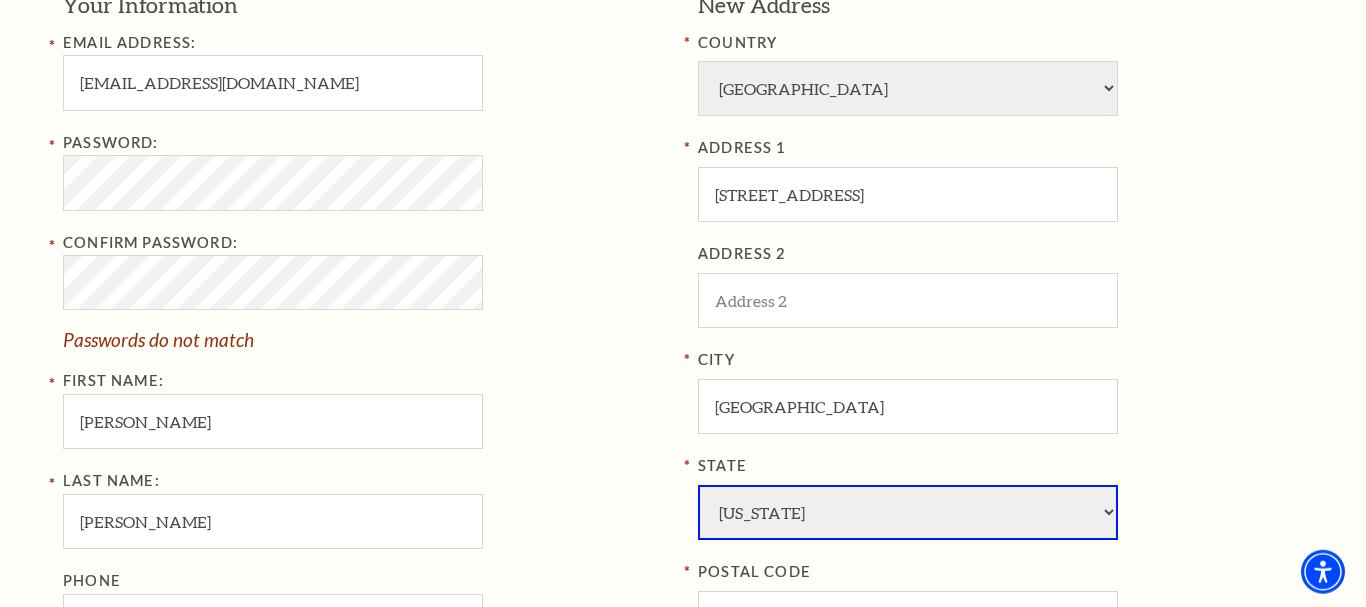 select on "NY" 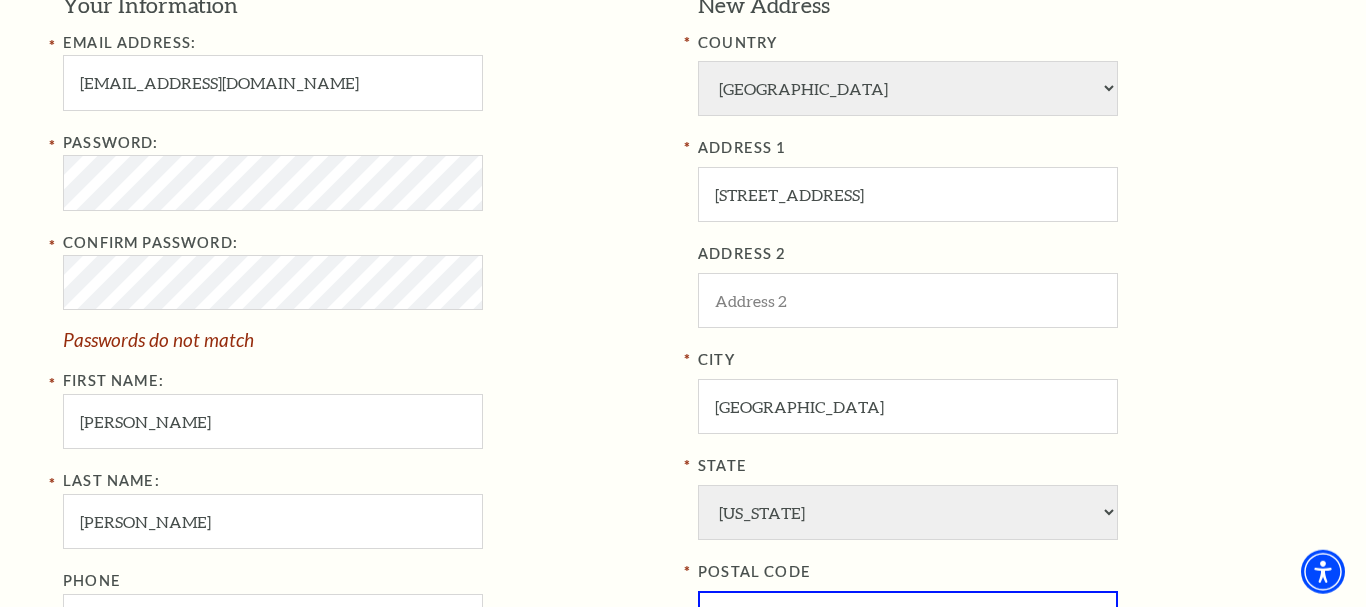 scroll, scrollTop: 689, scrollLeft: 0, axis: vertical 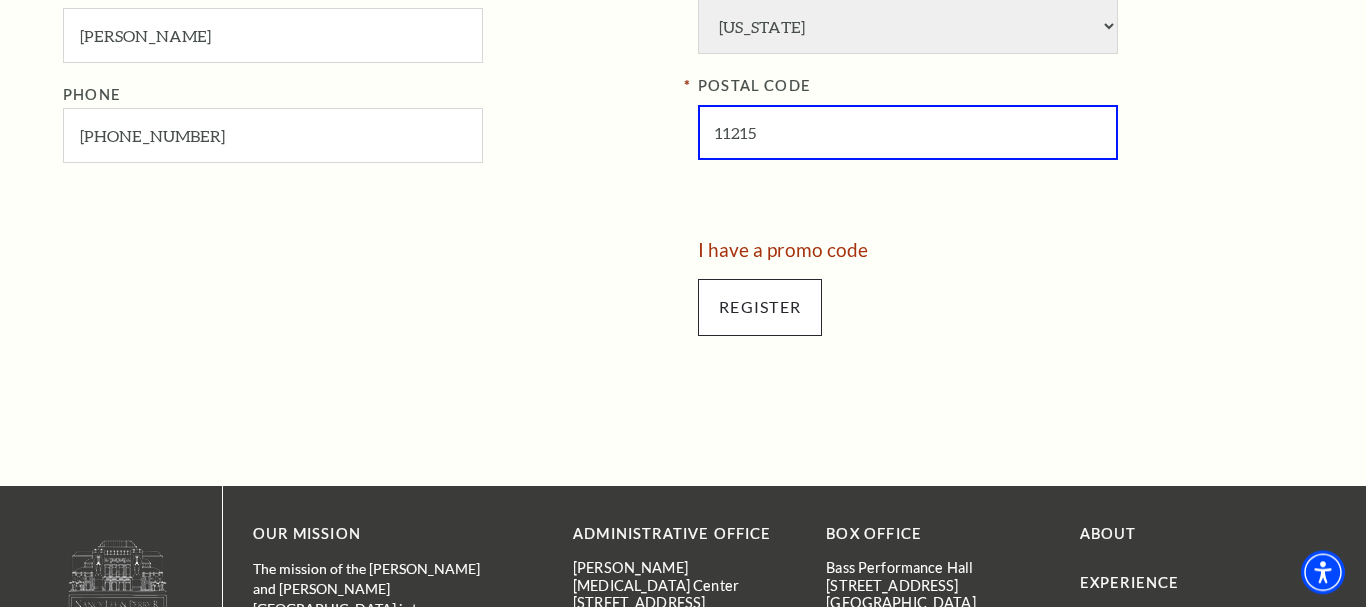 type on "11215" 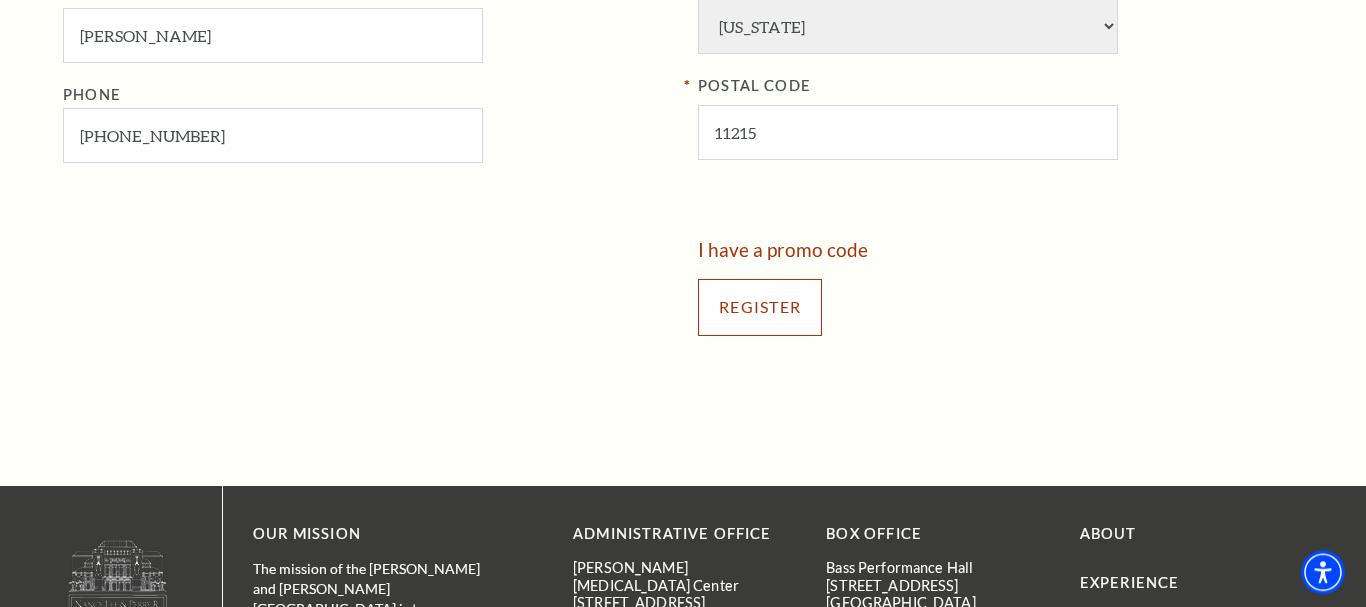 click on "Register" at bounding box center [760, 307] 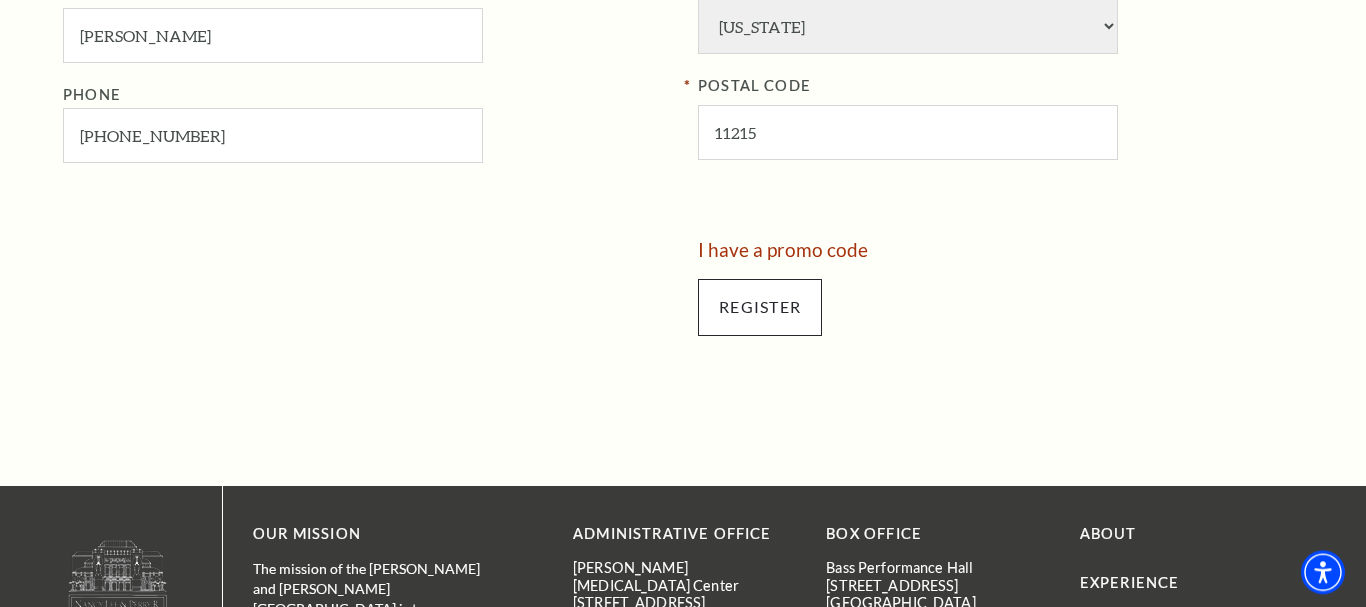 scroll, scrollTop: 651, scrollLeft: 0, axis: vertical 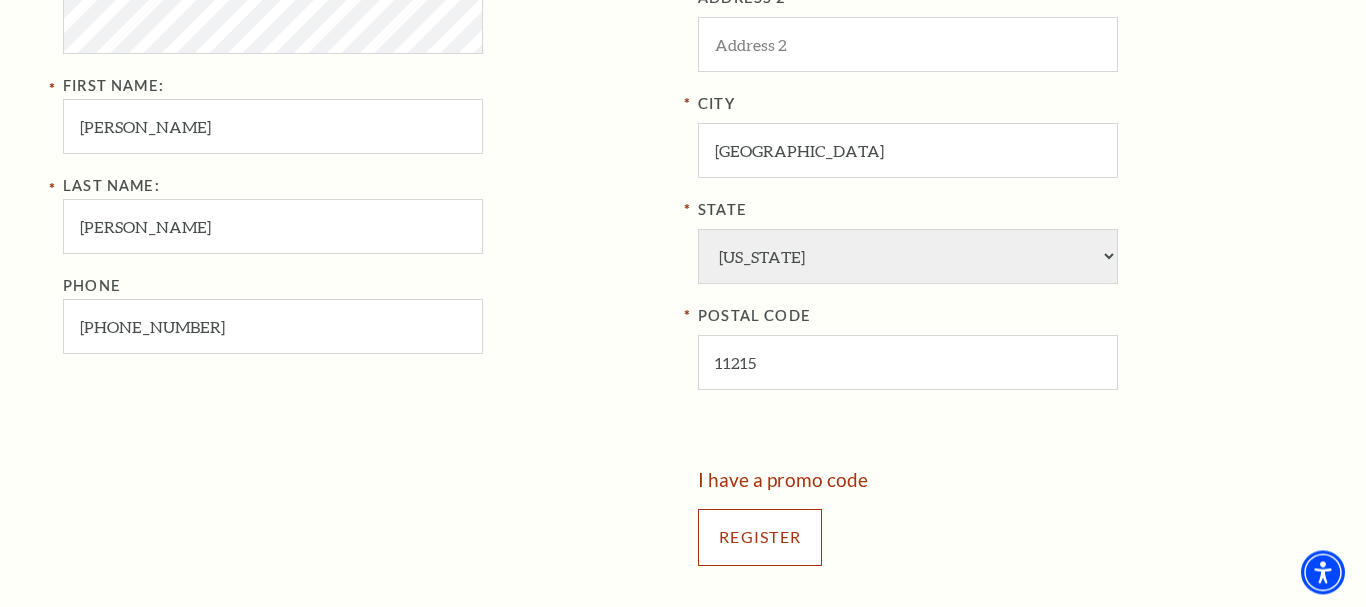 click on "Register" at bounding box center (760, 537) 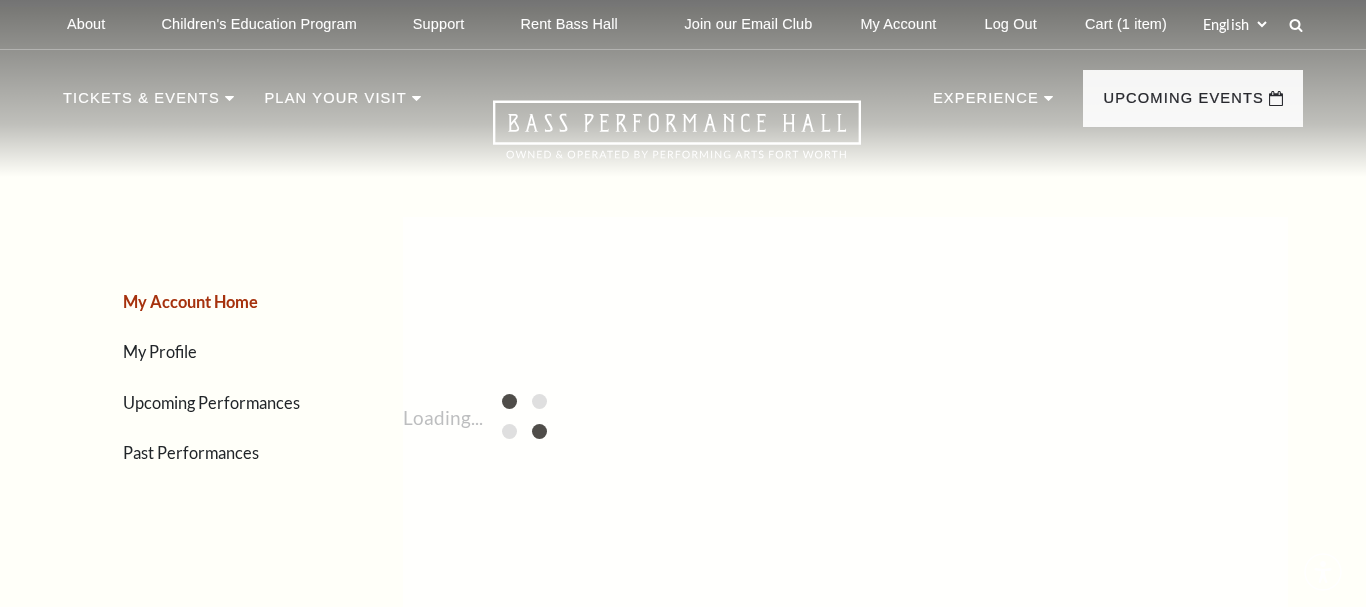 scroll, scrollTop: 0, scrollLeft: 0, axis: both 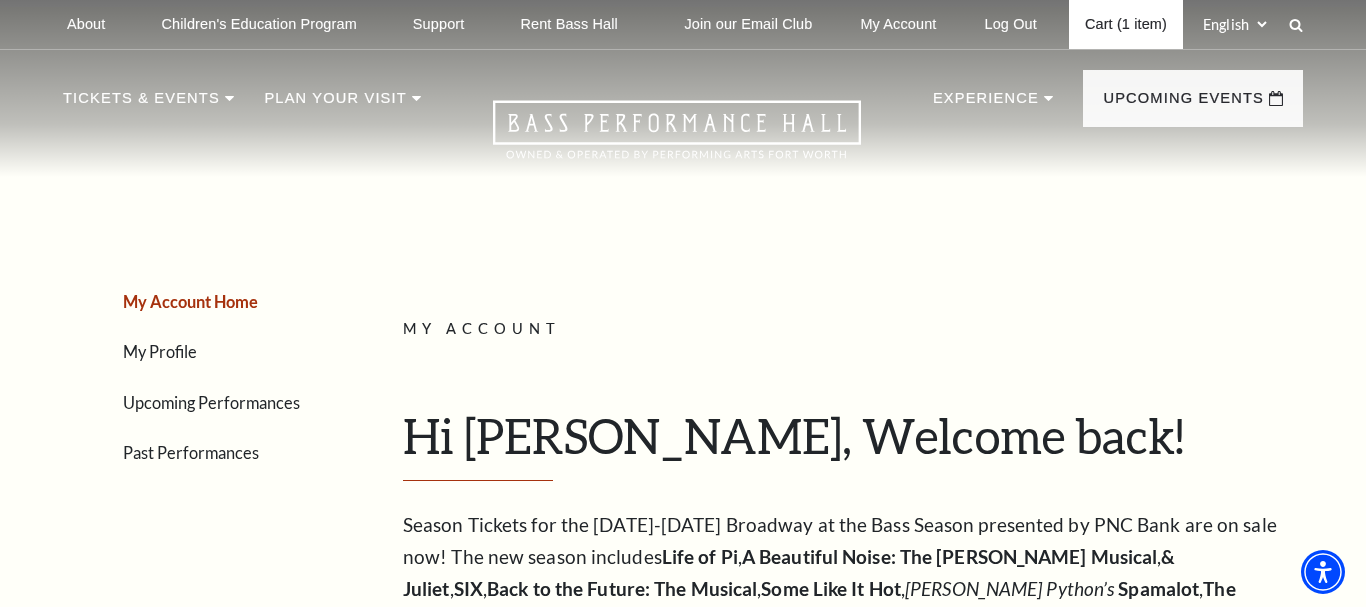 click on "Cart (1 item)" at bounding box center [1126, 24] 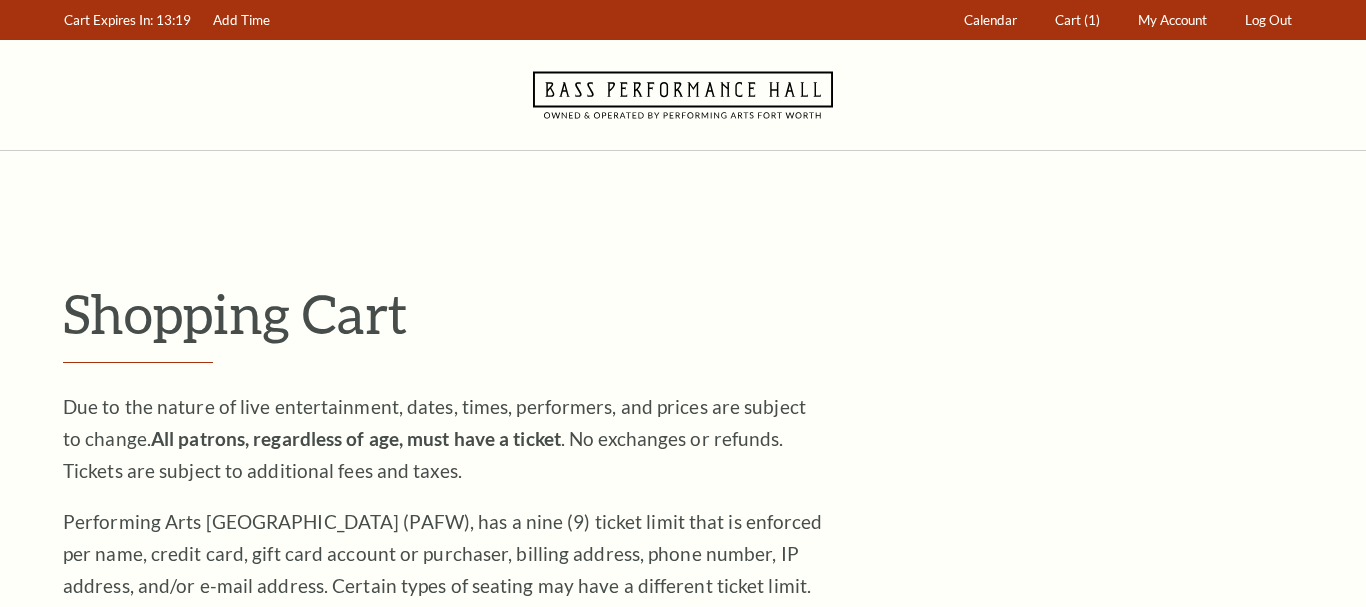 scroll, scrollTop: 0, scrollLeft: 0, axis: both 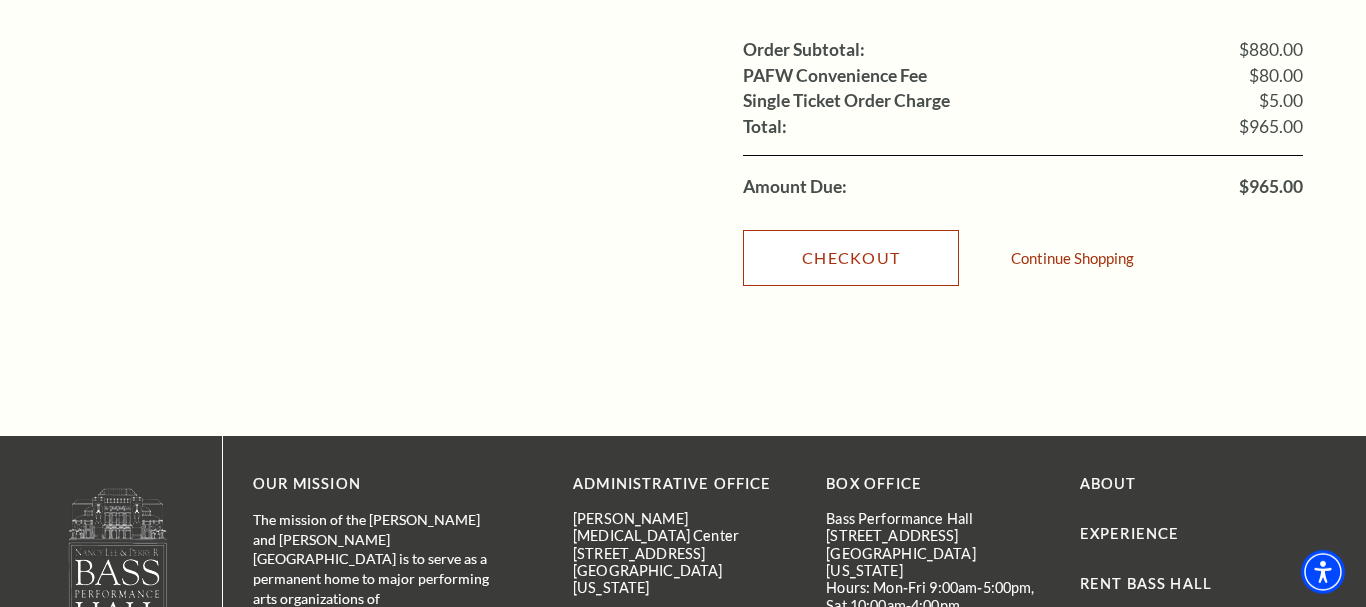 click on "Checkout" at bounding box center [851, 258] 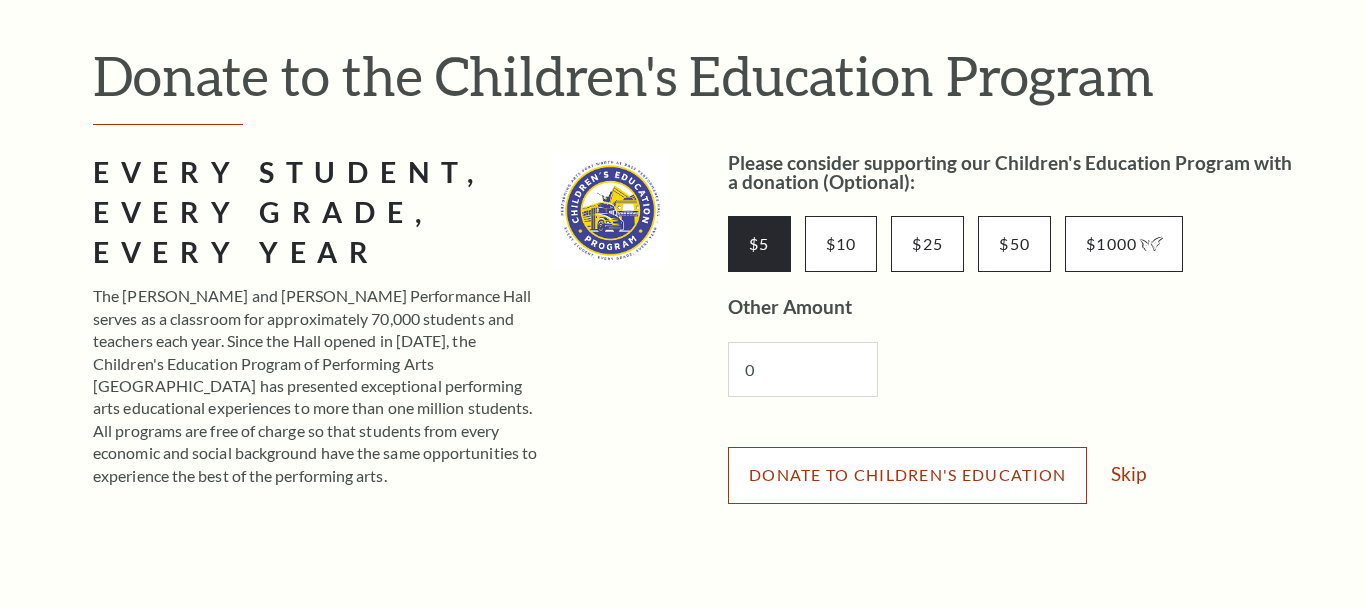 click on "Donate to Children's Education" at bounding box center (907, 475) 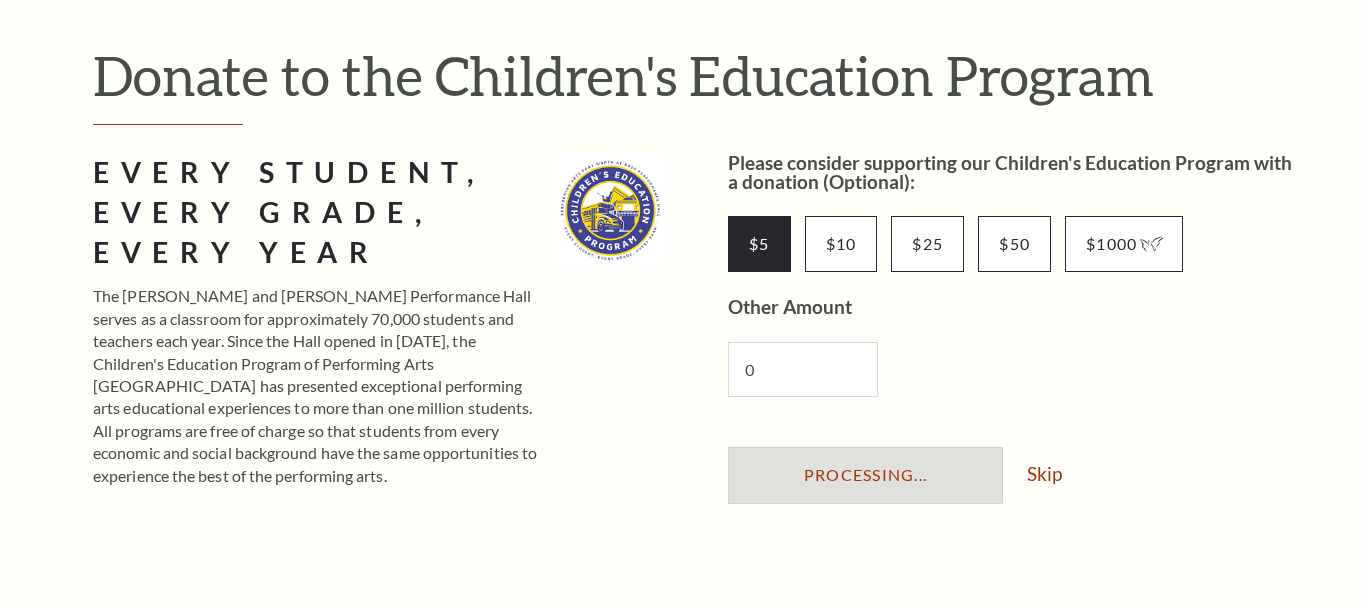 scroll, scrollTop: 208, scrollLeft: 0, axis: vertical 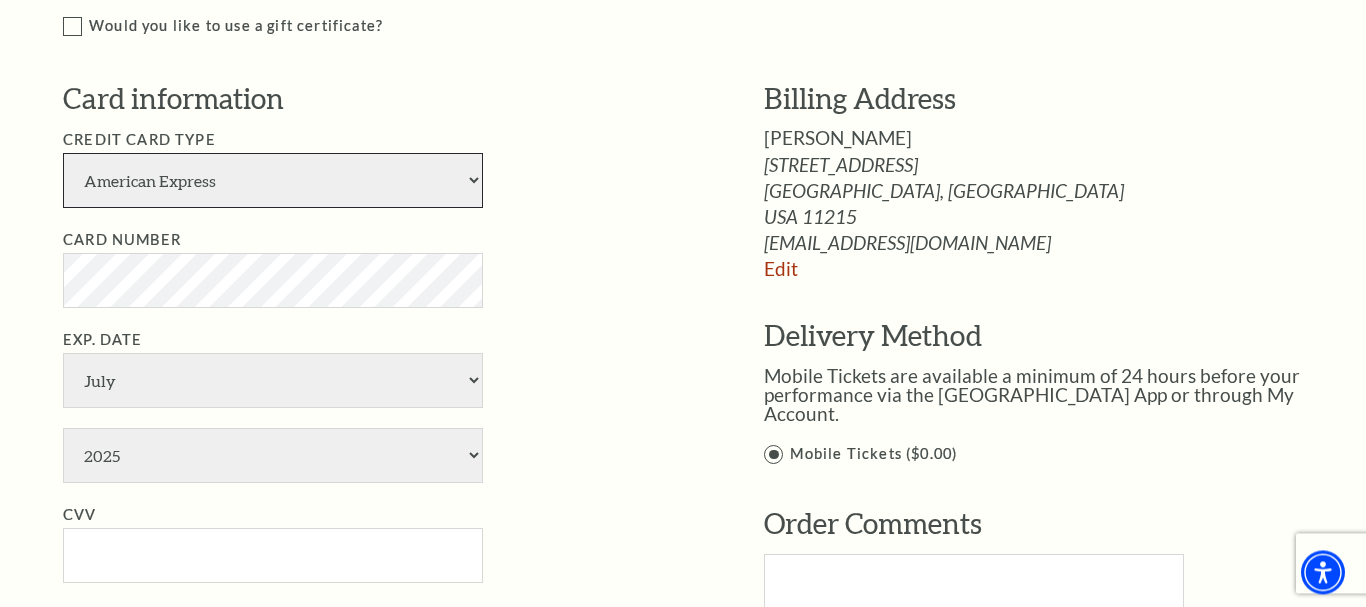 click on "American Express
Visa
Master Card
Discover" at bounding box center (273, 180) 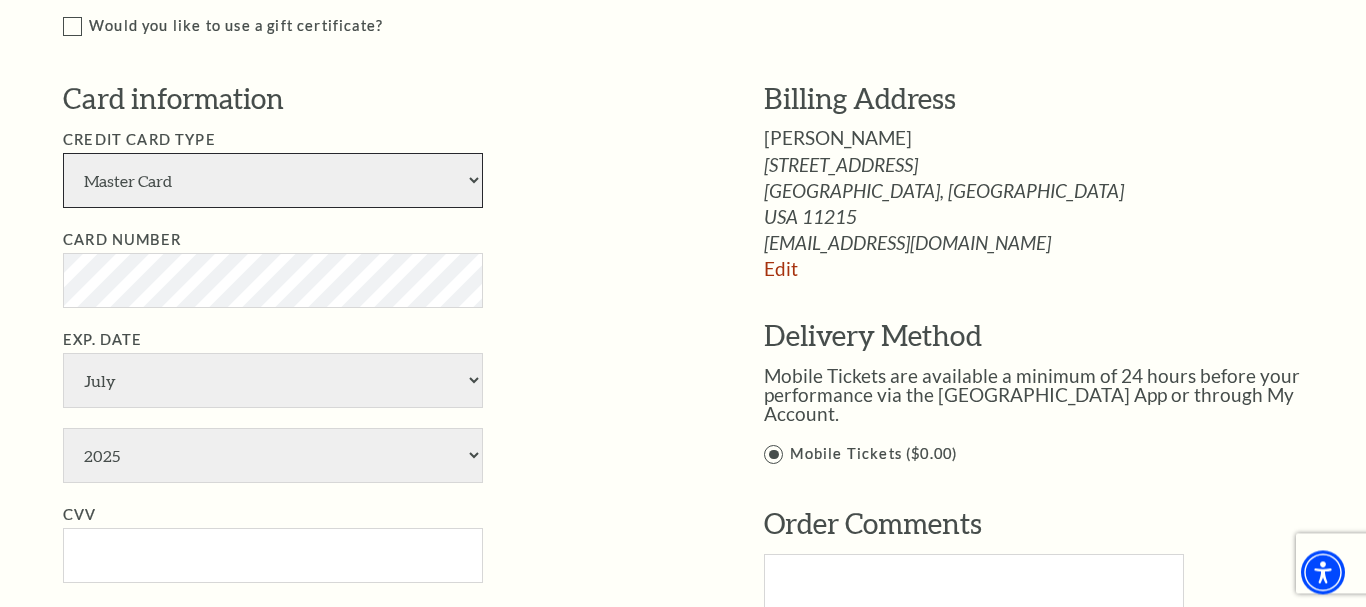 click on "Master Card" at bounding box center (0, 0) 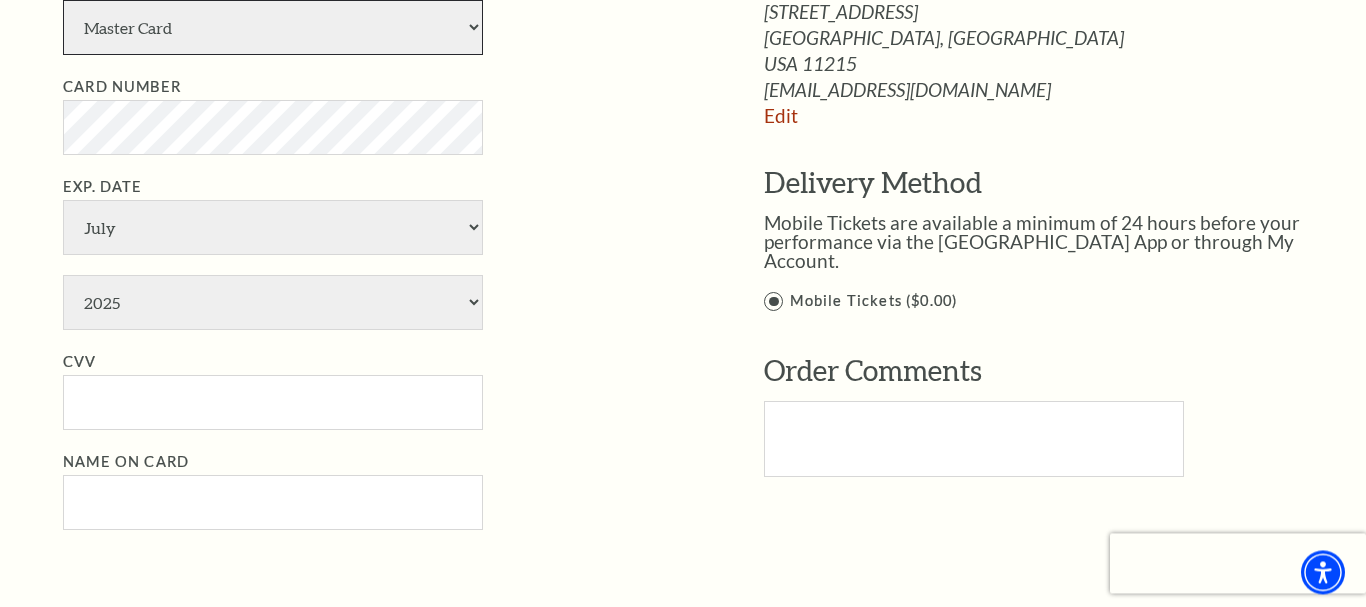 scroll, scrollTop: 1999, scrollLeft: 0, axis: vertical 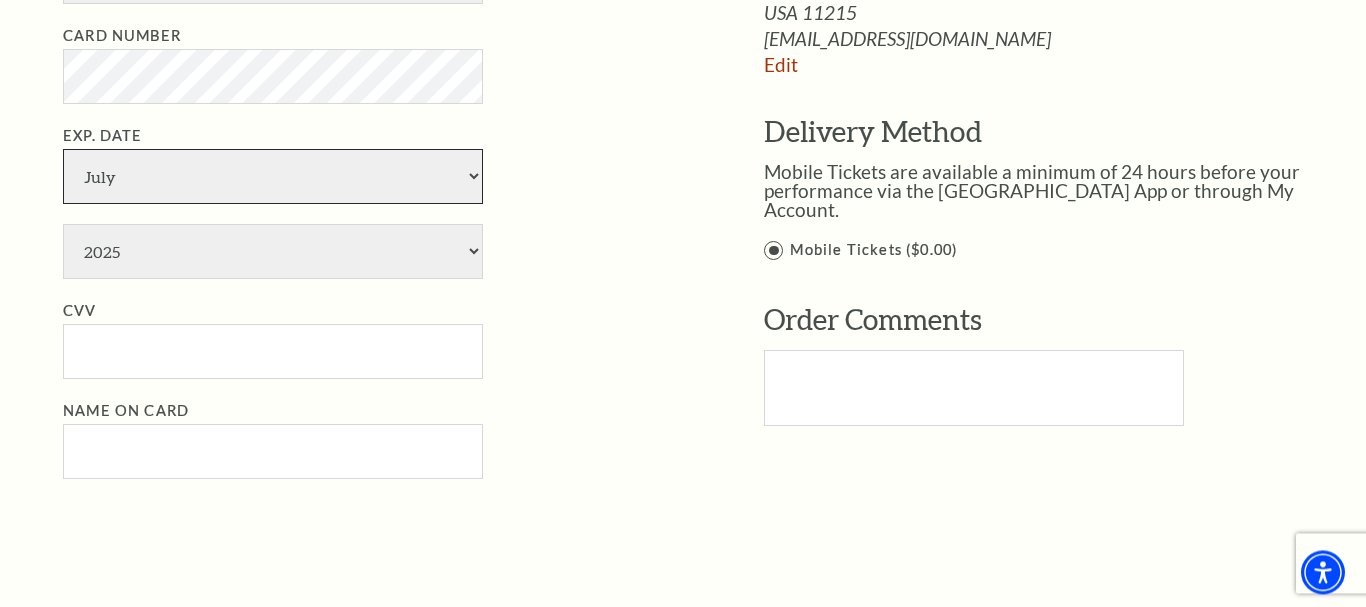 click on "January
February
March
April
May
June
July
August
September
October
November
December" at bounding box center [273, 176] 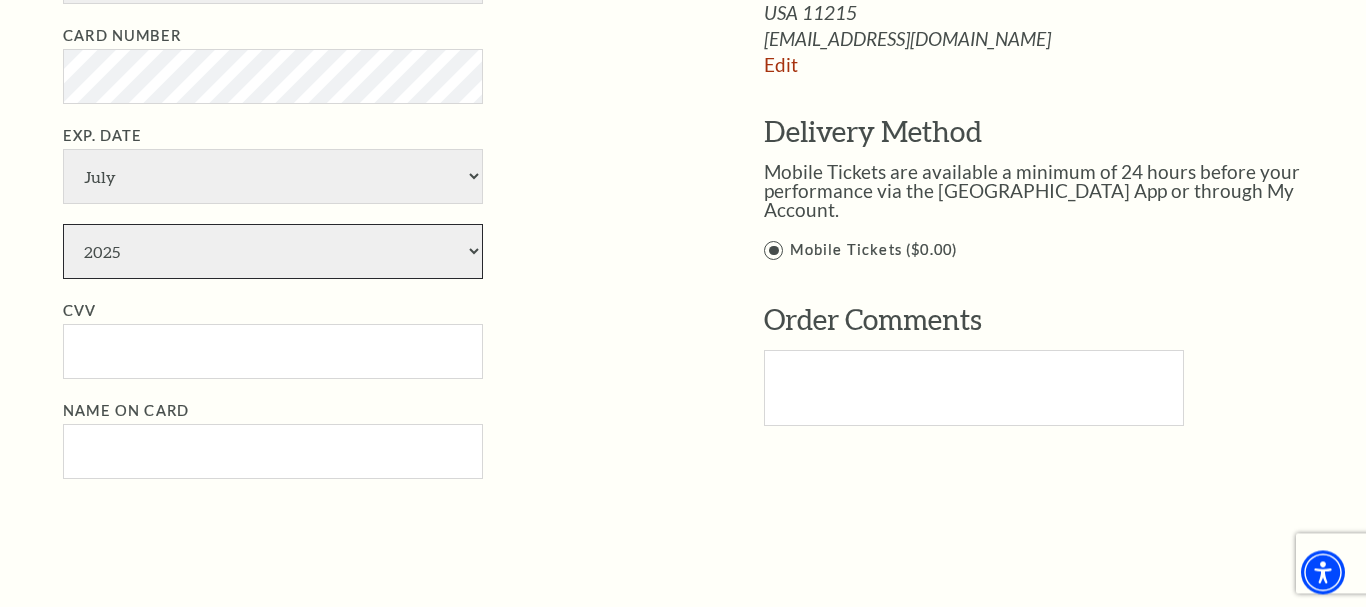 click on "2025
2026
2027
2028
2029
2030
2031
2032
2033
2034" at bounding box center (273, 251) 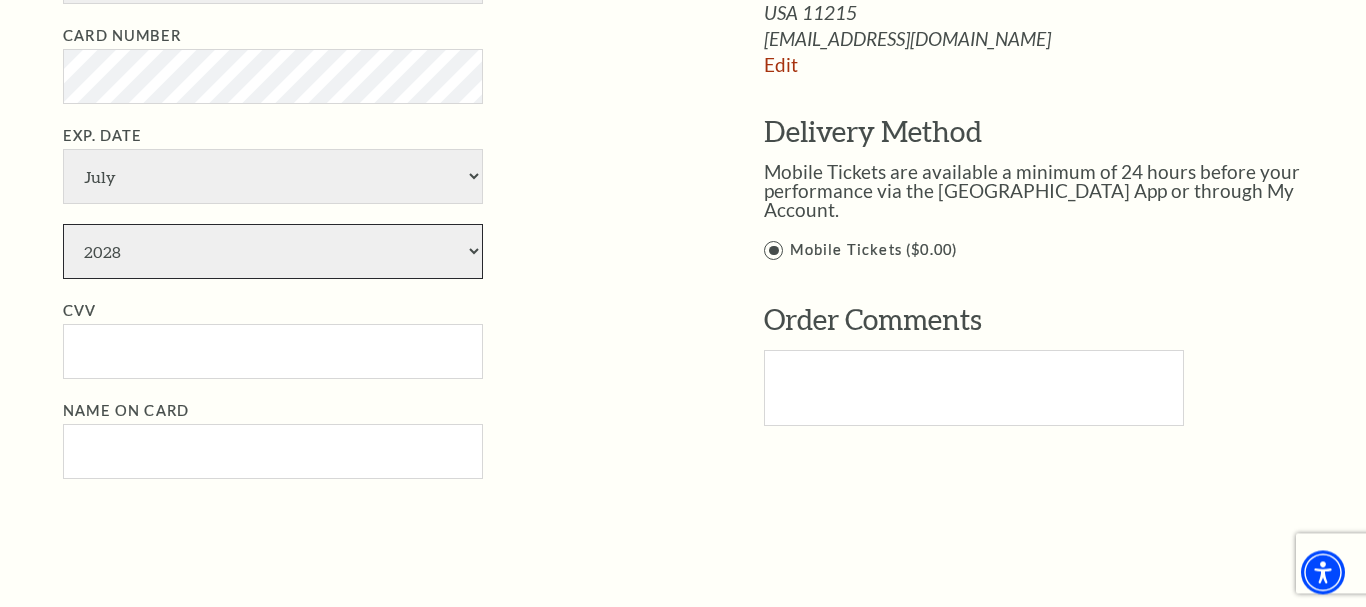 click on "2028" at bounding box center (0, 0) 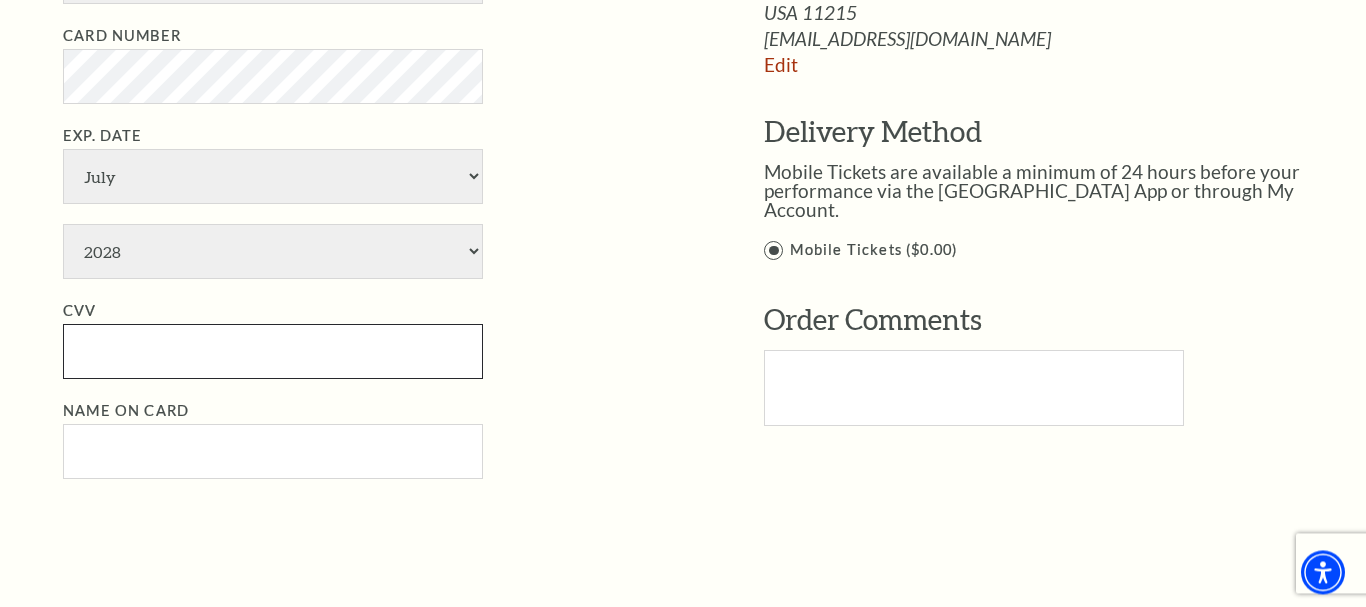 click on "CVV" at bounding box center (273, 351) 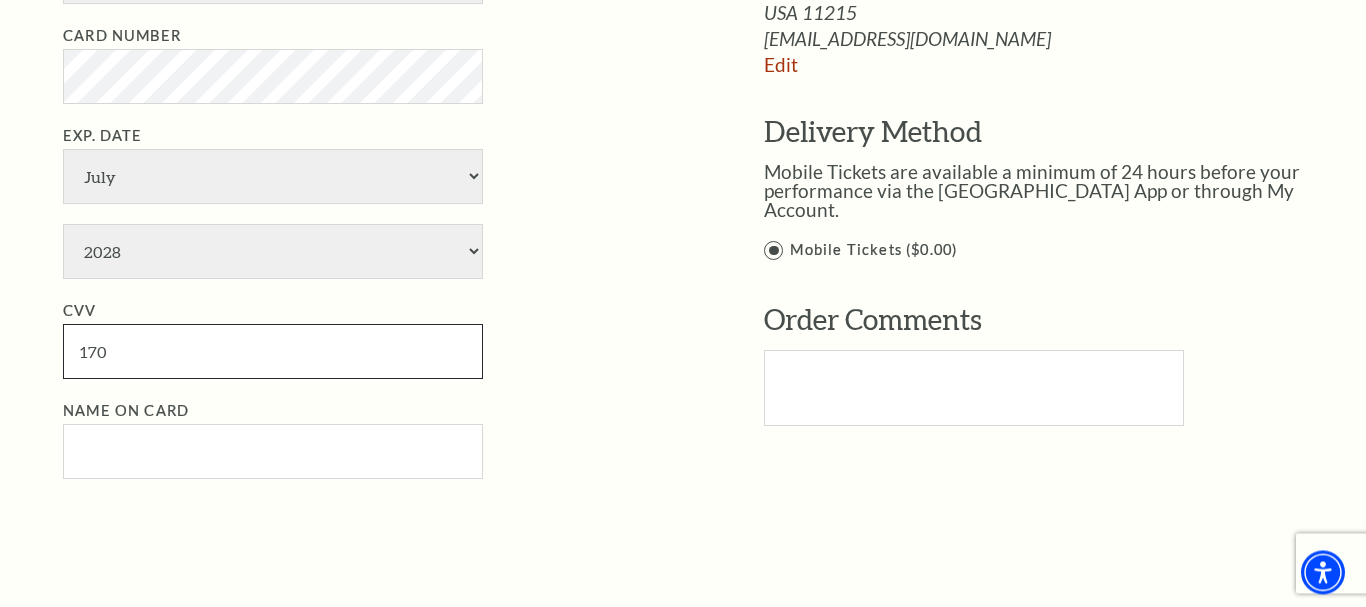 type on "170" 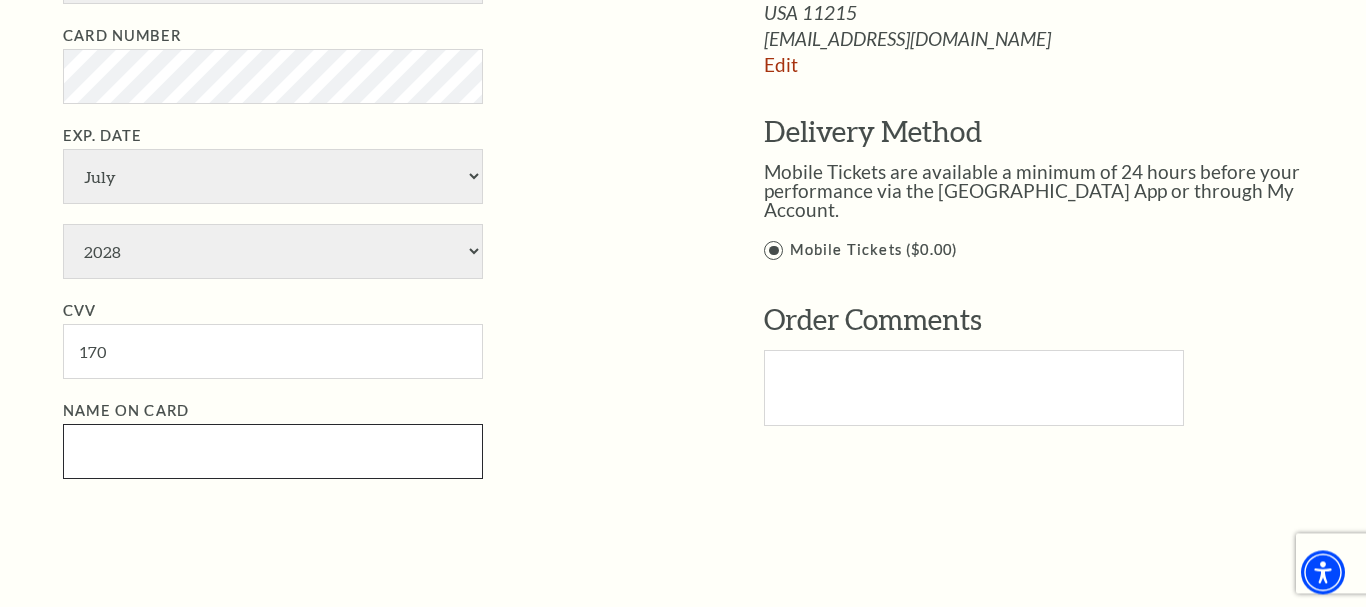 click on "Name on Card" at bounding box center (273, 451) 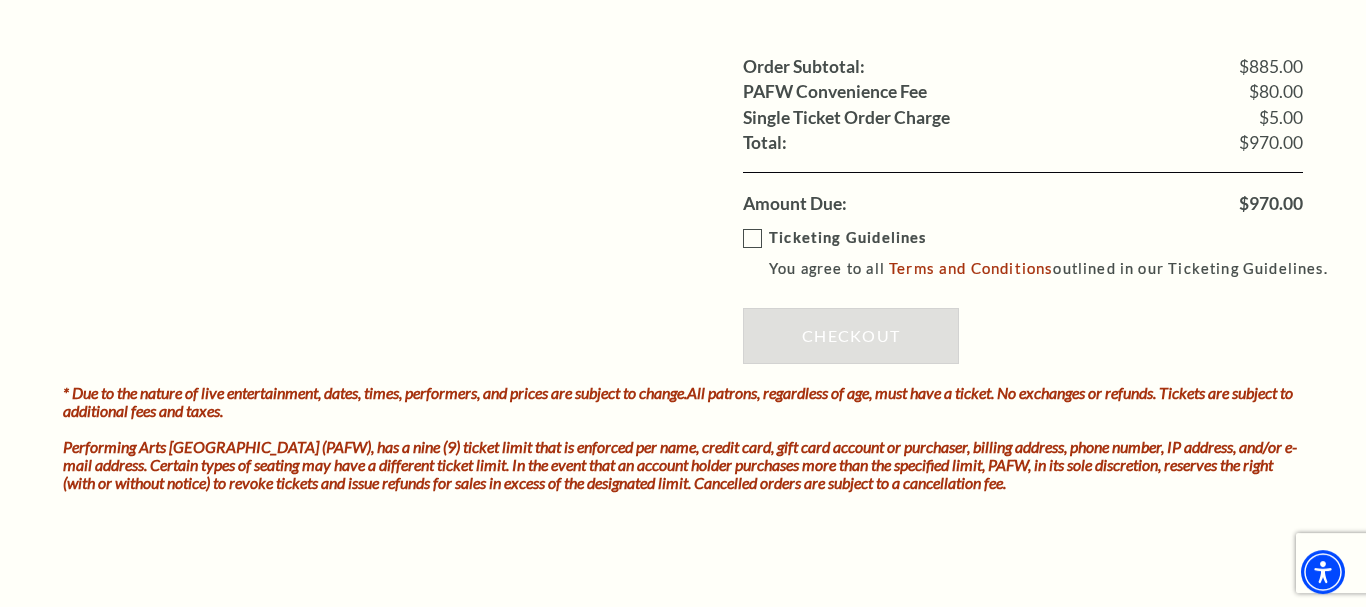scroll, scrollTop: 2560, scrollLeft: 0, axis: vertical 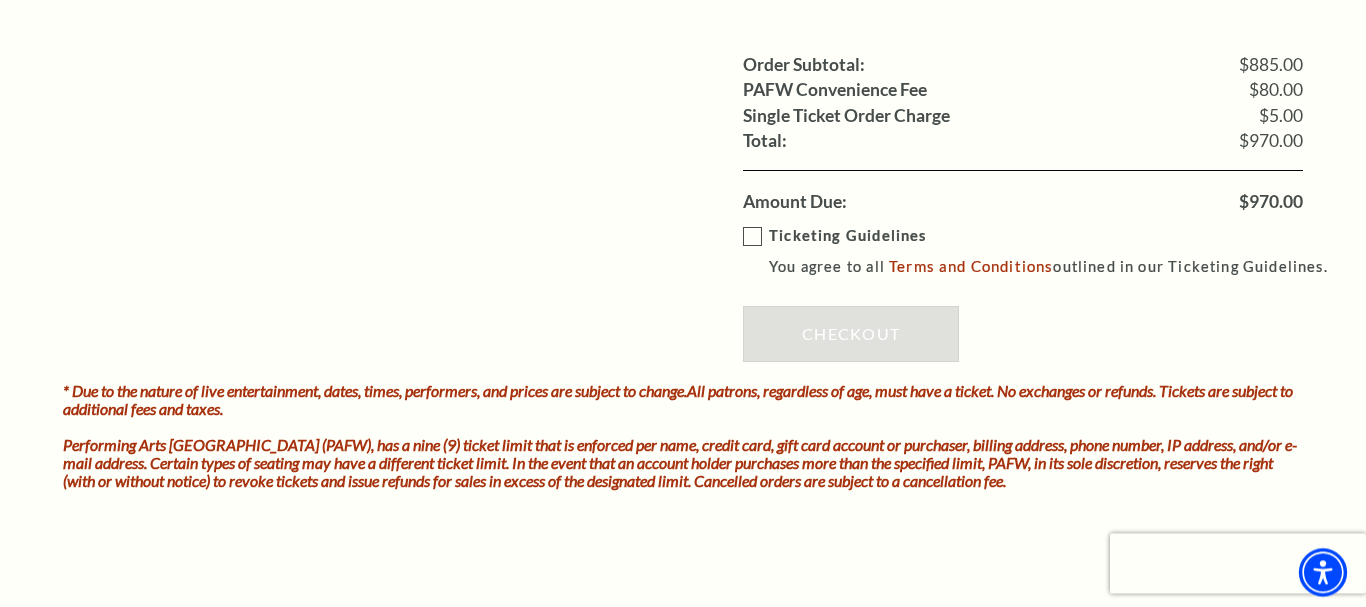type on "[PERSON_NAME]" 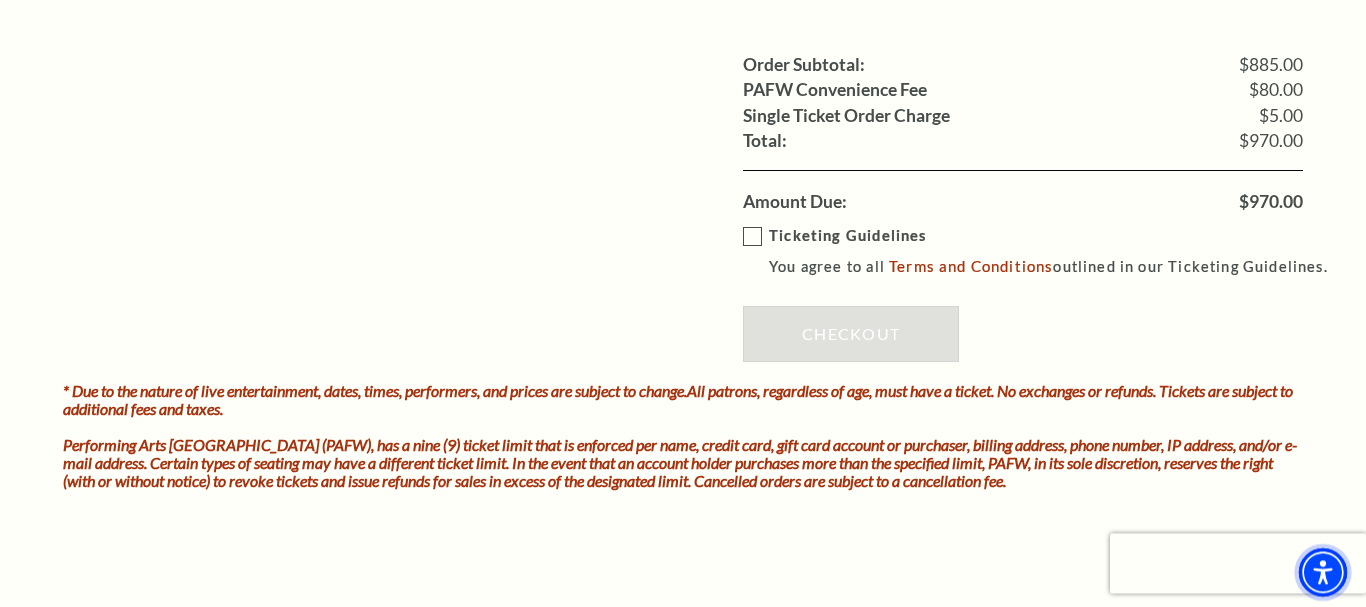 click at bounding box center (1323, 572) 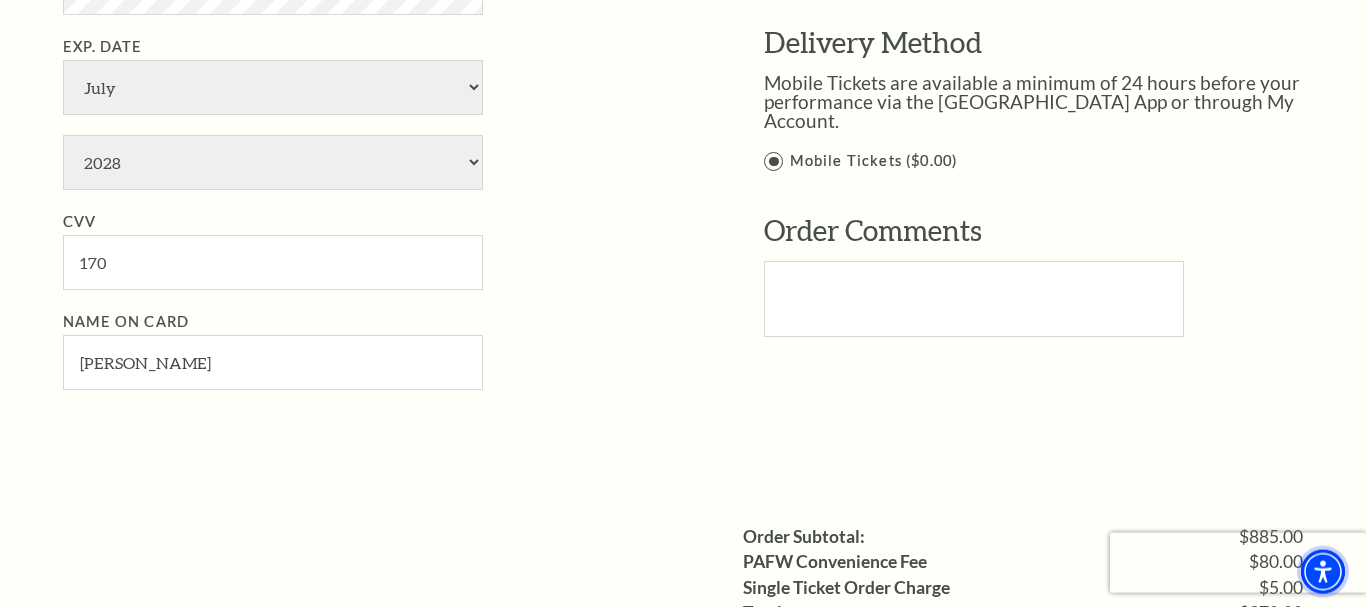 scroll, scrollTop: 1987, scrollLeft: 0, axis: vertical 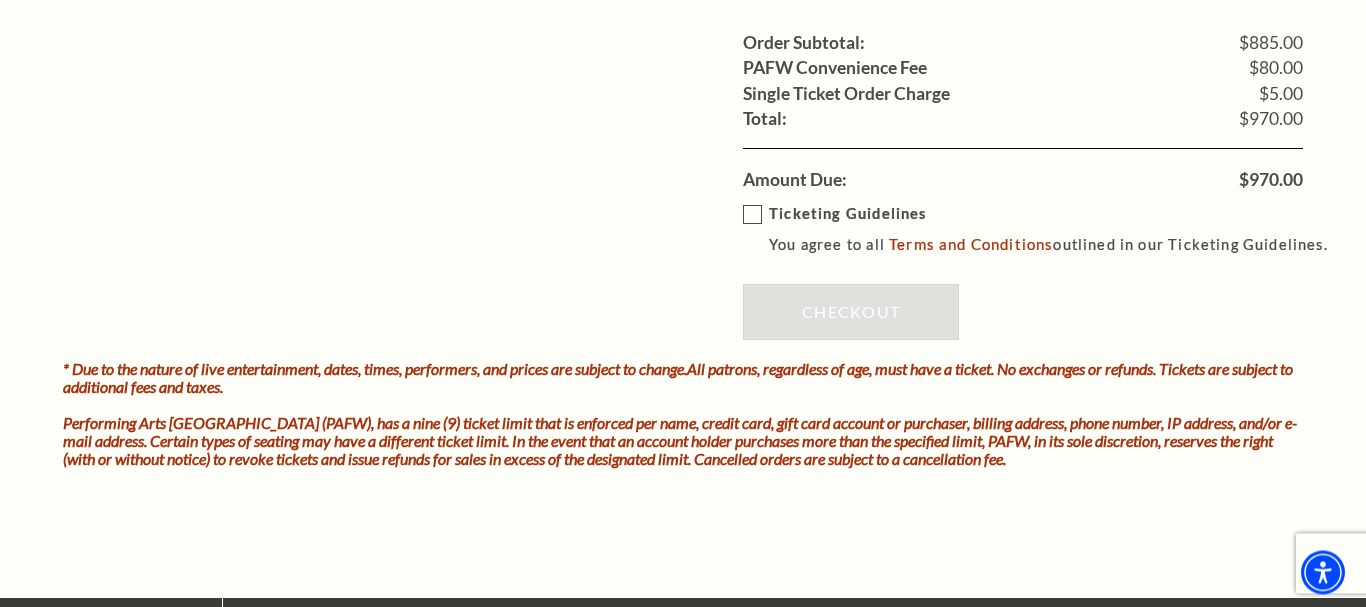 click on "Ticketing Guidelines
You agree to all   Terms and Conditions  outlined in our Ticketing Guidelines." at bounding box center (1044, 229) 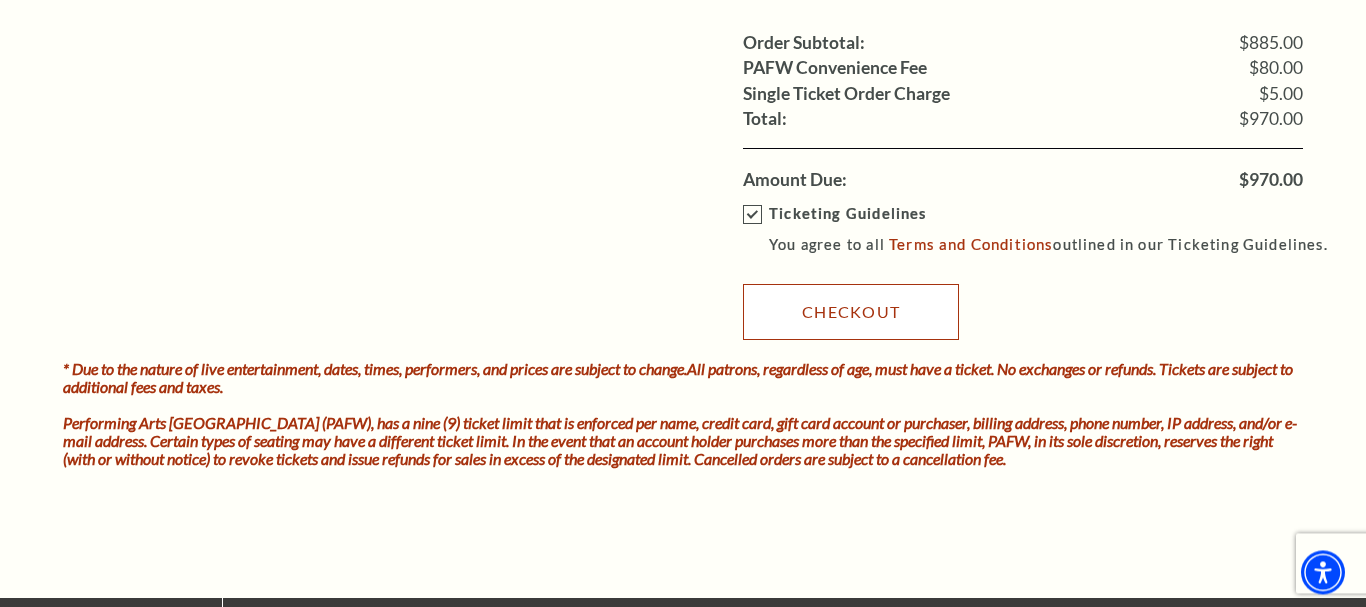 click on "Checkout" at bounding box center [851, 312] 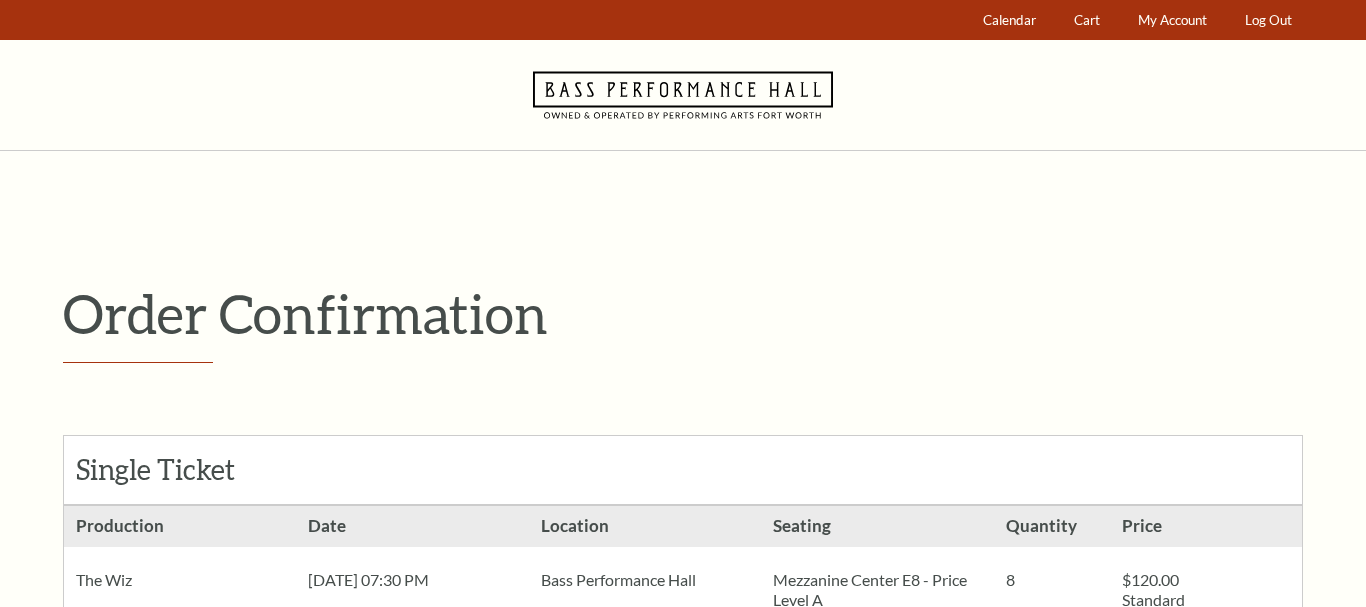 scroll, scrollTop: 0, scrollLeft: 0, axis: both 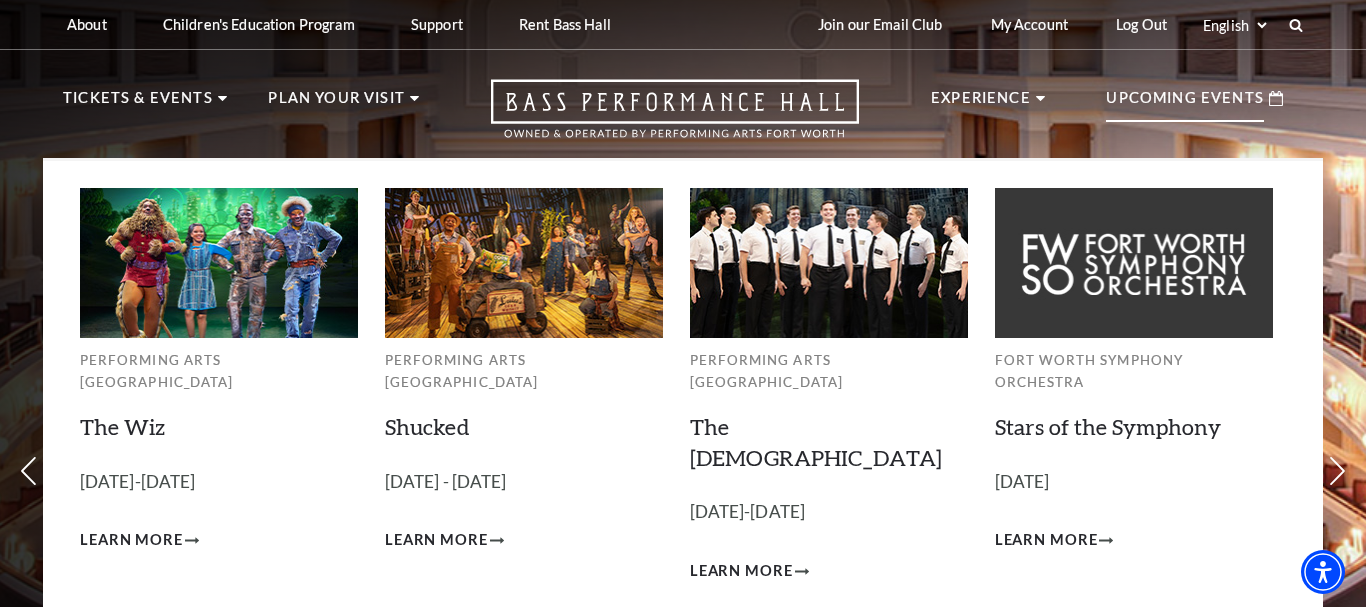 click on "View Full Calendar" at bounding box center (682, 662) 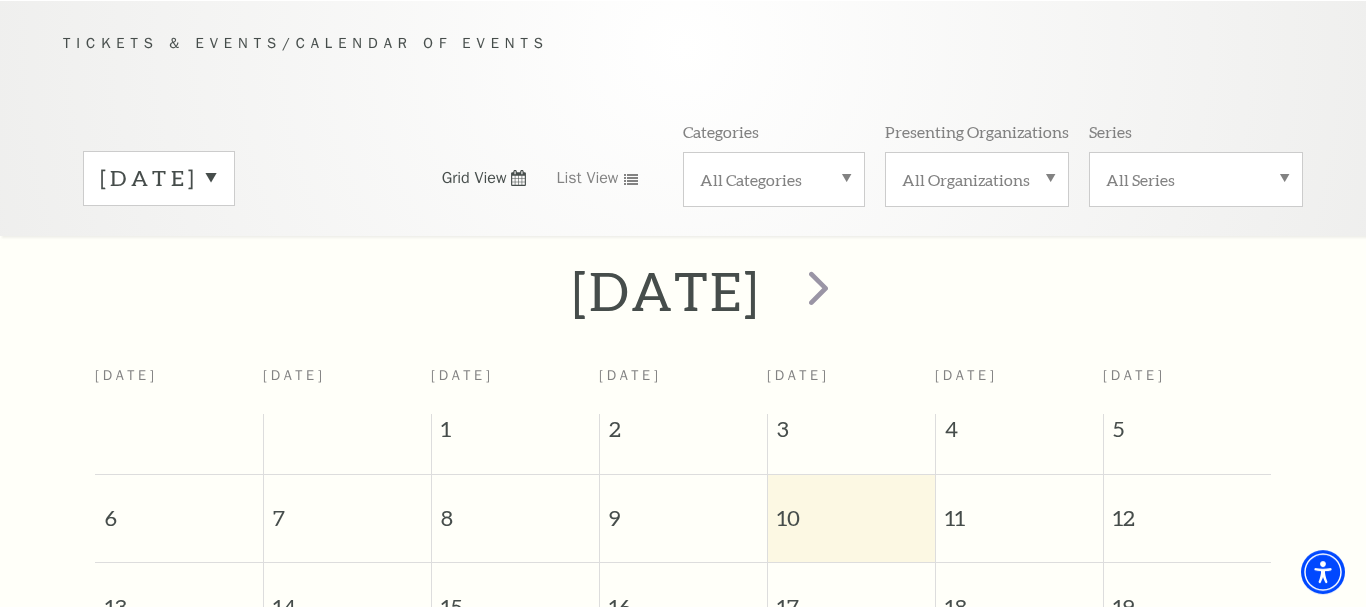 scroll, scrollTop: 177, scrollLeft: 0, axis: vertical 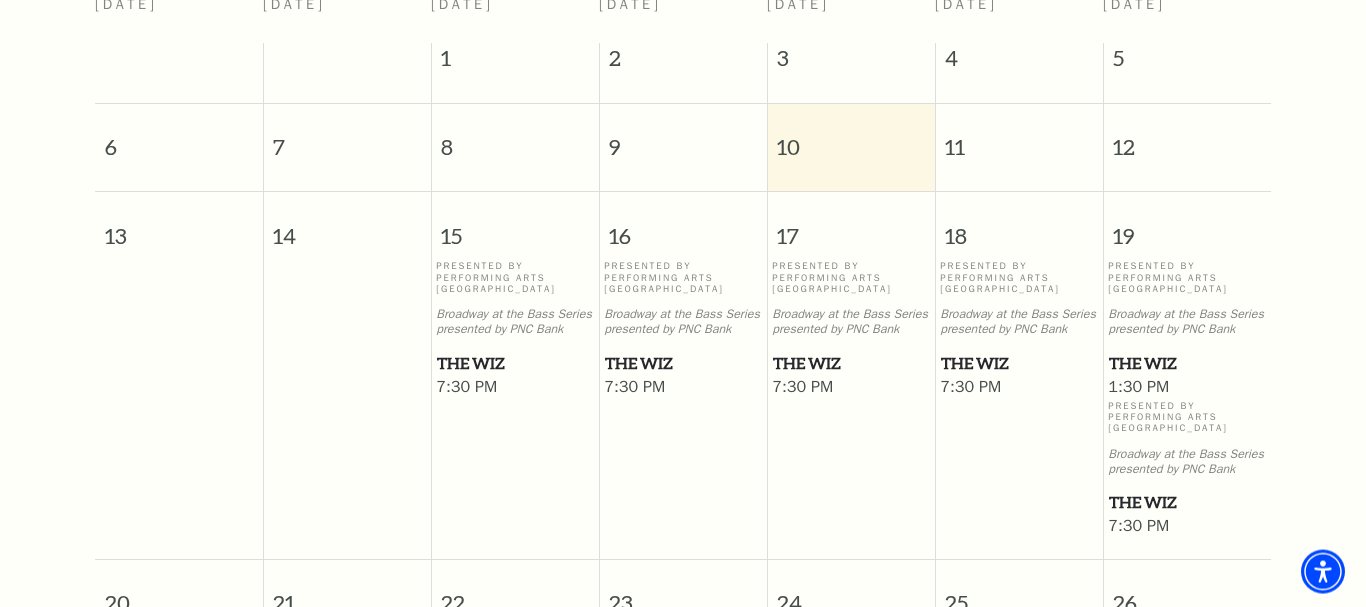 click on "The Wiz" at bounding box center [851, 363] 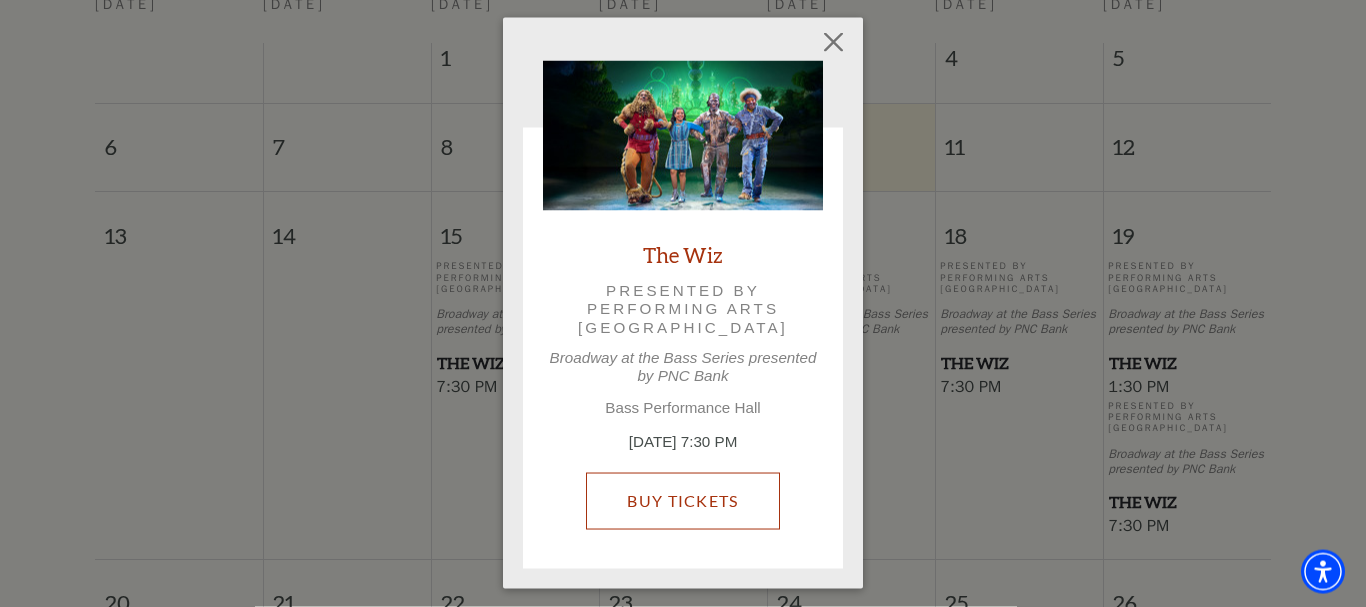 click on "Buy Tickets" at bounding box center [682, 501] 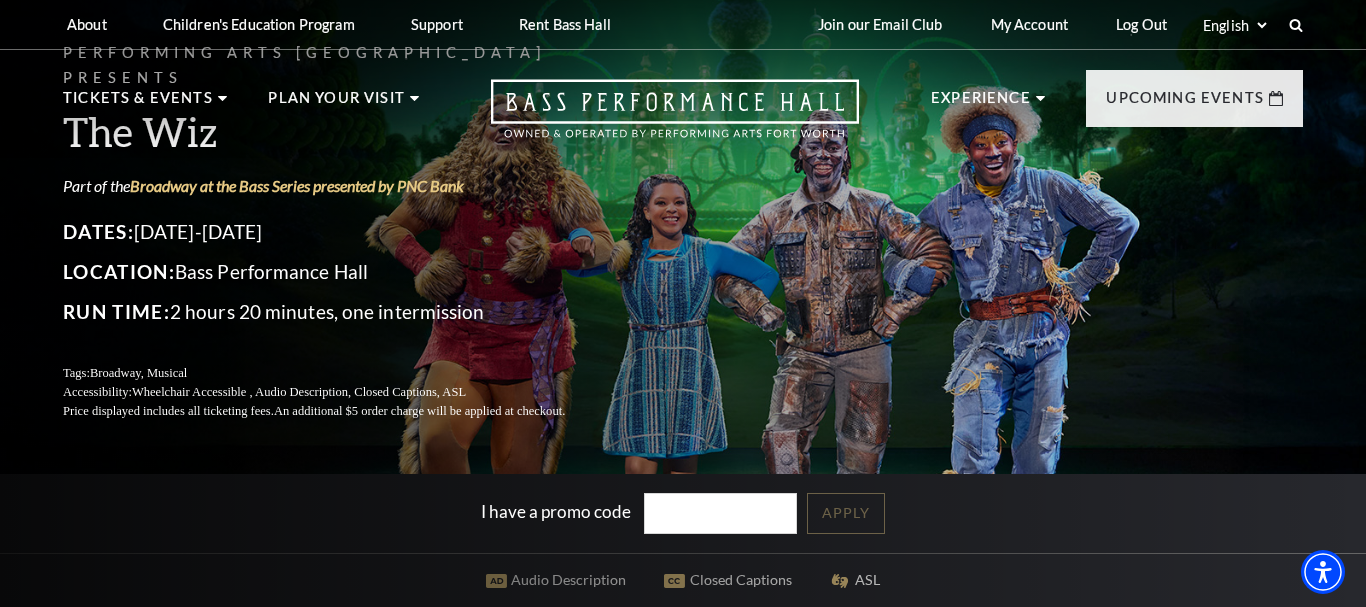scroll, scrollTop: 0, scrollLeft: 0, axis: both 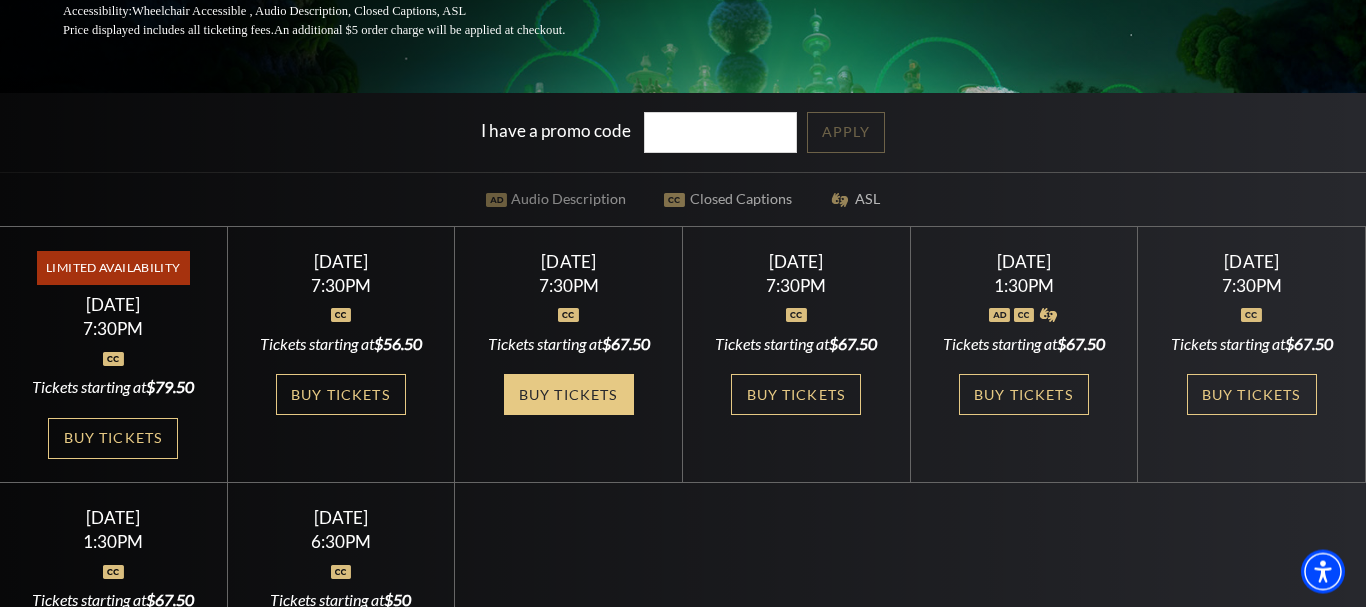 click on "Buy Tickets" at bounding box center [569, 394] 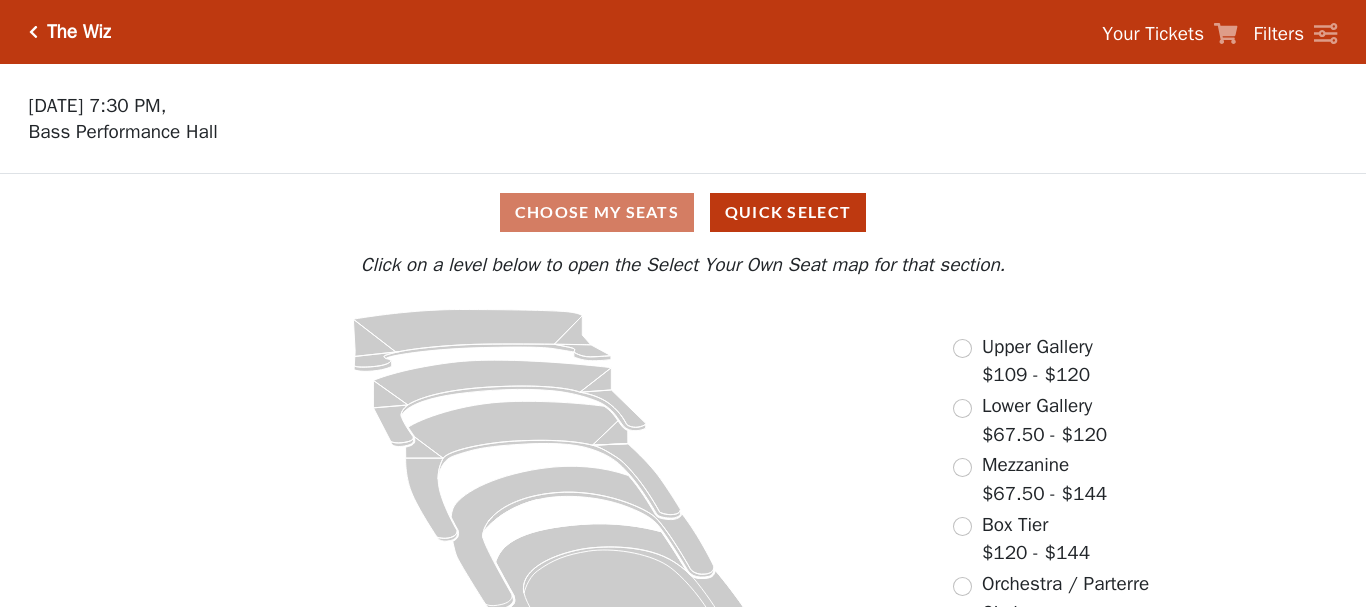 scroll, scrollTop: 0, scrollLeft: 0, axis: both 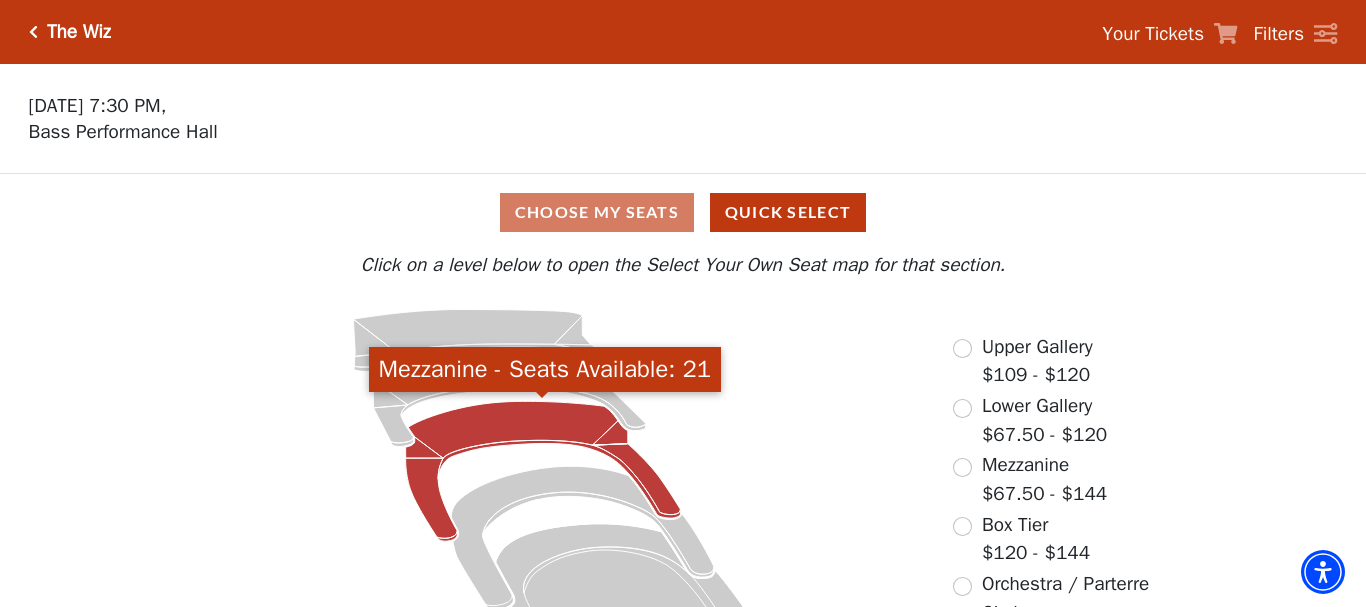 click 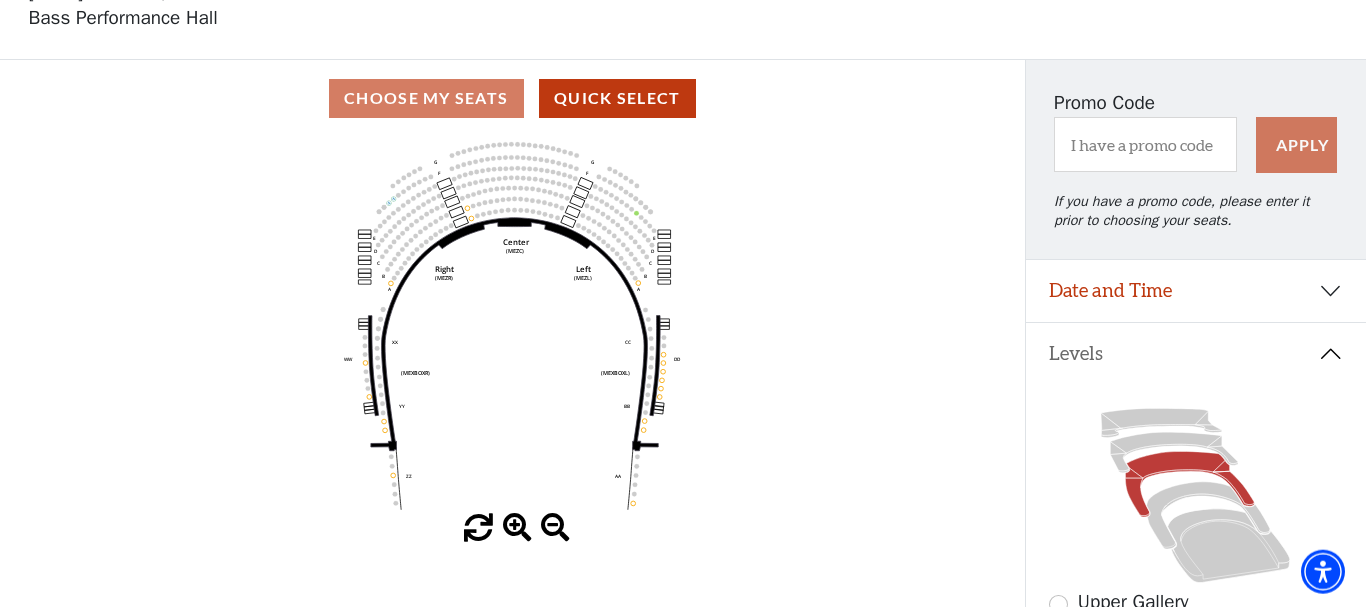 scroll, scrollTop: 116, scrollLeft: 0, axis: vertical 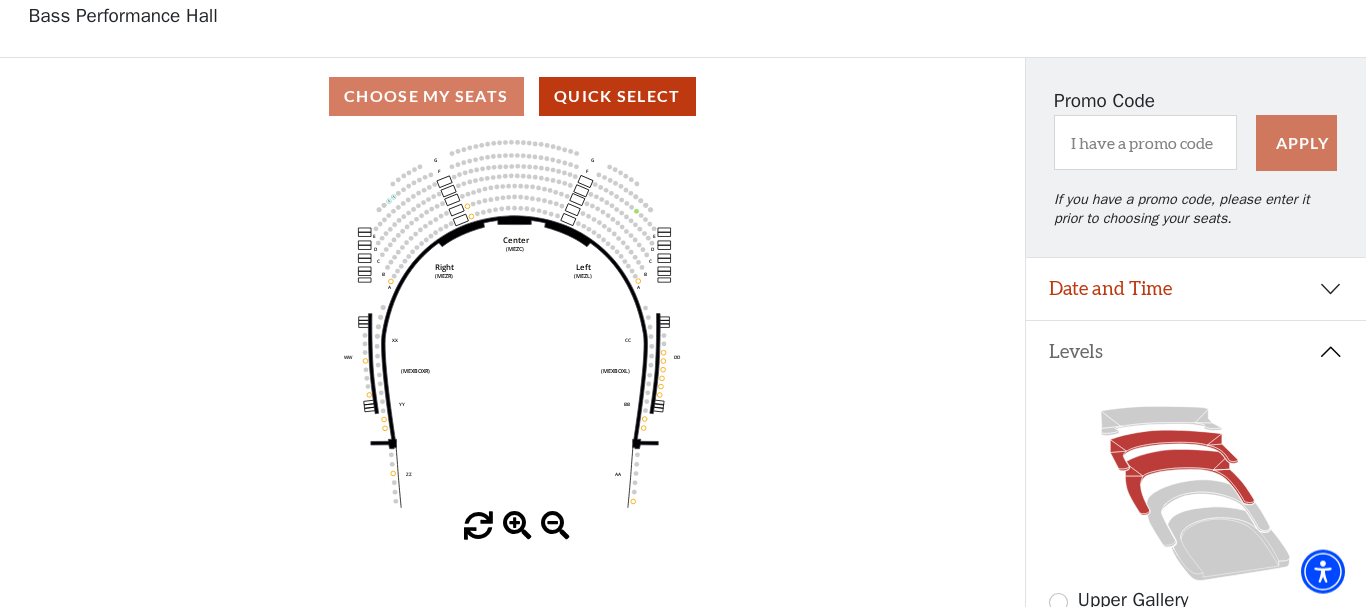 click 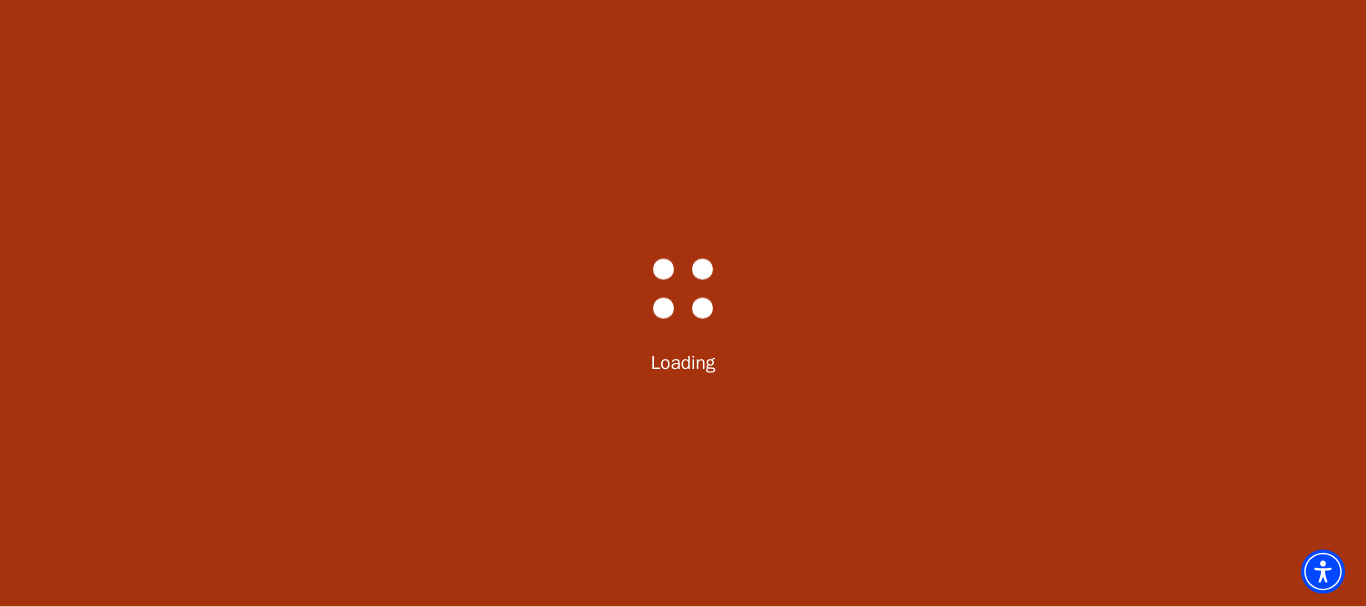 scroll, scrollTop: 0, scrollLeft: 0, axis: both 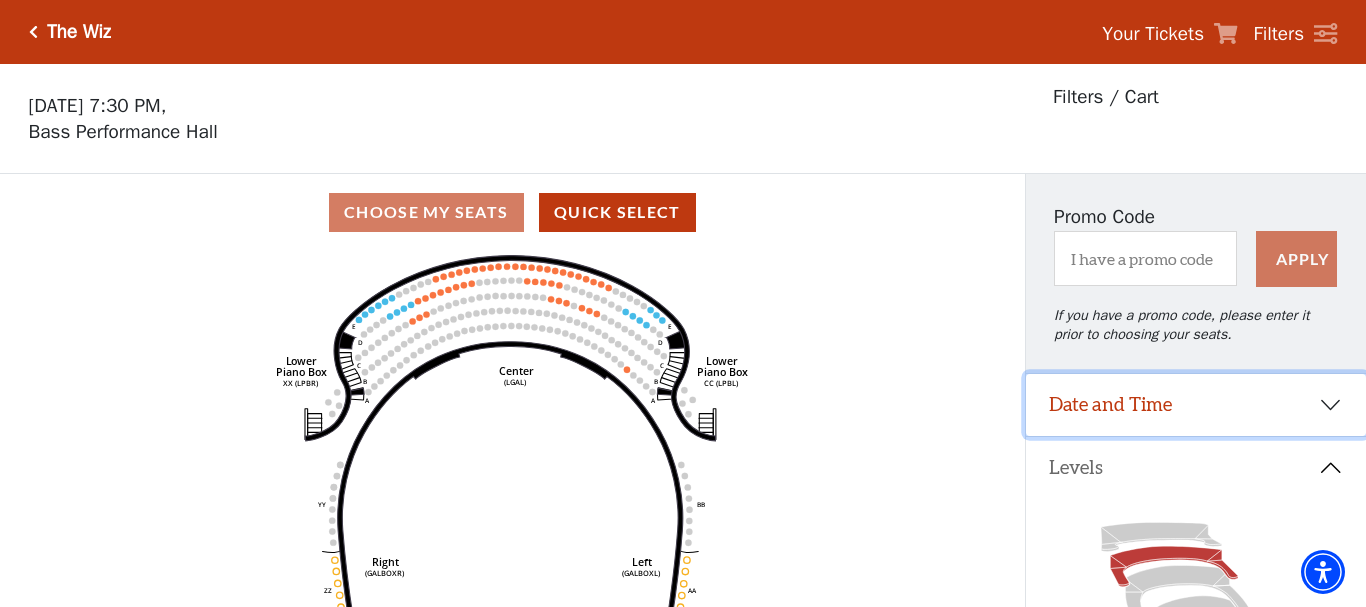 click on "Date and Time" at bounding box center (1196, 405) 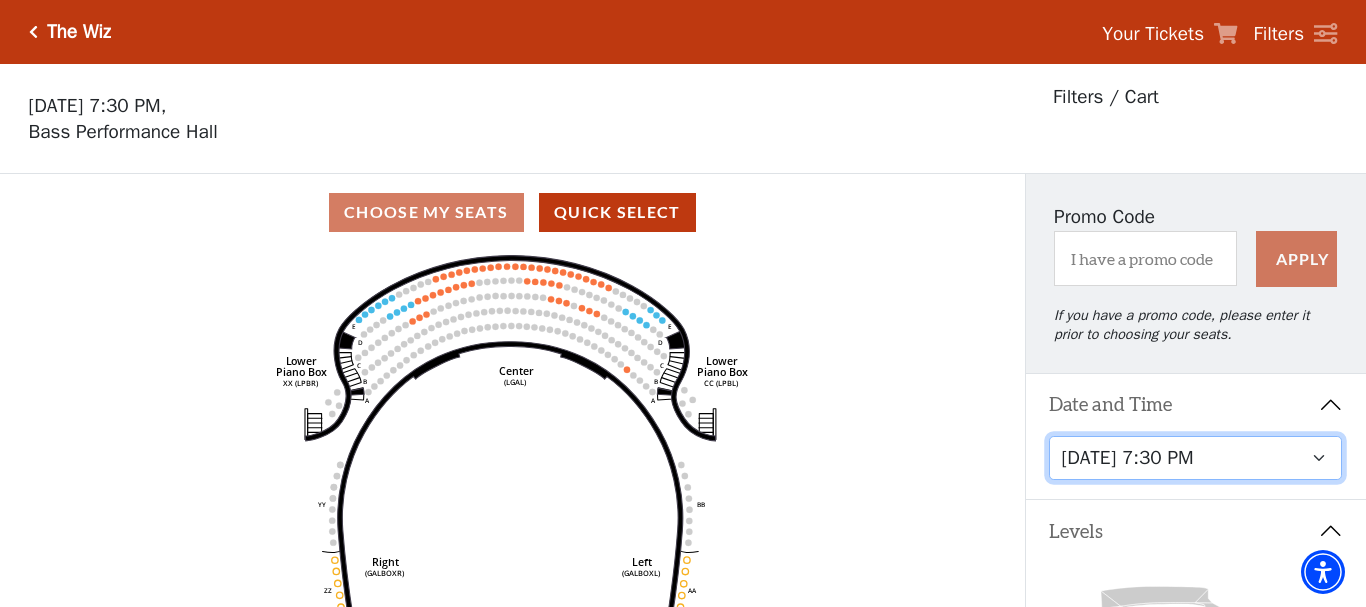 click on "Tuesday, July 15 at 7:30 PM Wednesday, July 16 at 7:30 PM Thursday, July 17 at 7:30 PM Friday, July 18 at 7:30 PM Saturday, July 19 at 1:30 PM Saturday, July 19 at 7:30 PM Sunday, July 20 at 1:30 PM Sunday, July 20 at 6:30 PM" at bounding box center [1195, 458] 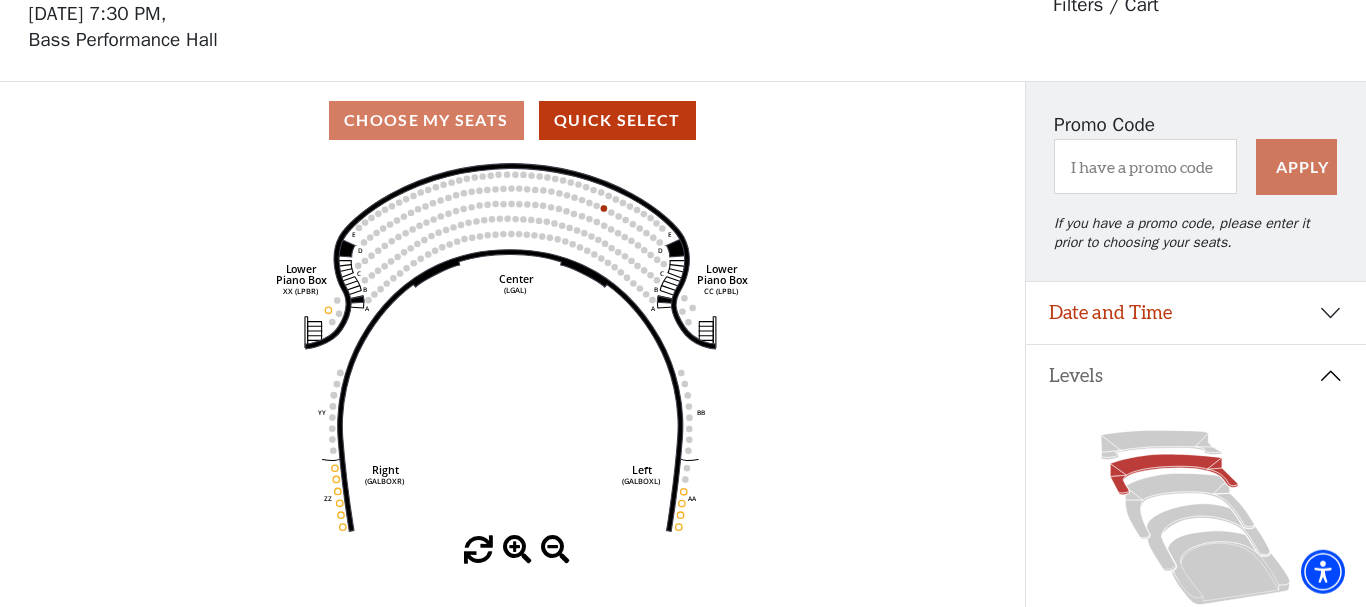 scroll, scrollTop: 93, scrollLeft: 0, axis: vertical 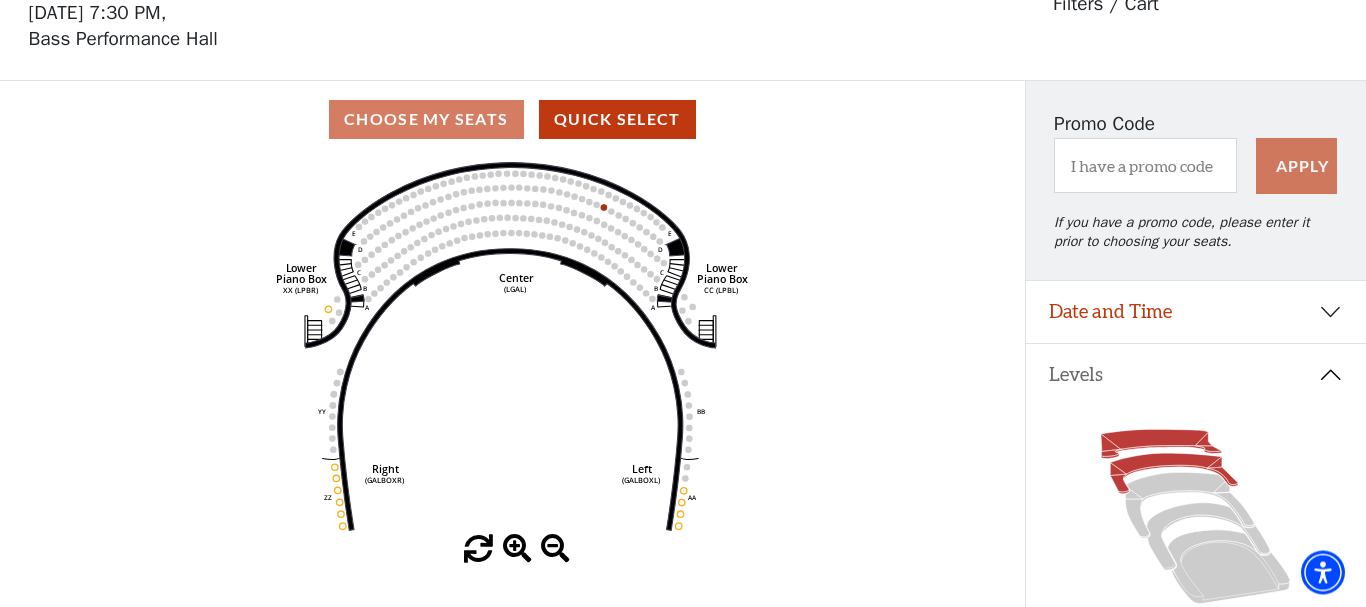 click 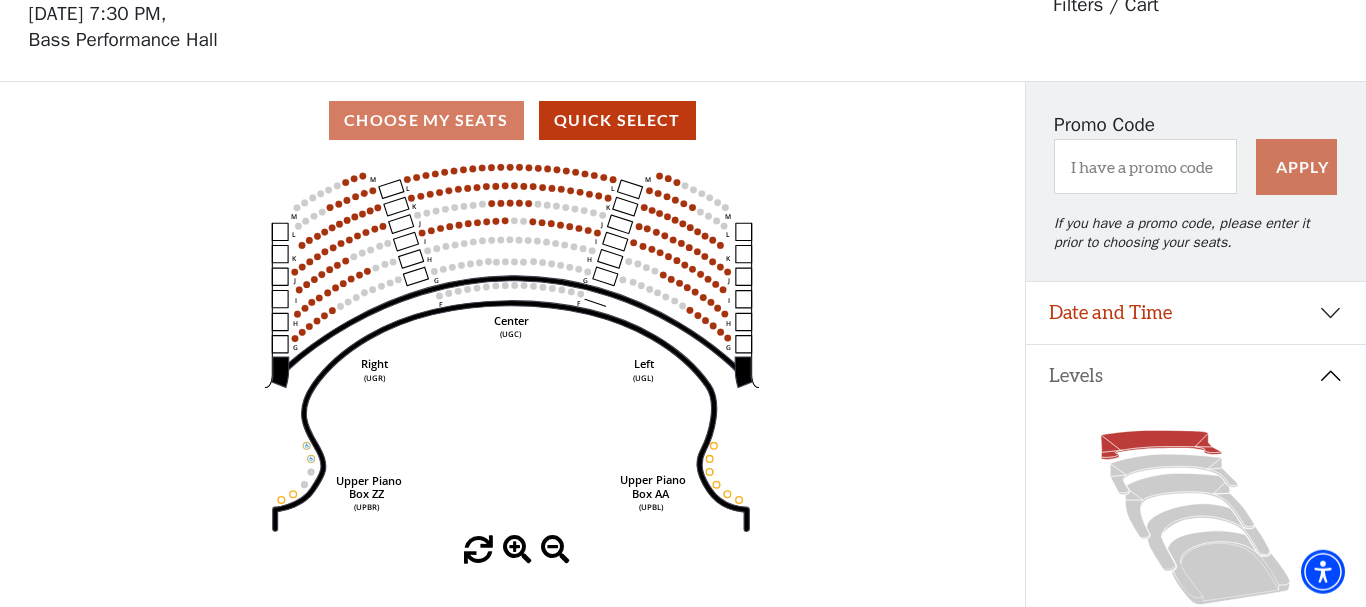 scroll, scrollTop: 93, scrollLeft: 0, axis: vertical 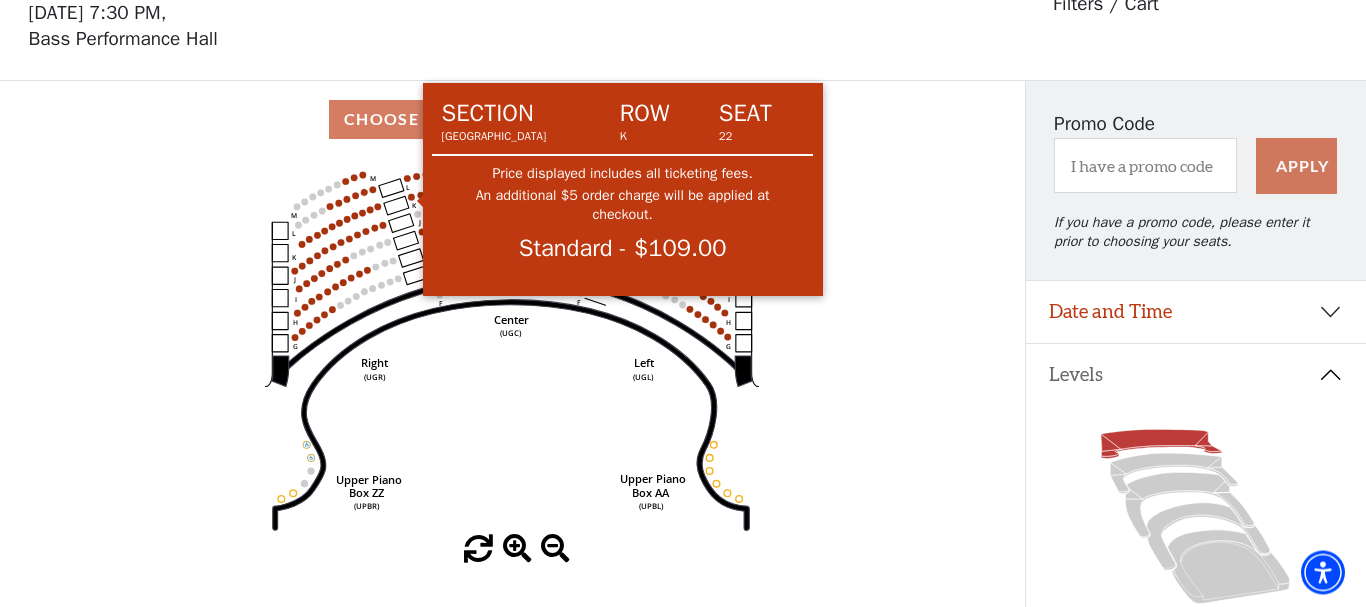 click 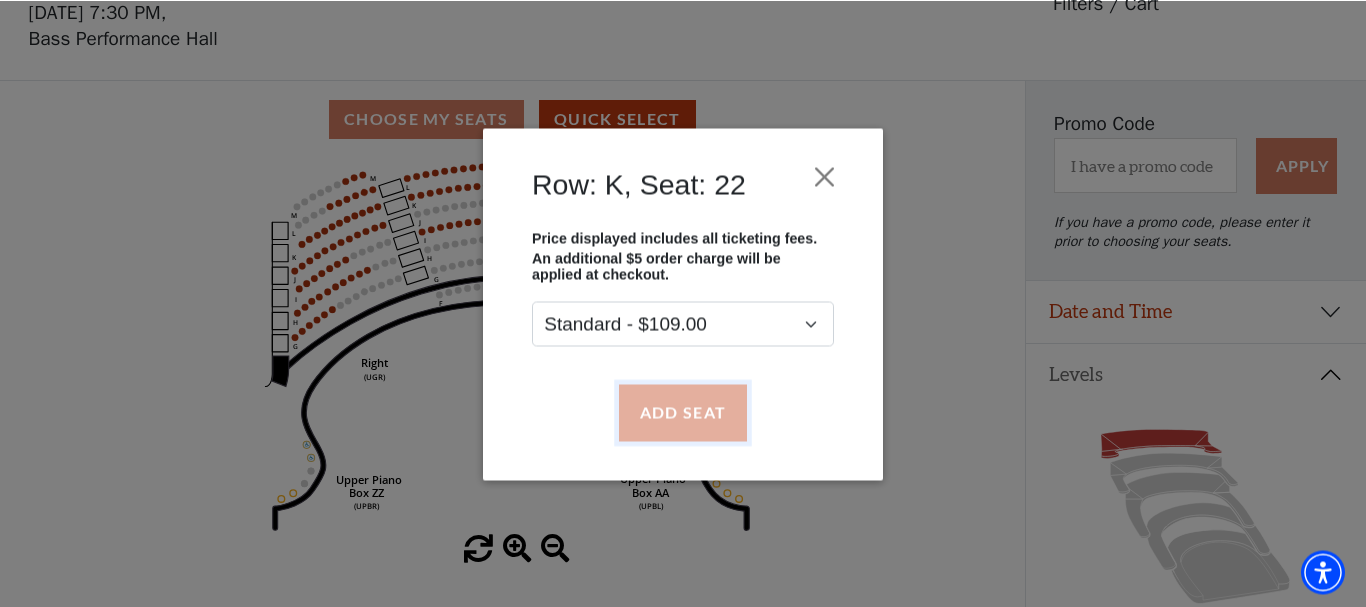 click on "Add Seat" at bounding box center (683, 412) 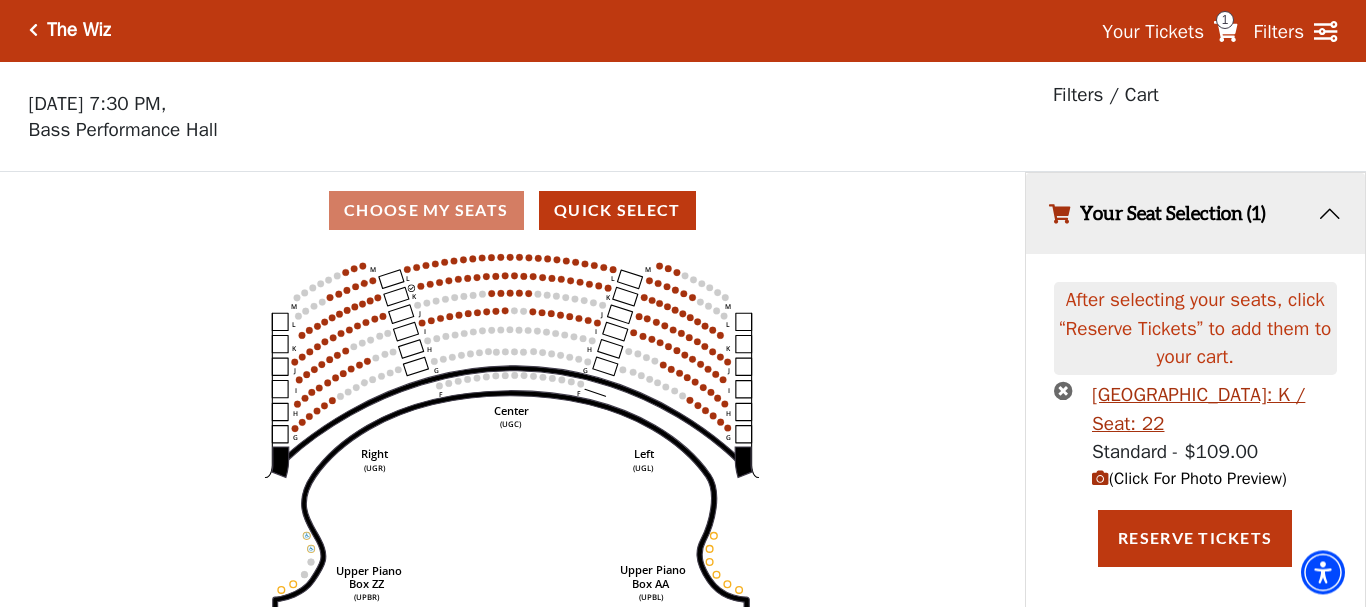 scroll, scrollTop: 0, scrollLeft: 0, axis: both 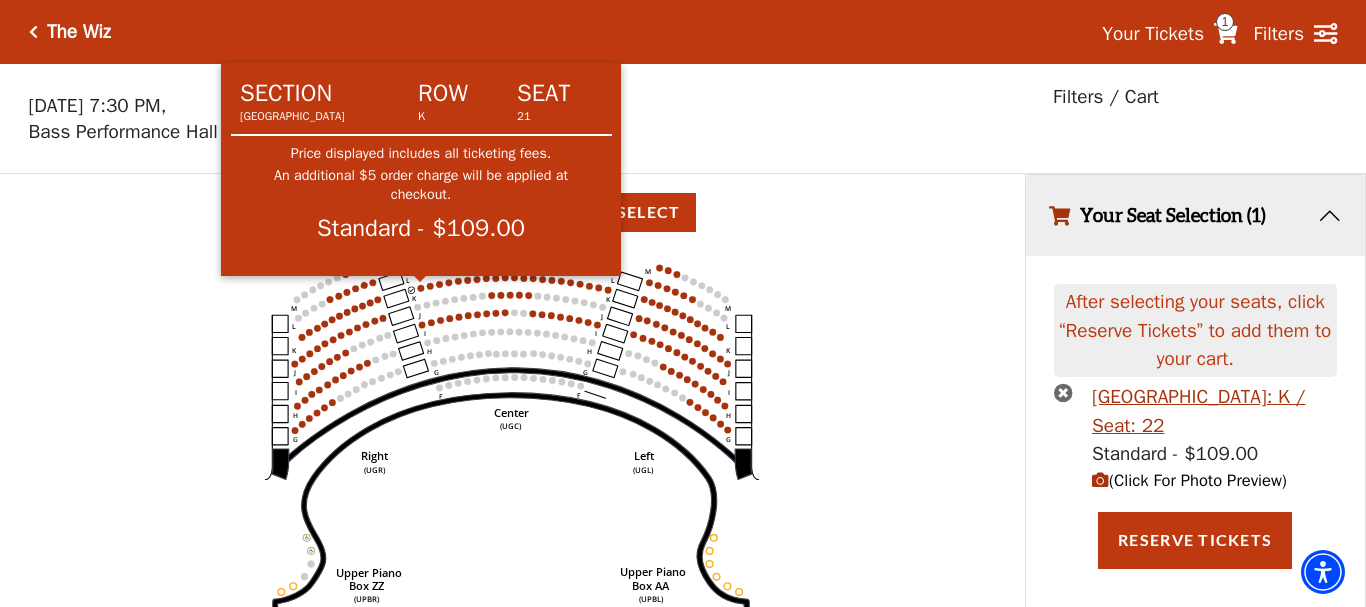 click 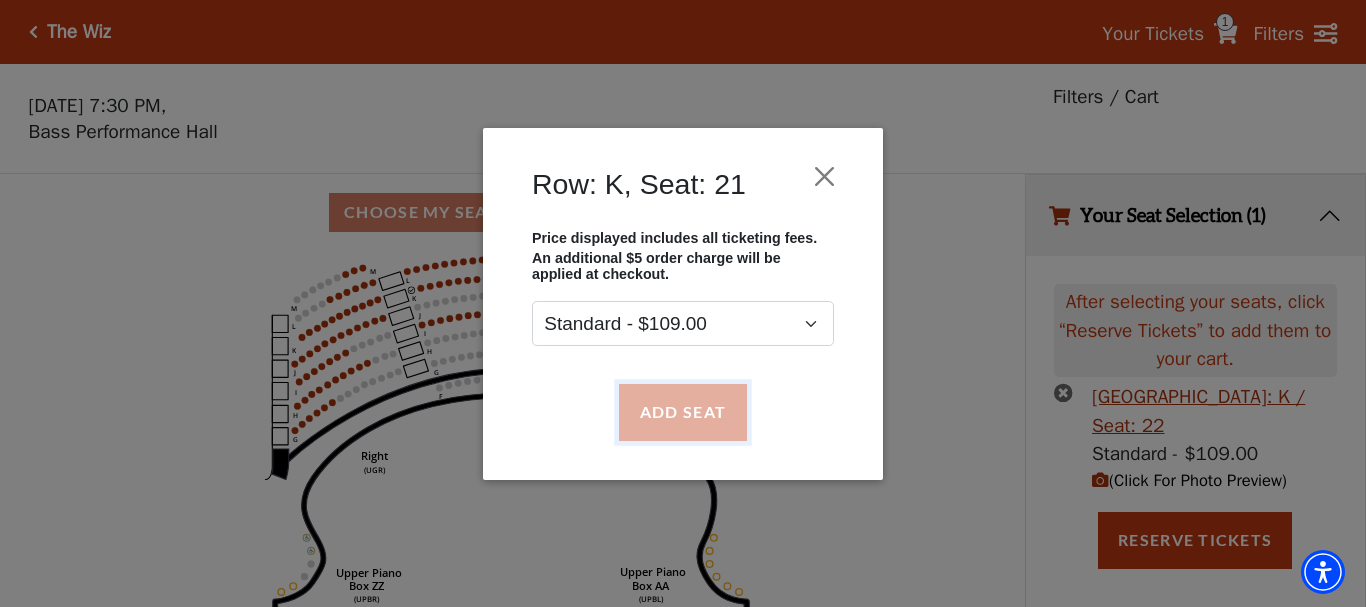 click on "Add Seat" at bounding box center [683, 412] 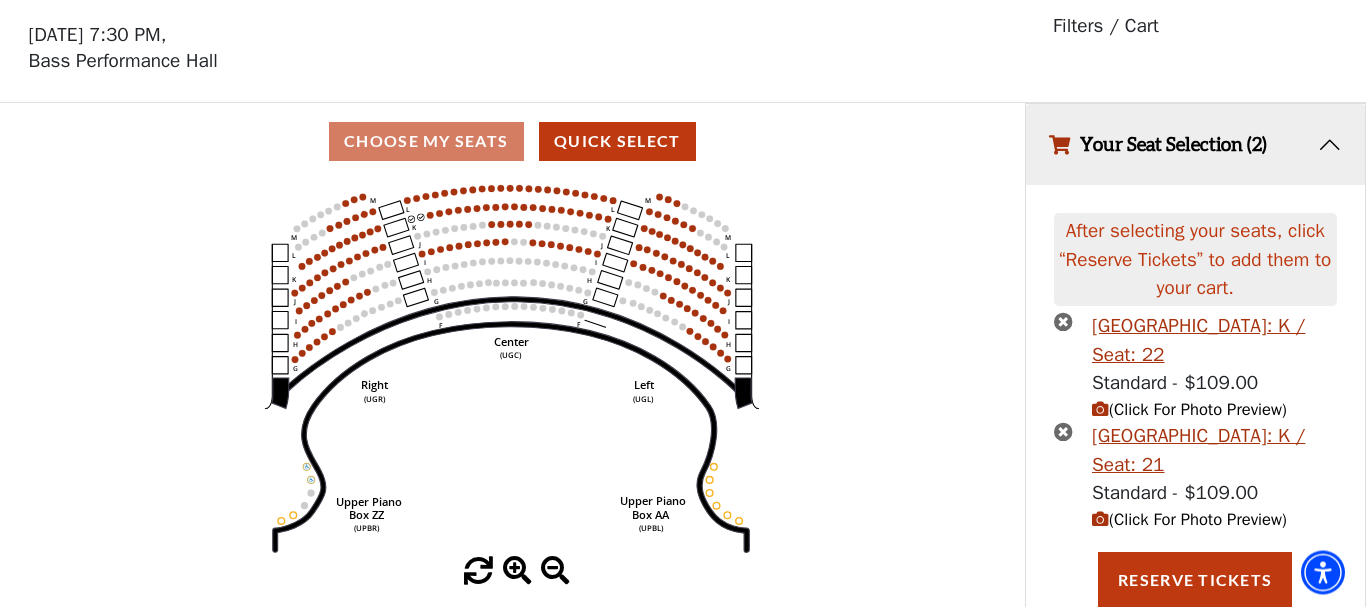 scroll, scrollTop: 72, scrollLeft: 0, axis: vertical 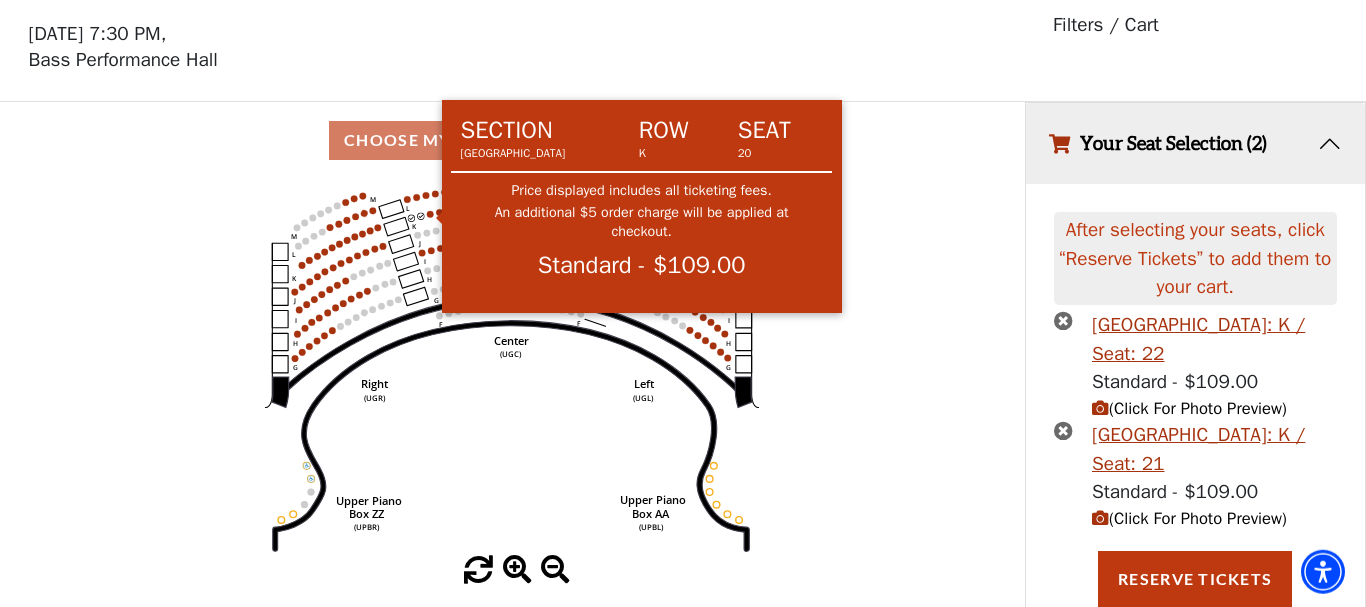 click 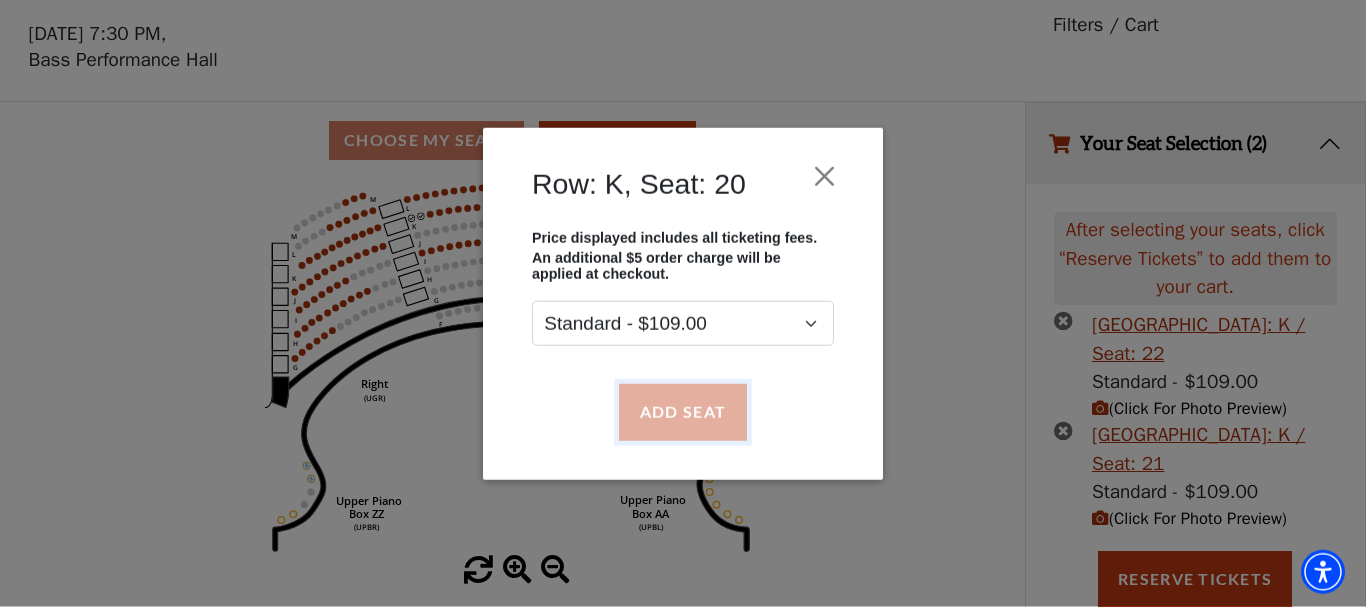 click on "Add Seat" at bounding box center (683, 412) 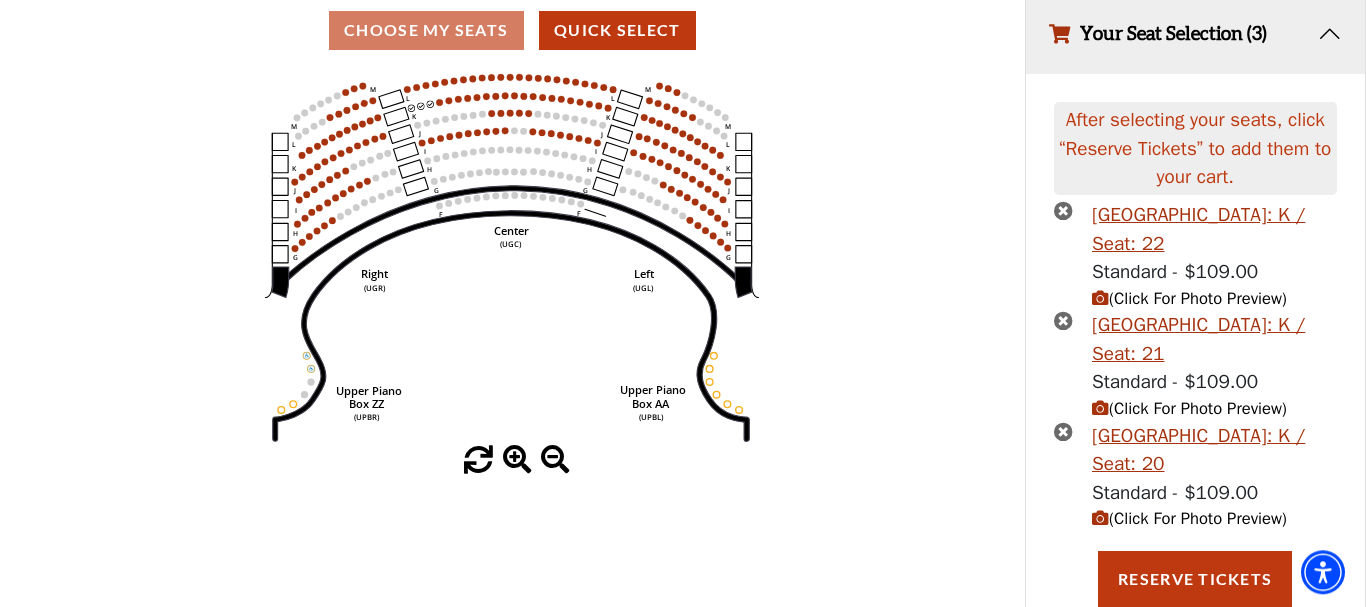 scroll, scrollTop: 183, scrollLeft: 0, axis: vertical 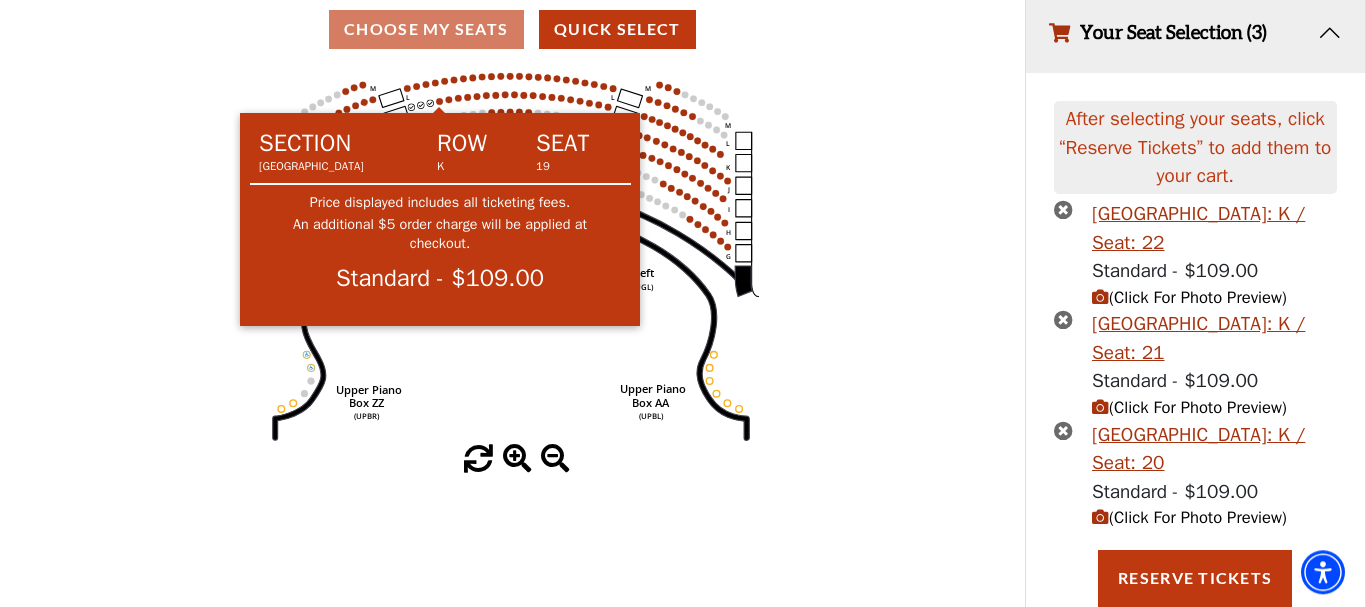 click 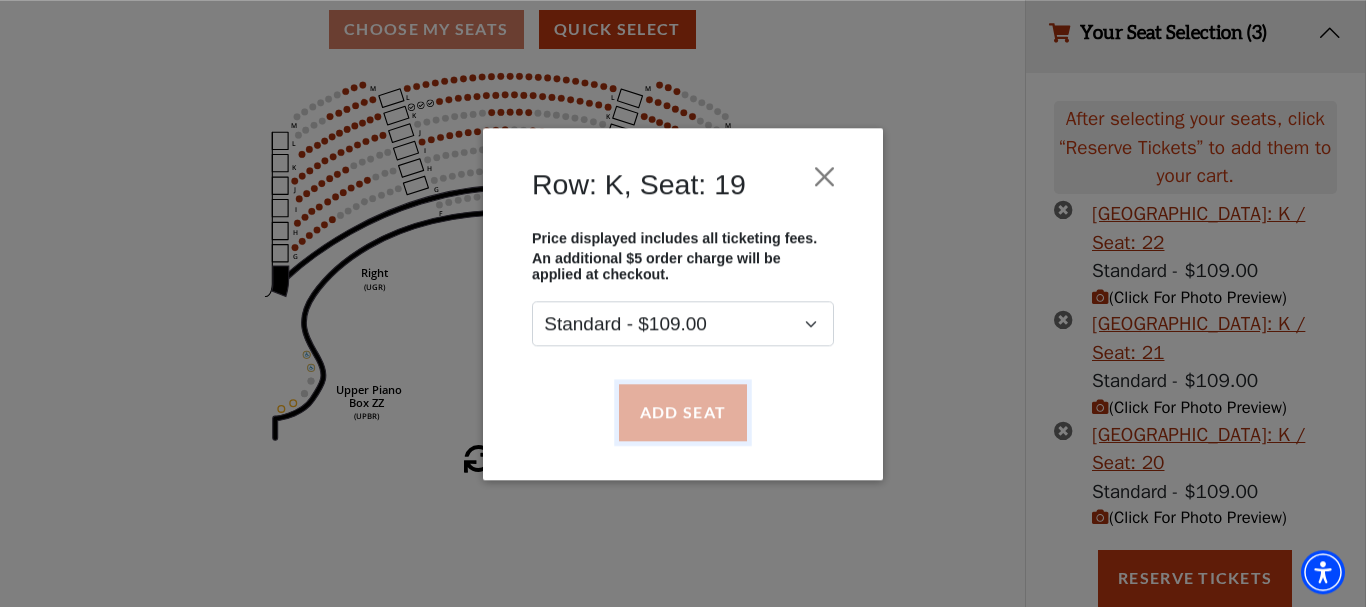 click on "Add Seat" at bounding box center [683, 412] 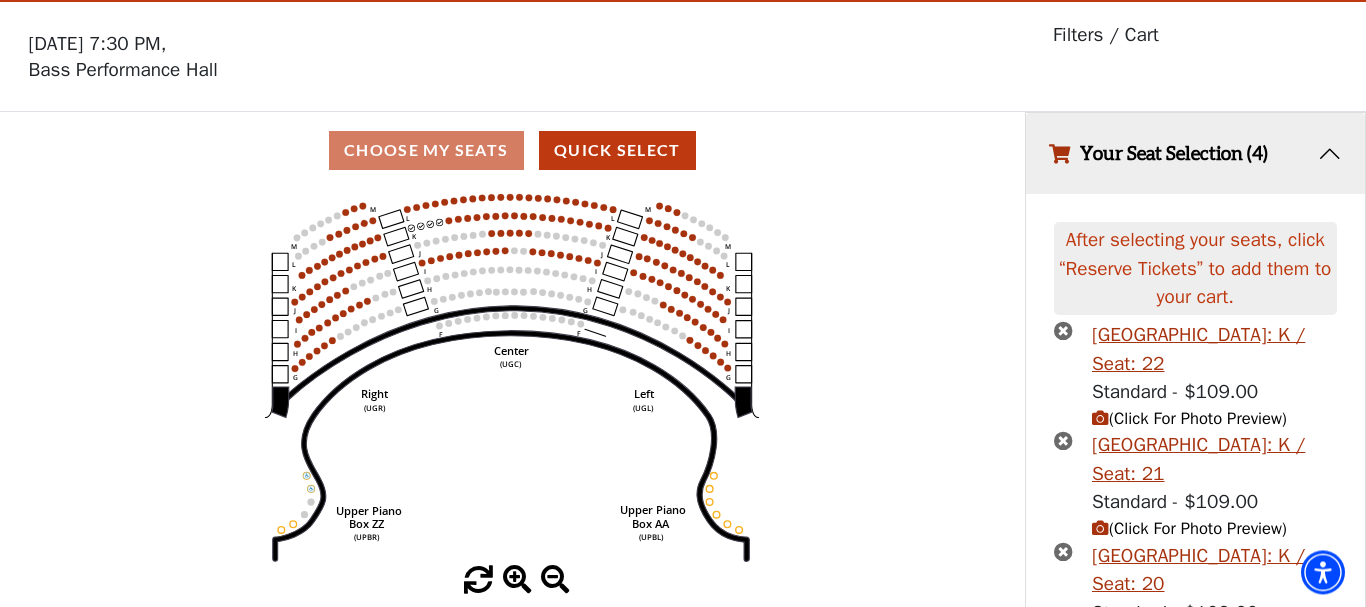 scroll, scrollTop: 20, scrollLeft: 0, axis: vertical 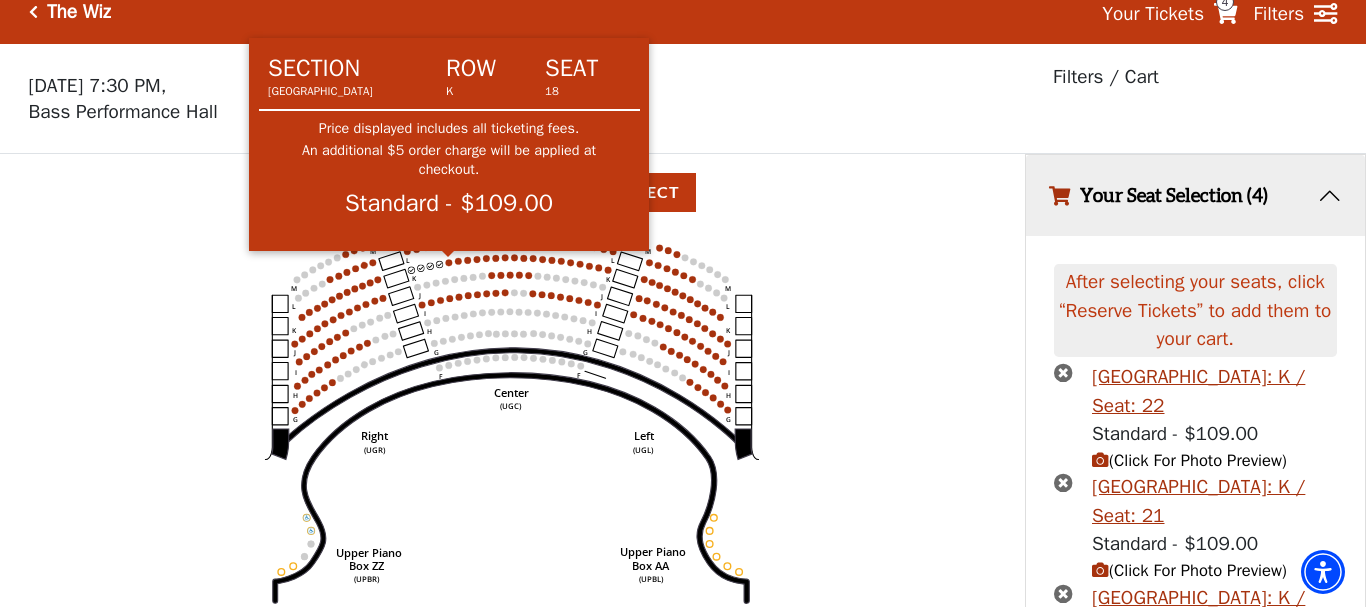 click 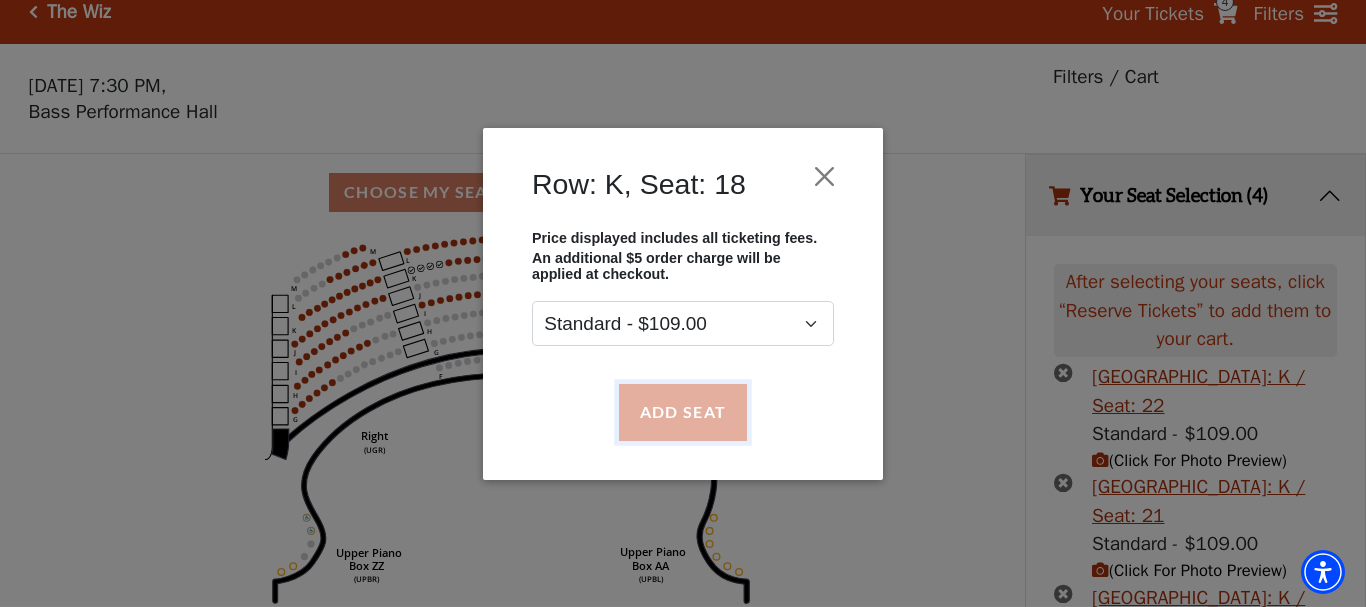 click on "Add Seat" at bounding box center (683, 412) 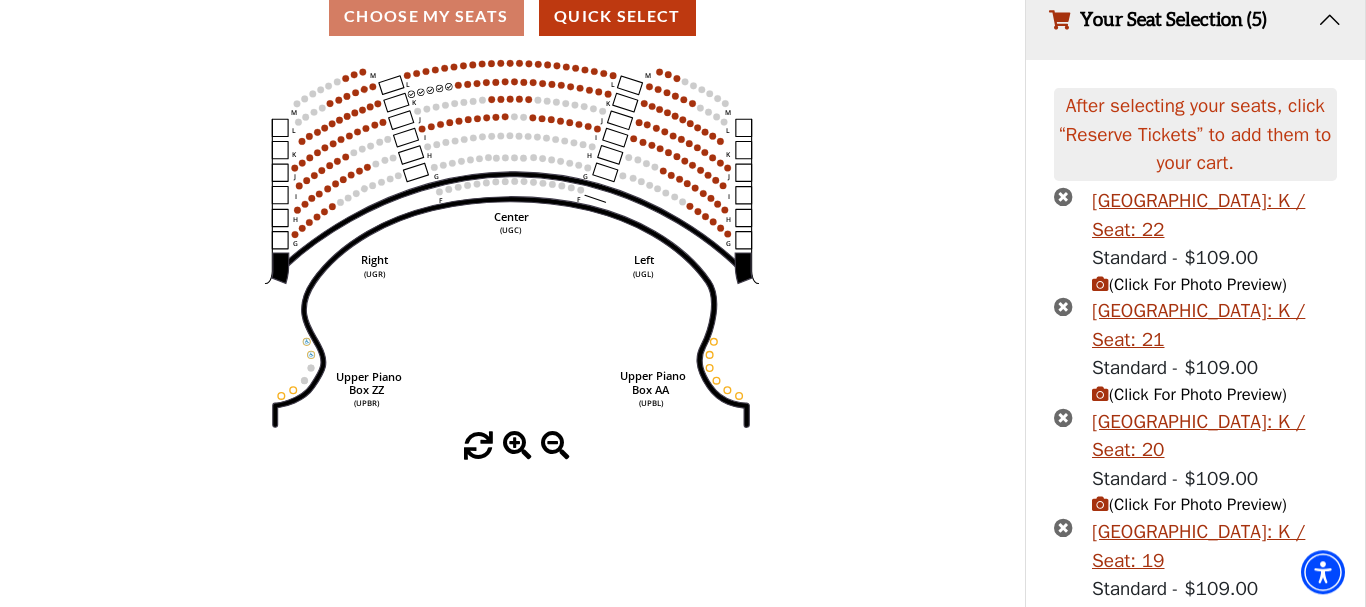 scroll, scrollTop: 126, scrollLeft: 0, axis: vertical 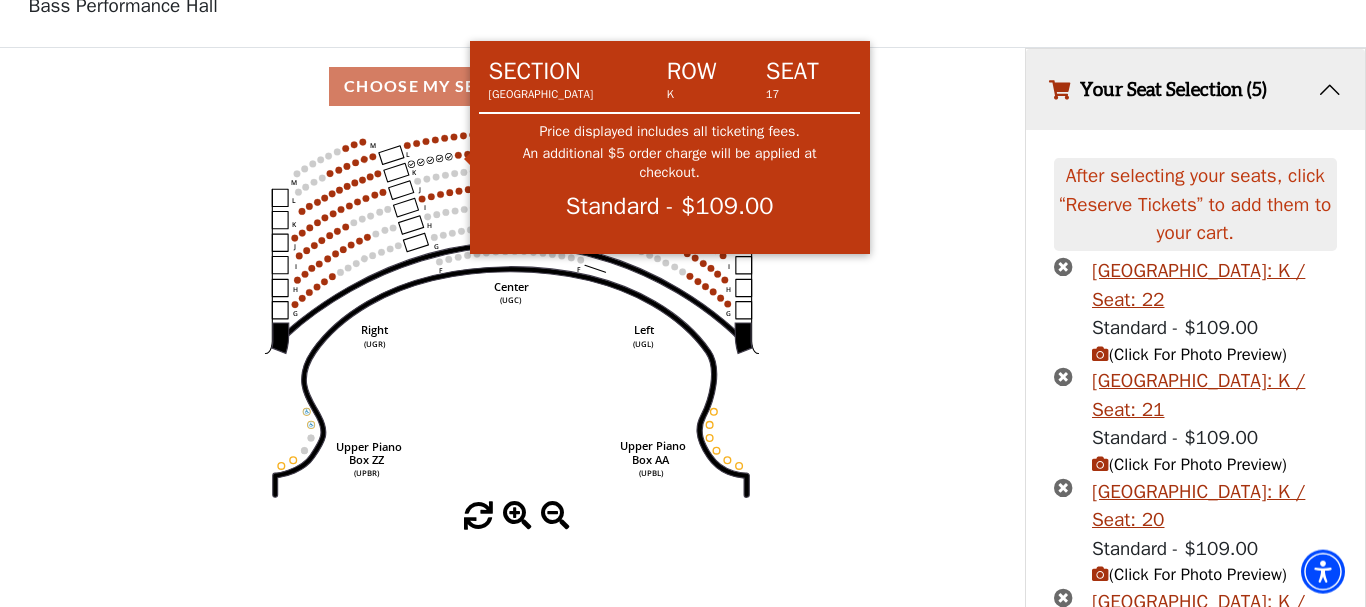 click 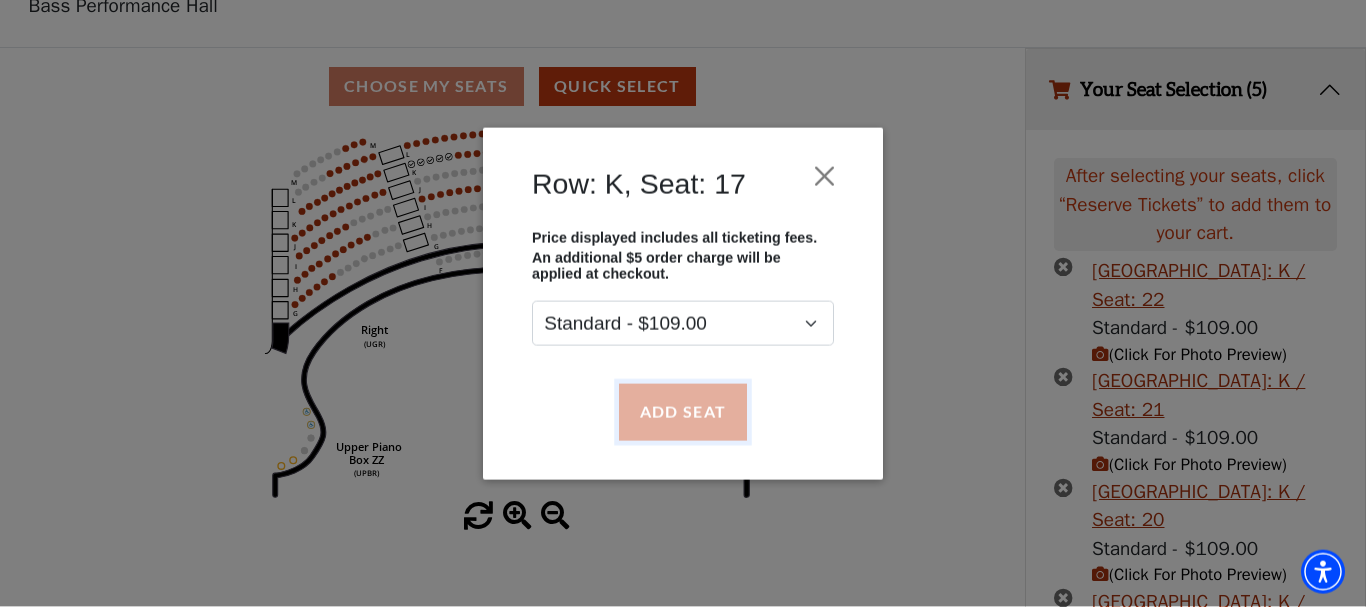 click on "Add Seat" at bounding box center [683, 412] 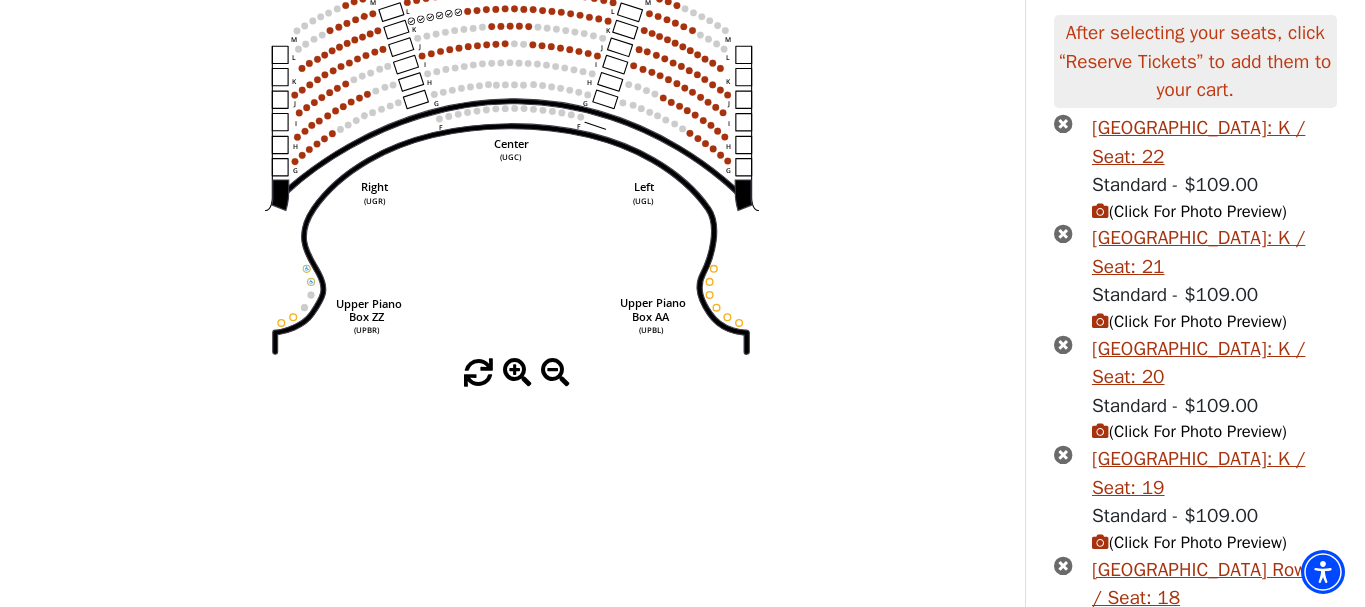 scroll, scrollTop: 67, scrollLeft: 0, axis: vertical 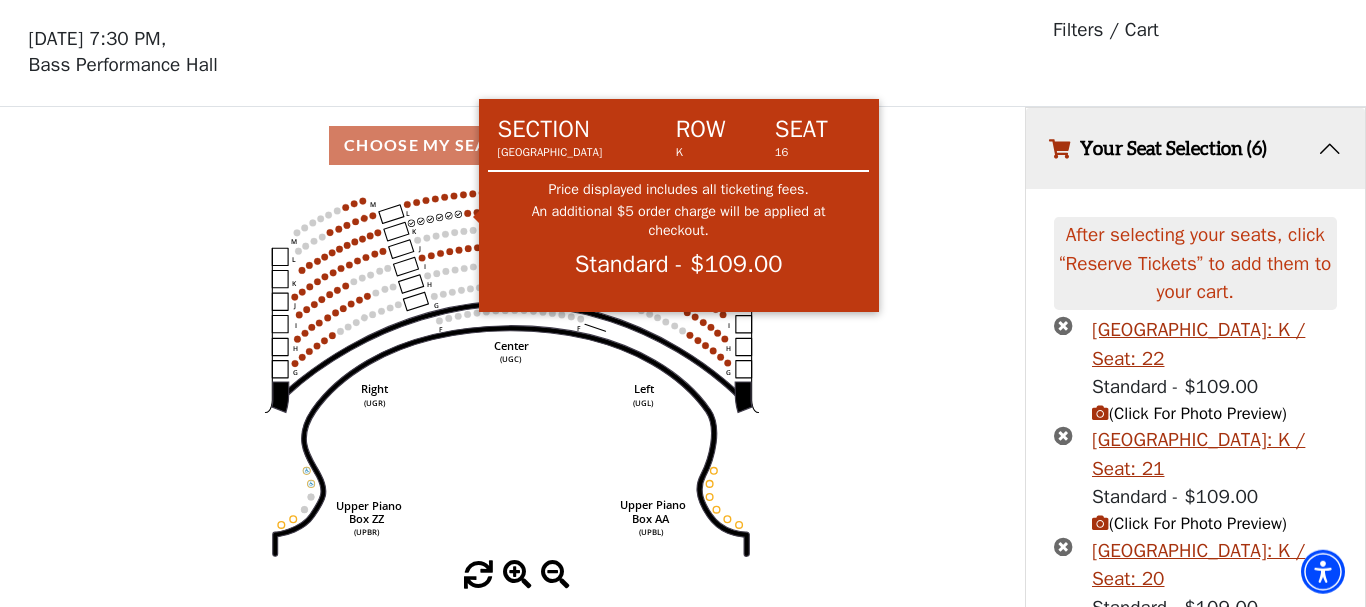 click 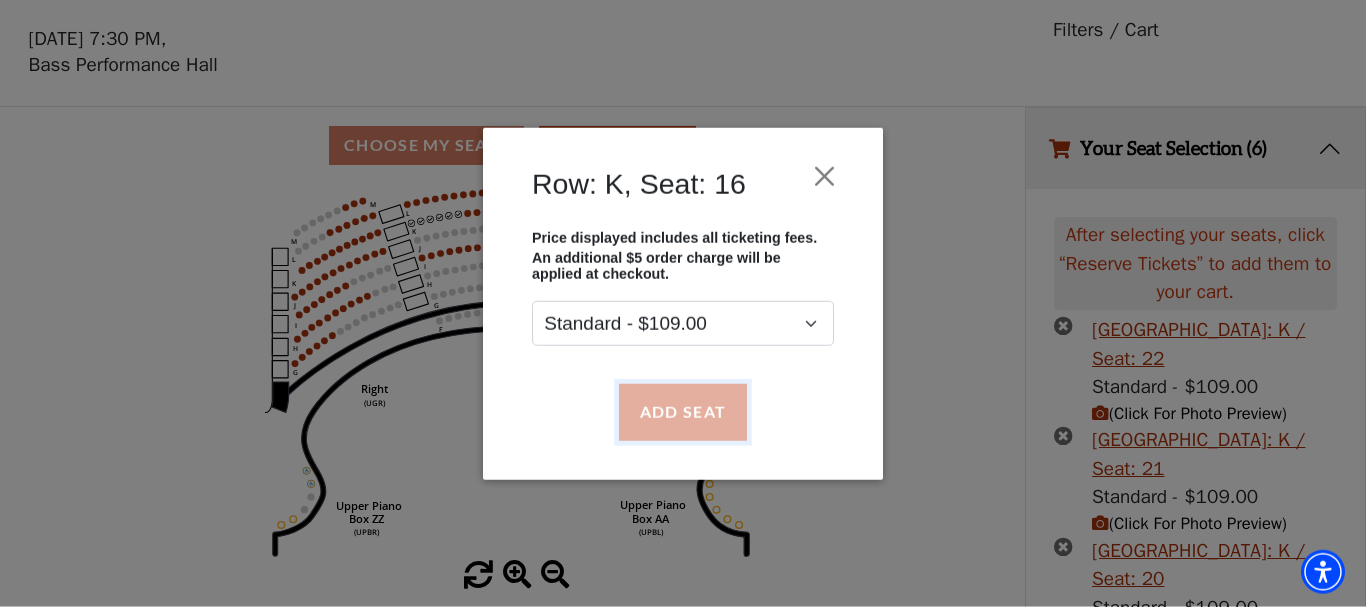 click on "Add Seat" at bounding box center (683, 412) 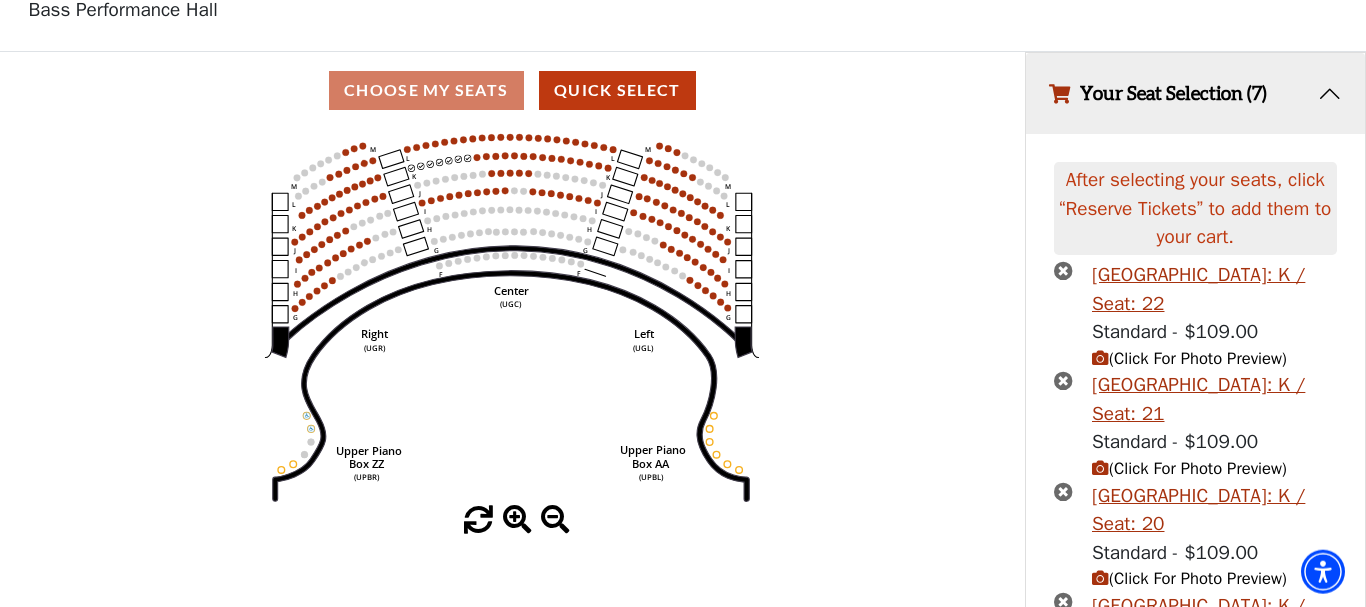 scroll, scrollTop: 91, scrollLeft: 0, axis: vertical 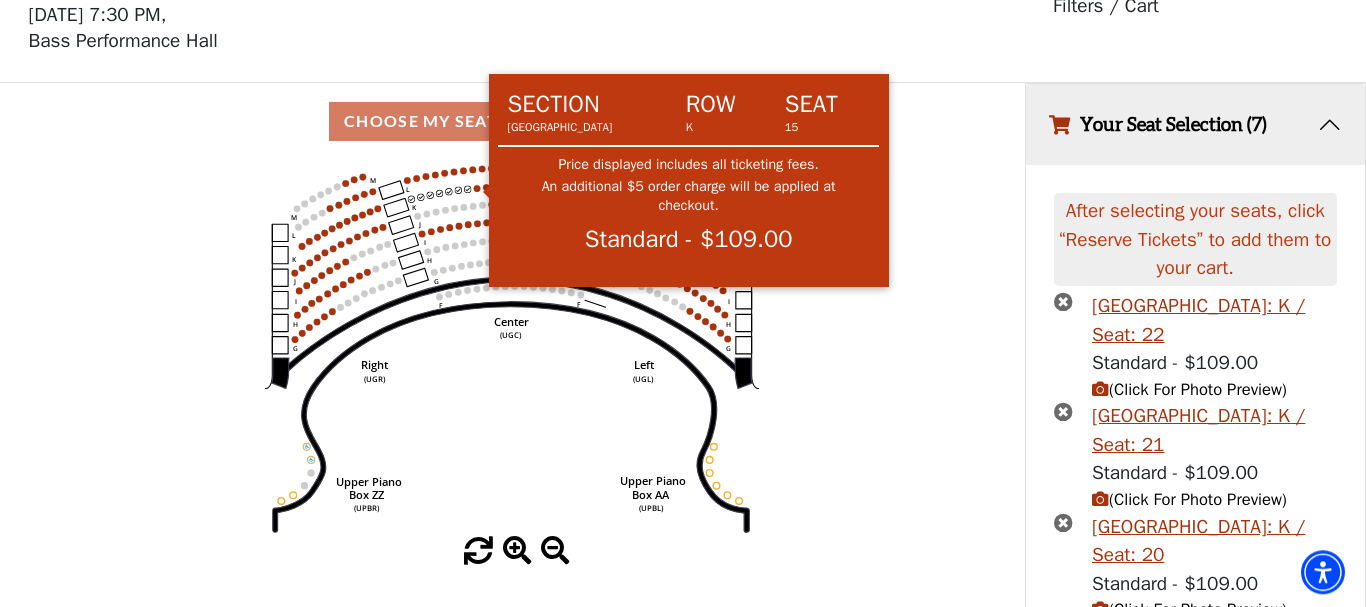 click 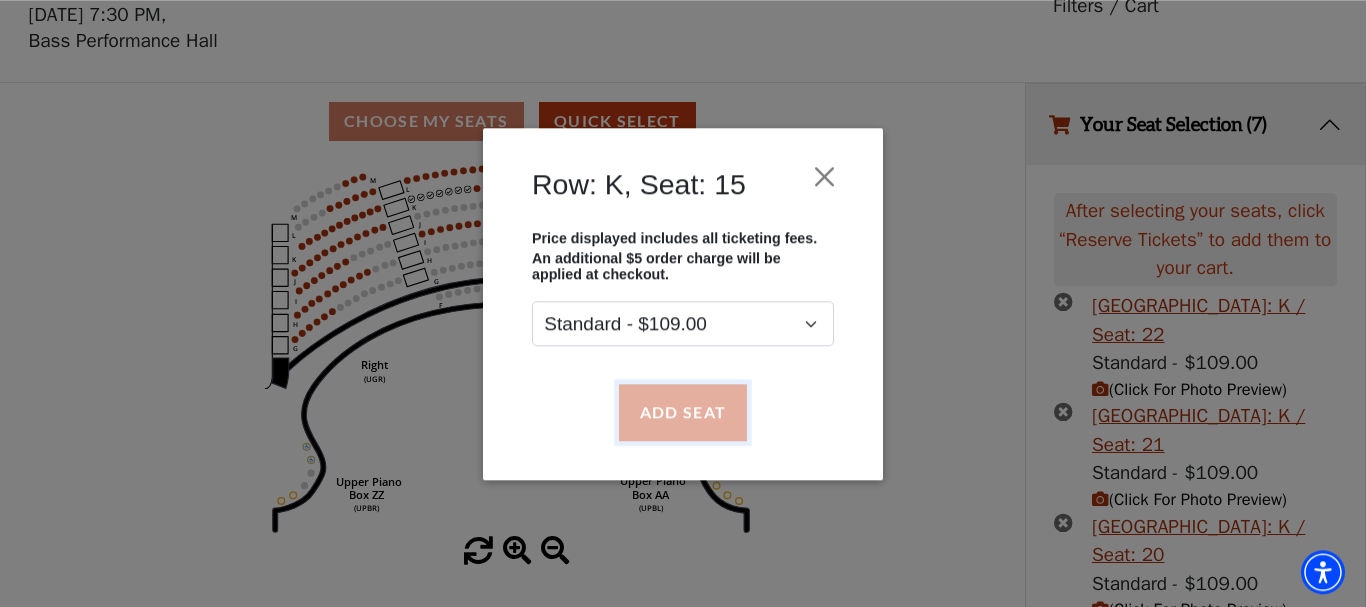 click on "Add Seat" at bounding box center (683, 412) 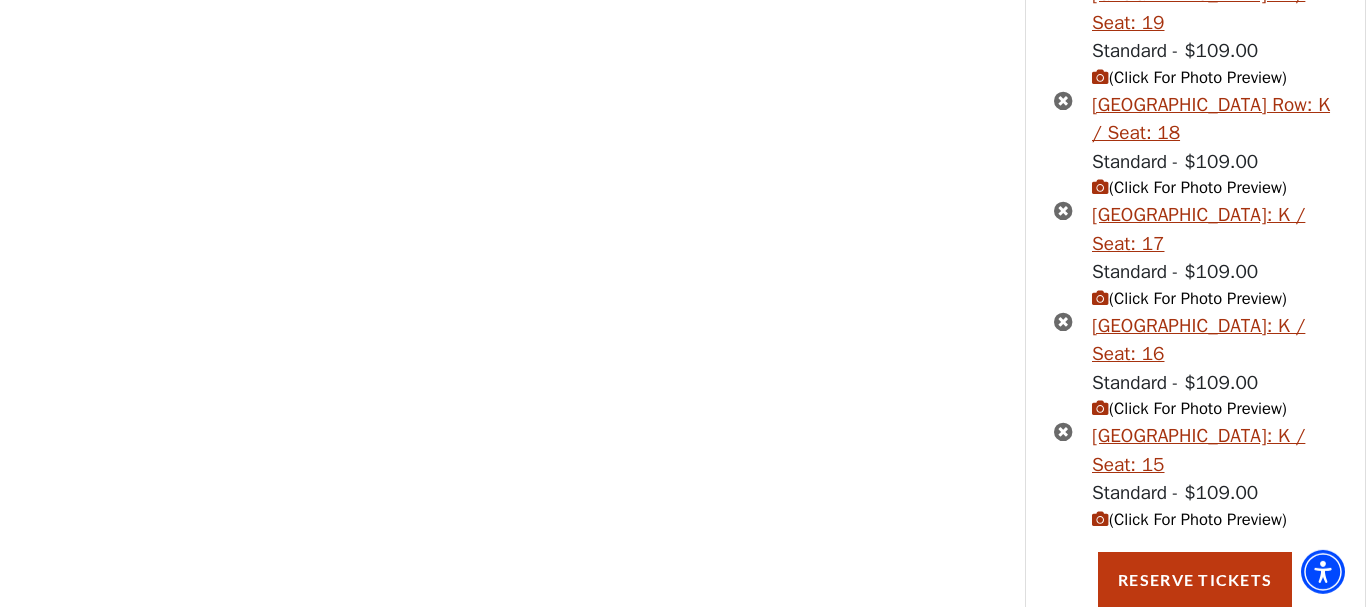 scroll, scrollTop: 735, scrollLeft: 0, axis: vertical 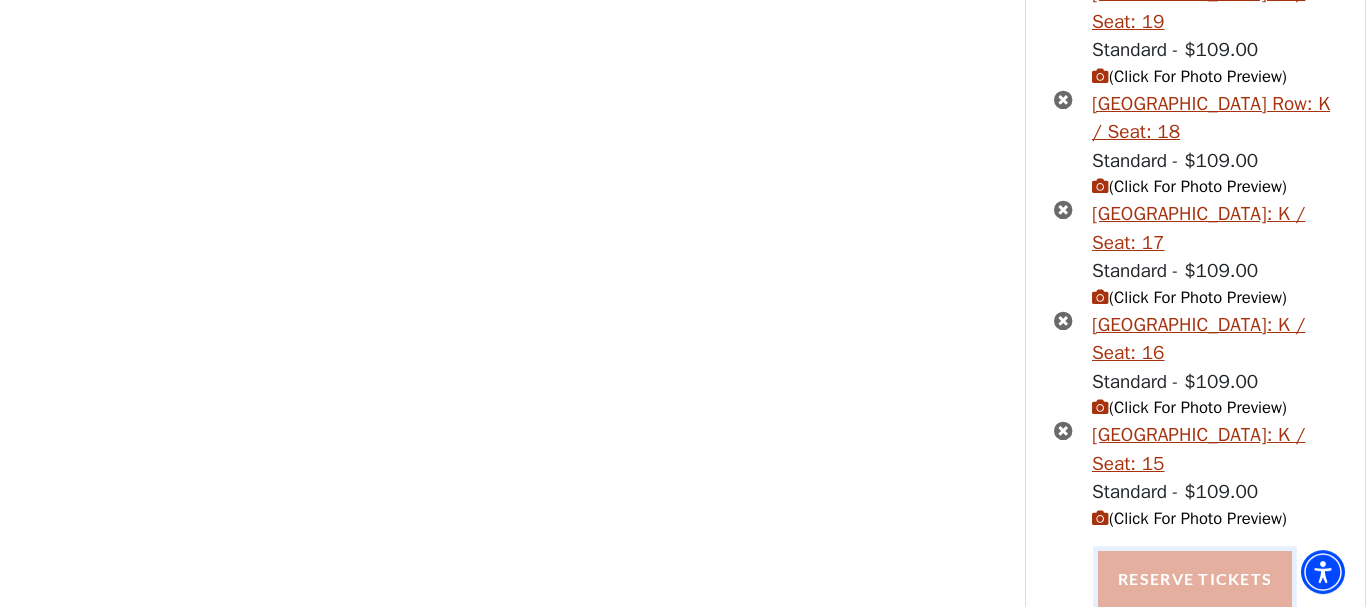 click on "Reserve Tickets" at bounding box center (1195, 579) 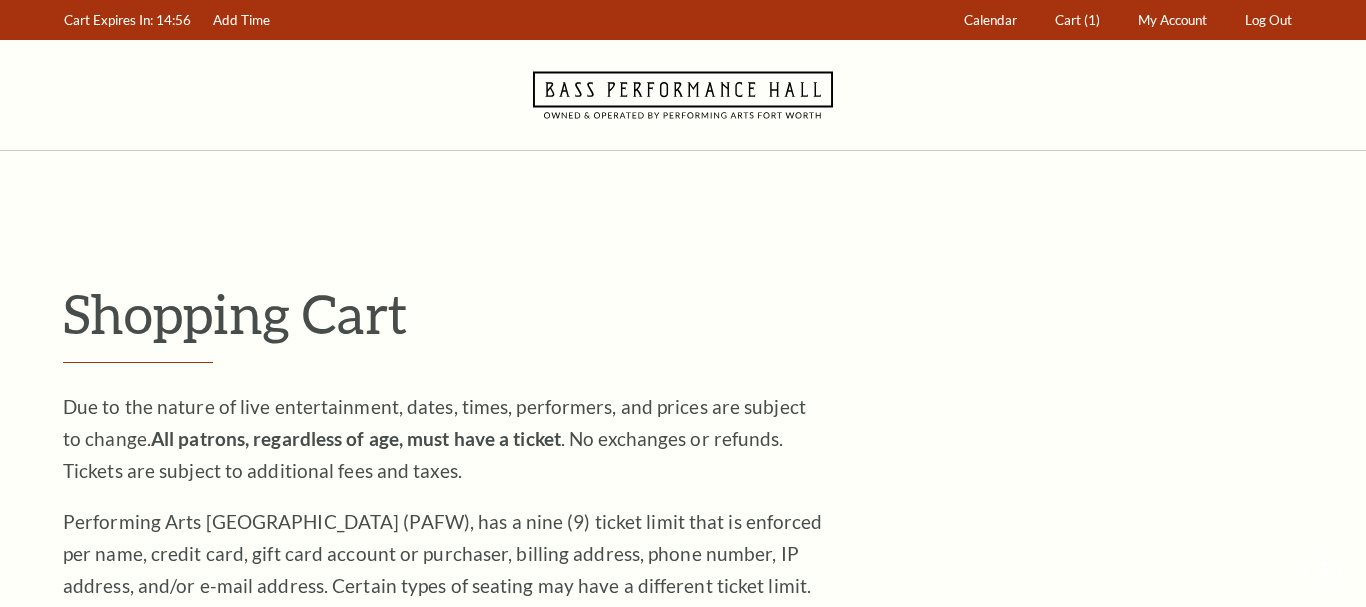 scroll, scrollTop: 0, scrollLeft: 0, axis: both 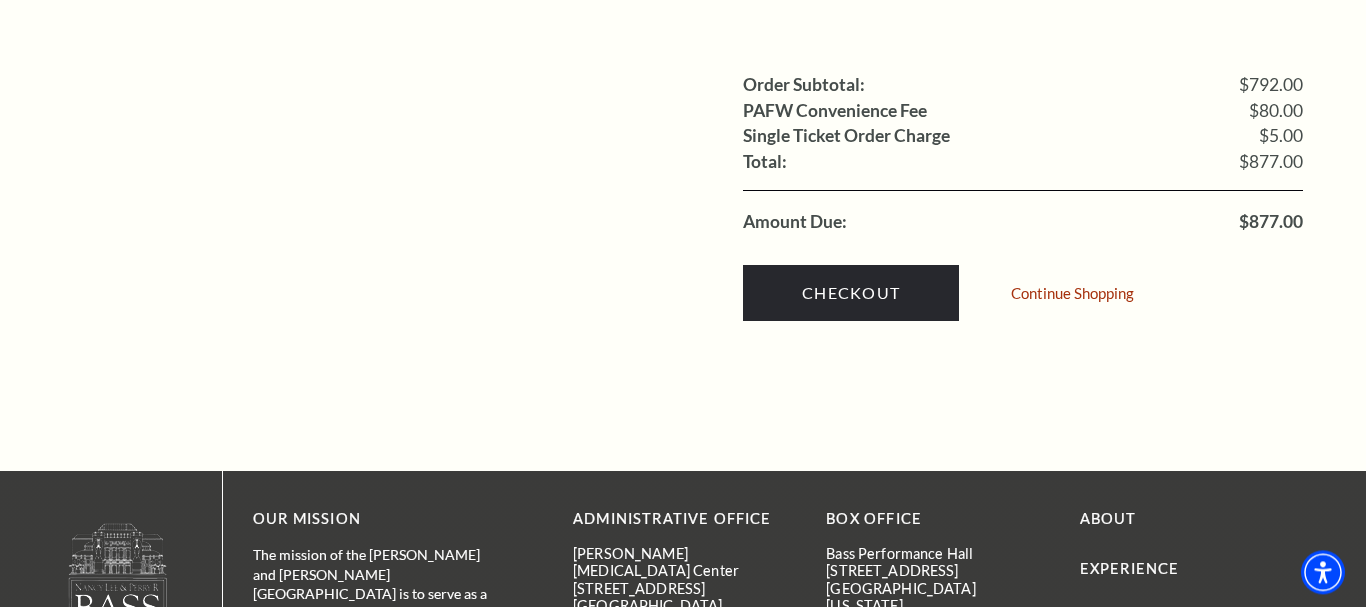 click on "Checkout
Continue Shopping" at bounding box center [1023, 288] 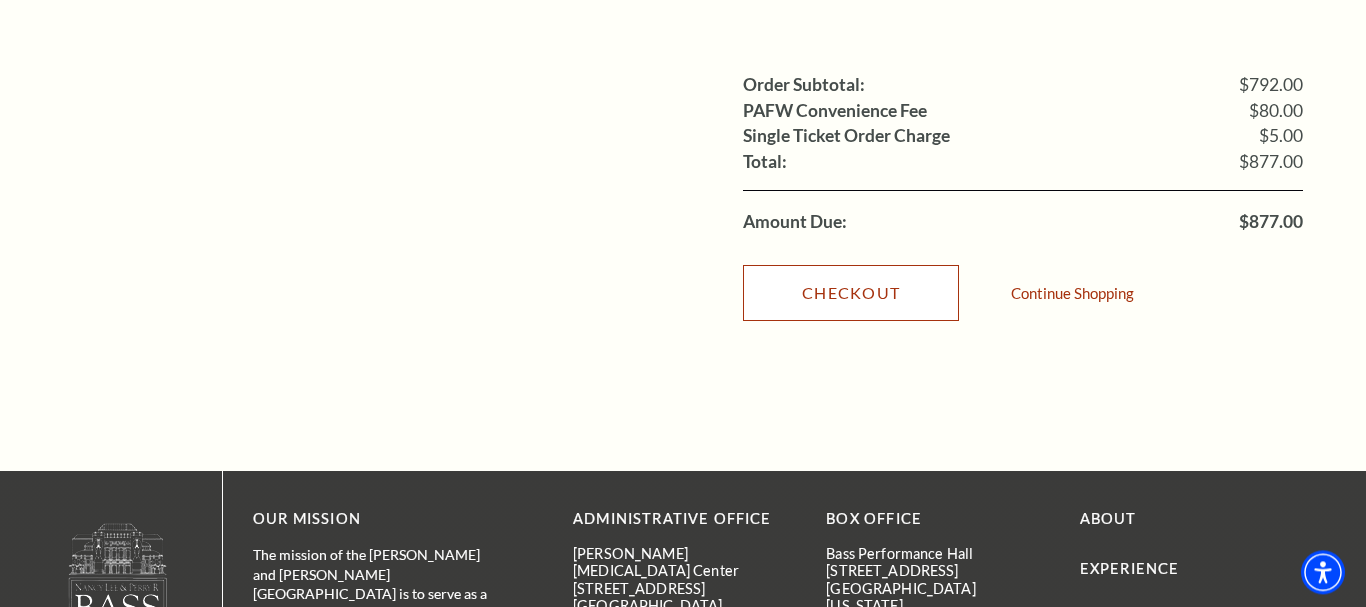 click on "Checkout" at bounding box center [851, 293] 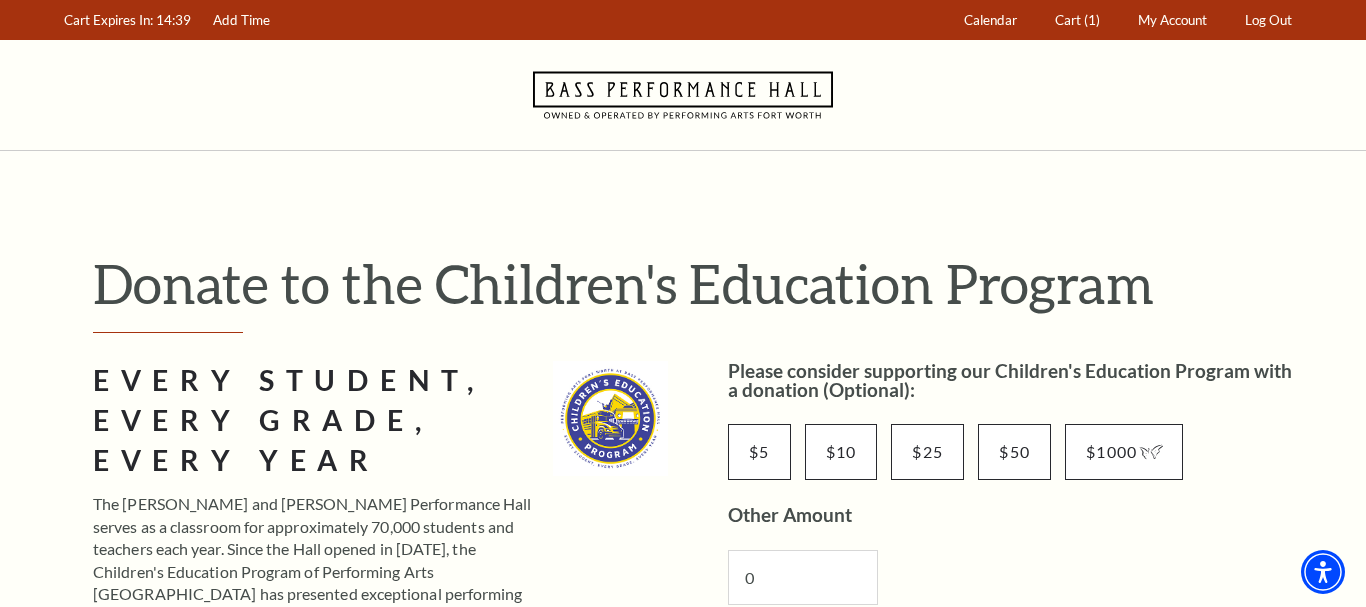 scroll, scrollTop: 0, scrollLeft: 0, axis: both 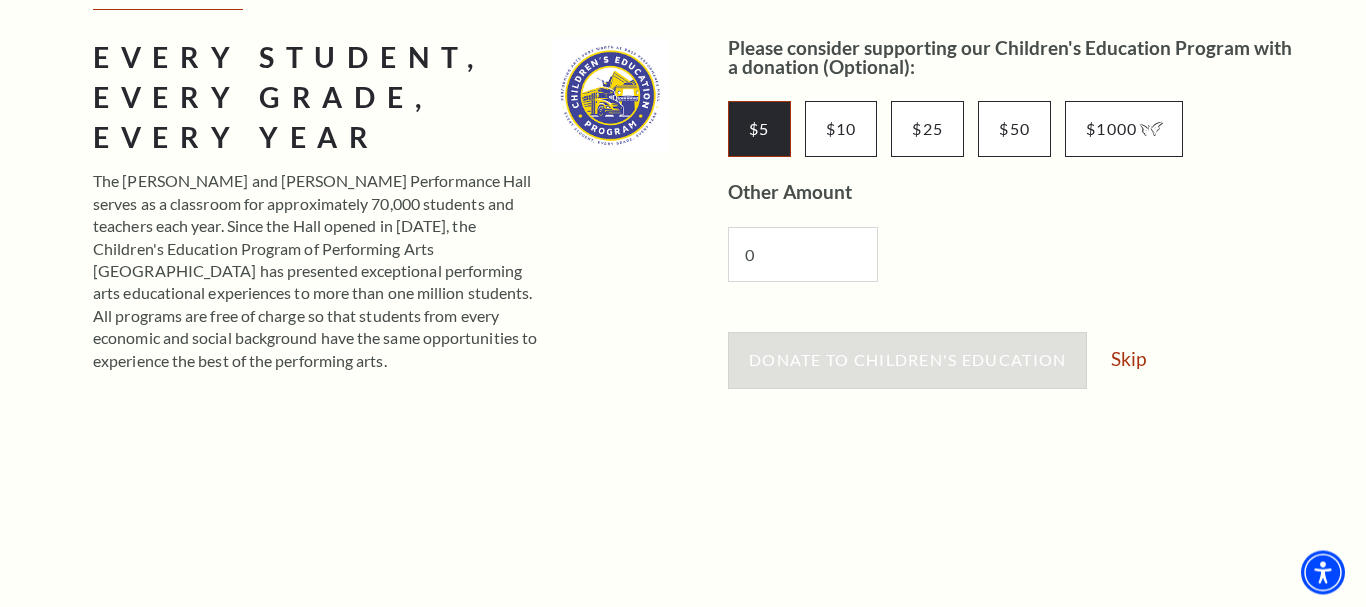 click on "$5" at bounding box center [759, 129] 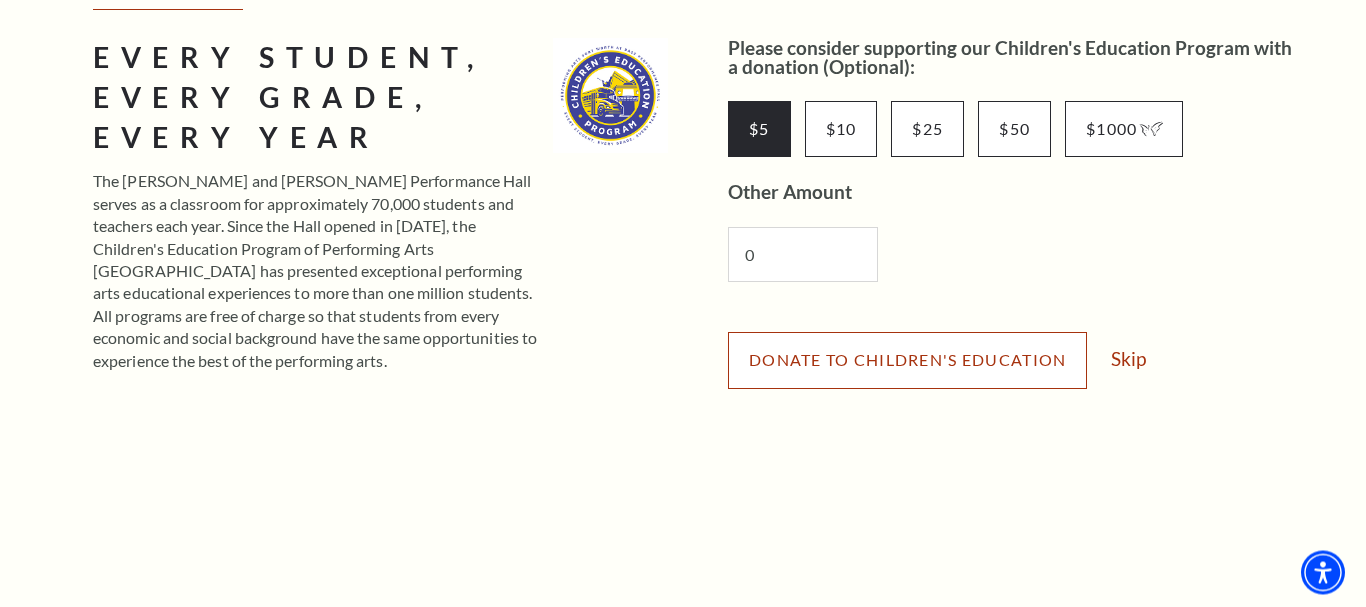 click on "Donate to Children's Education" at bounding box center [907, 360] 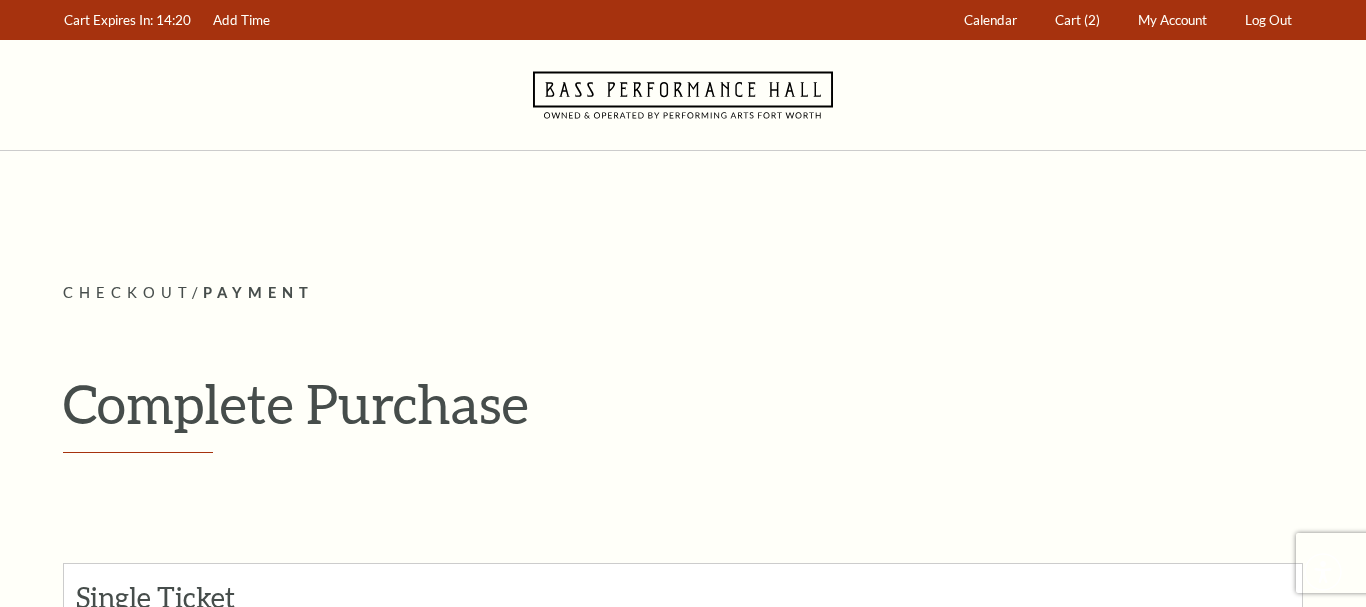 scroll, scrollTop: 0, scrollLeft: 0, axis: both 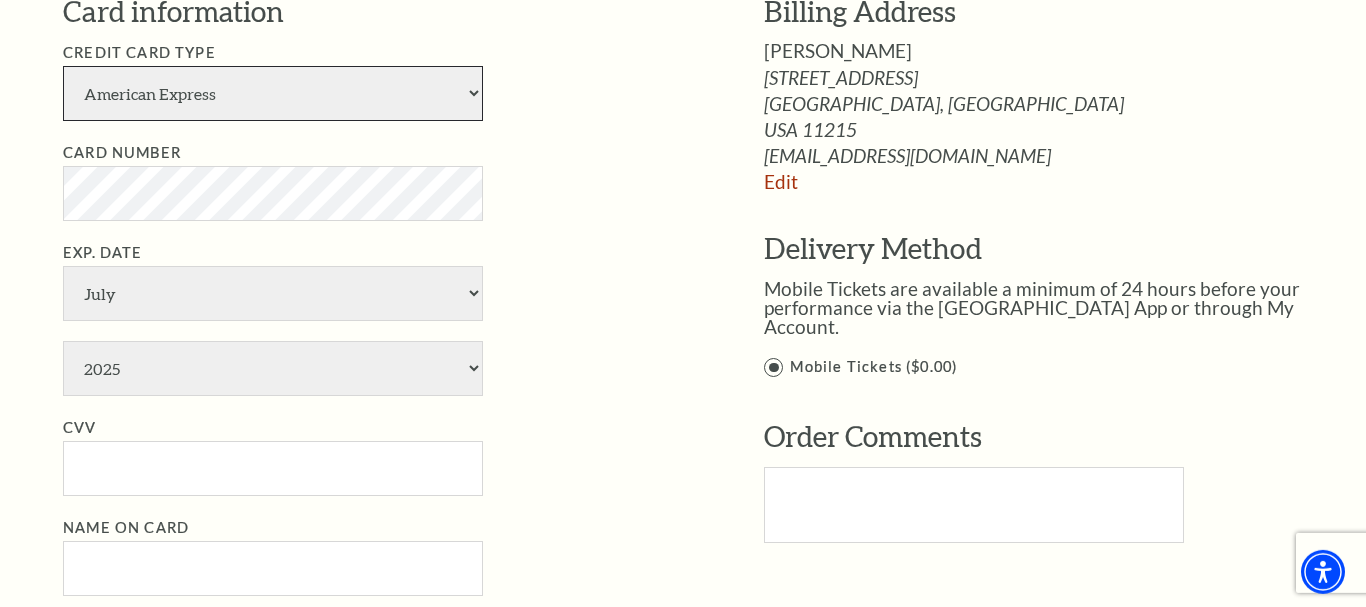 click on "American Express
Visa
Master Card
Discover" at bounding box center [273, 93] 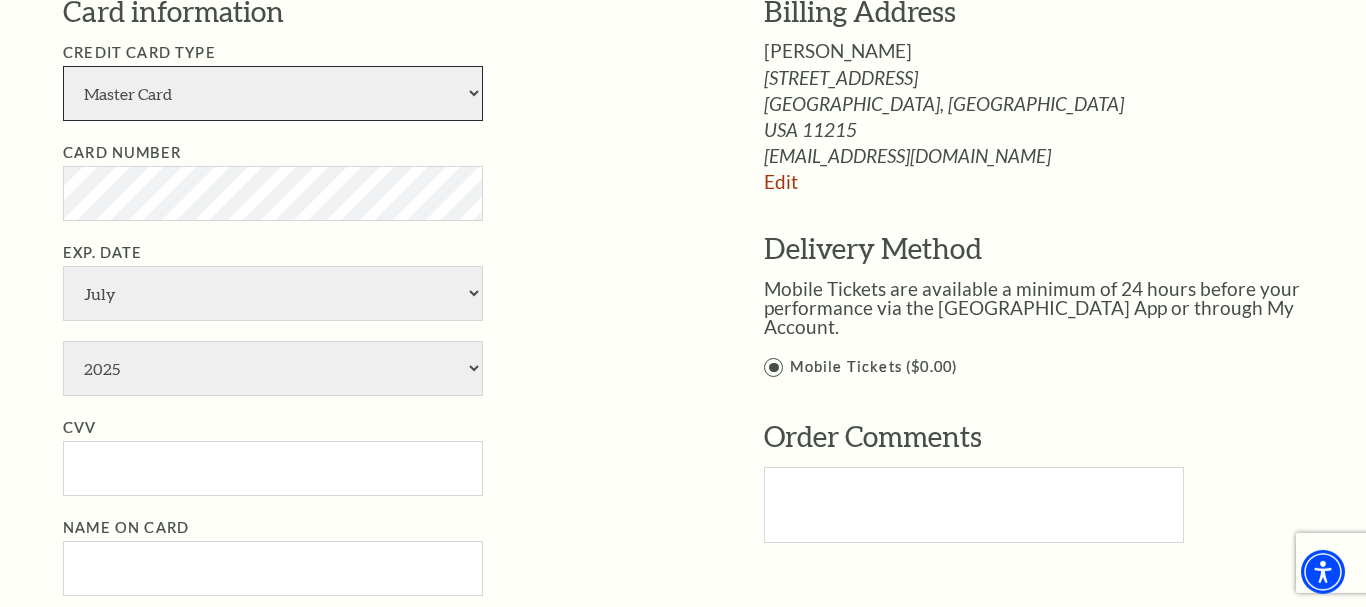 click on "Master Card" at bounding box center (0, 0) 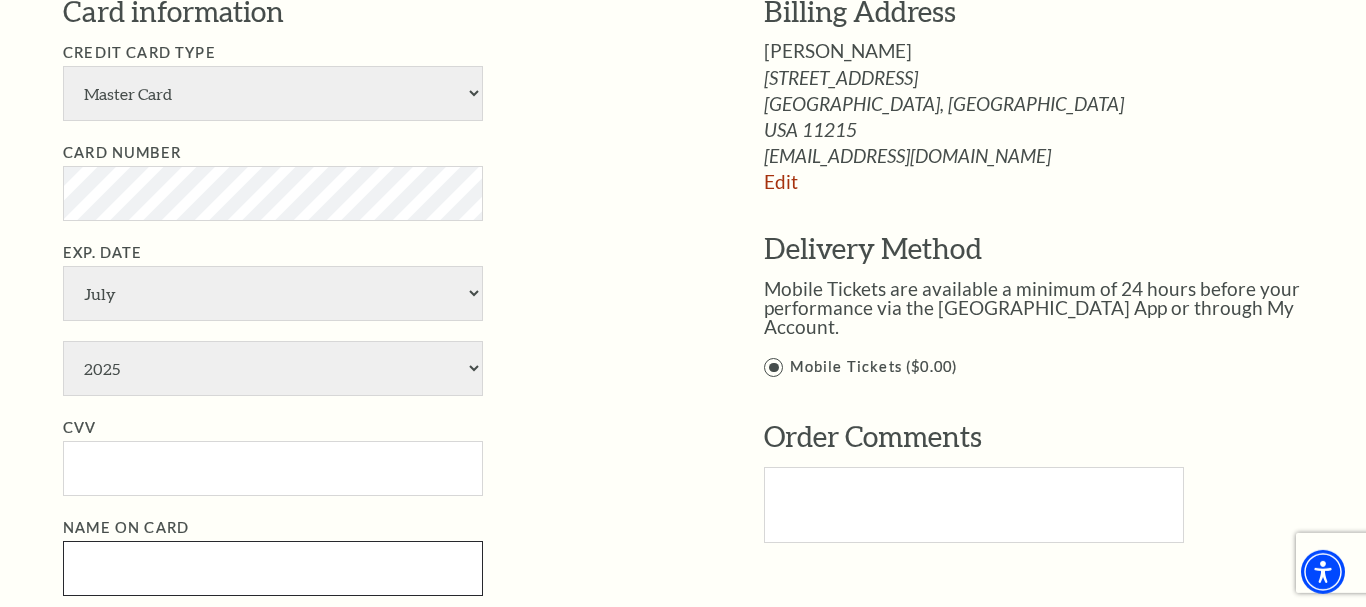 click on "Name on Card" at bounding box center (273, 568) 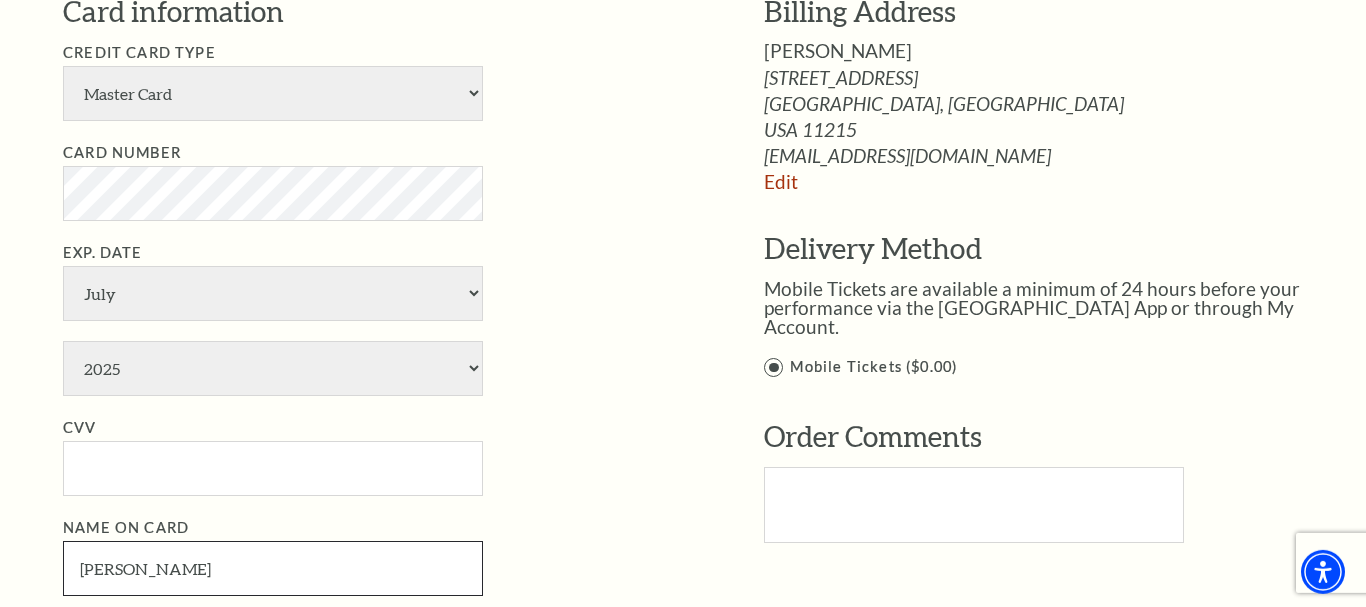 type on "[PERSON_NAME]" 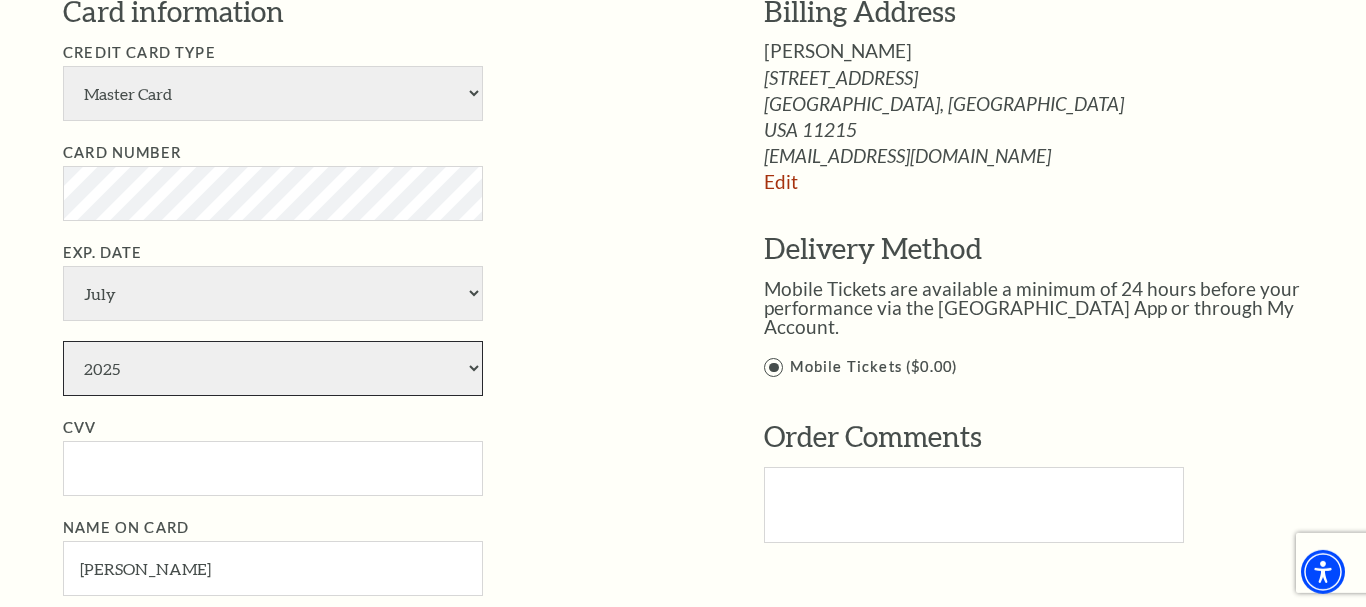 click on "2025
2026
2027
2028
2029
2030
2031
2032
2033
2034" at bounding box center (273, 368) 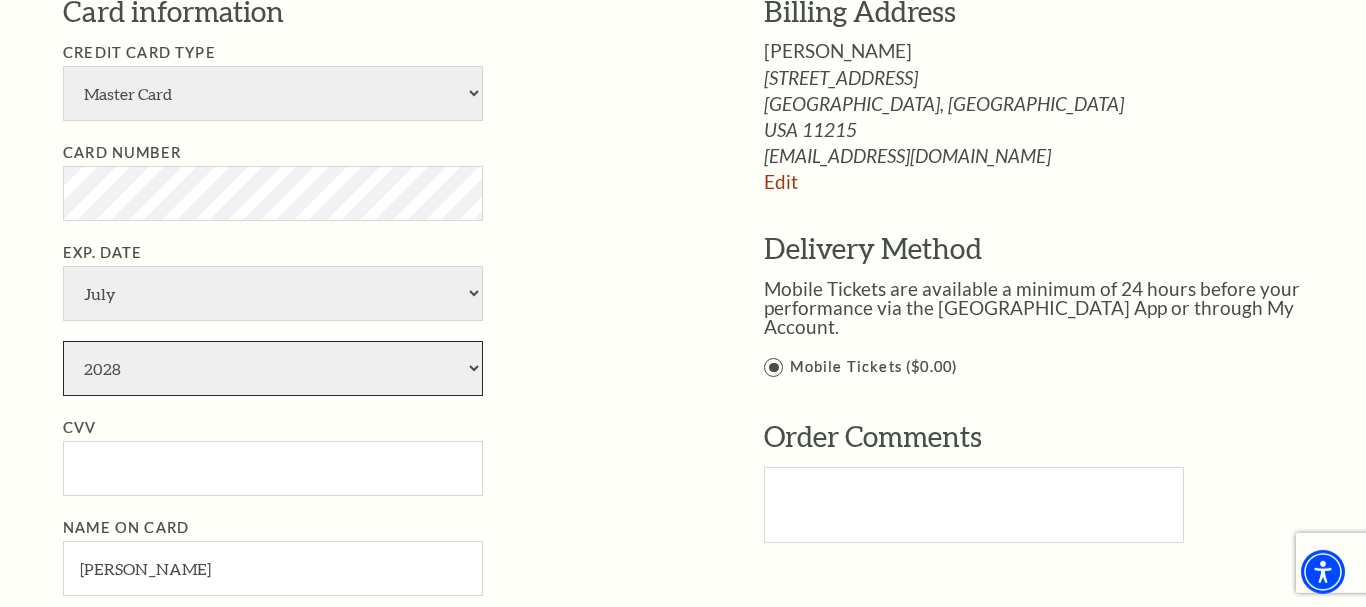 click on "2028" at bounding box center (0, 0) 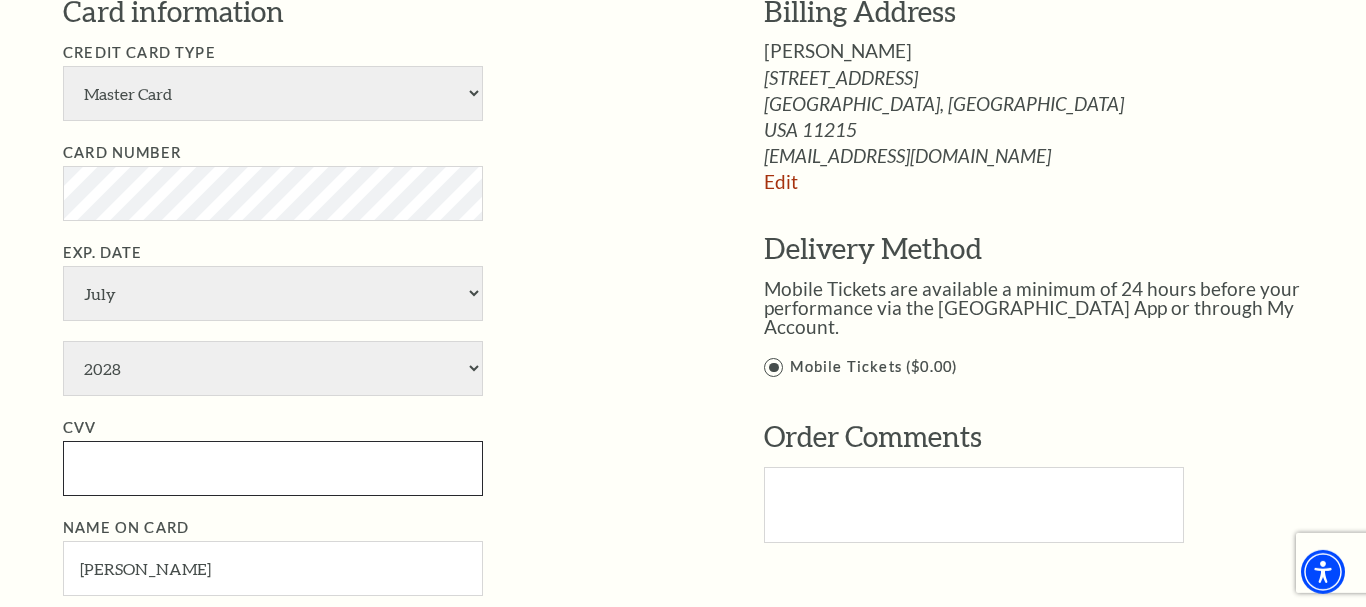 click on "CVV" at bounding box center [273, 468] 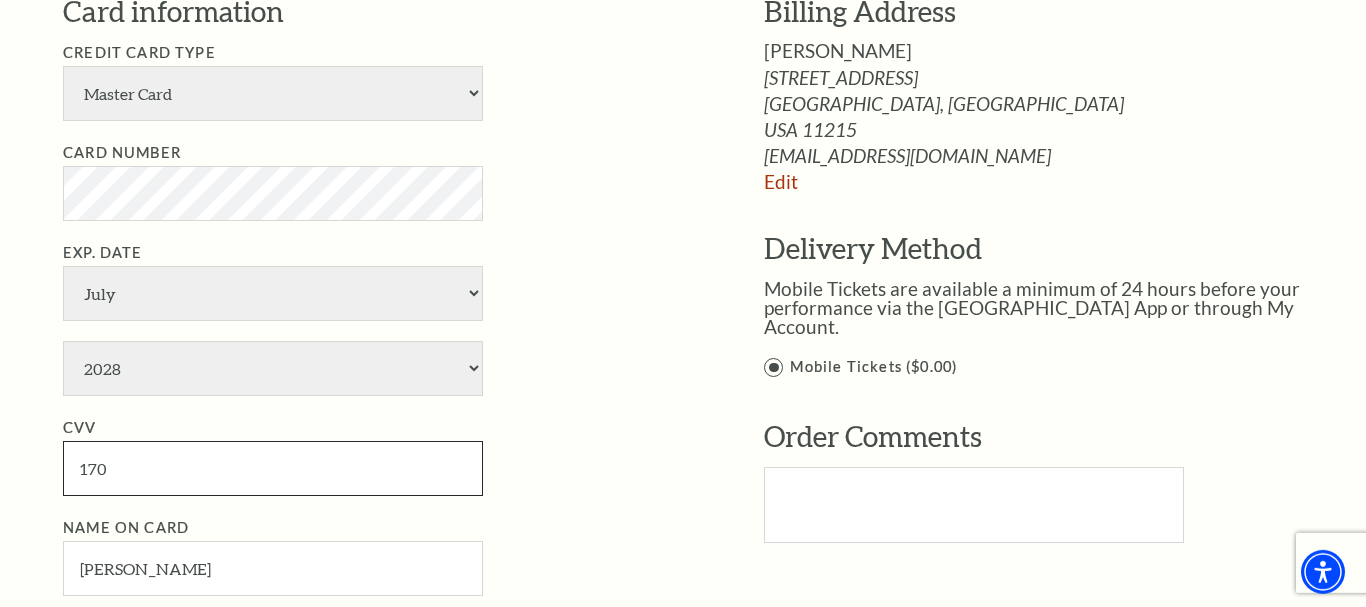 scroll, scrollTop: 2370, scrollLeft: 0, axis: vertical 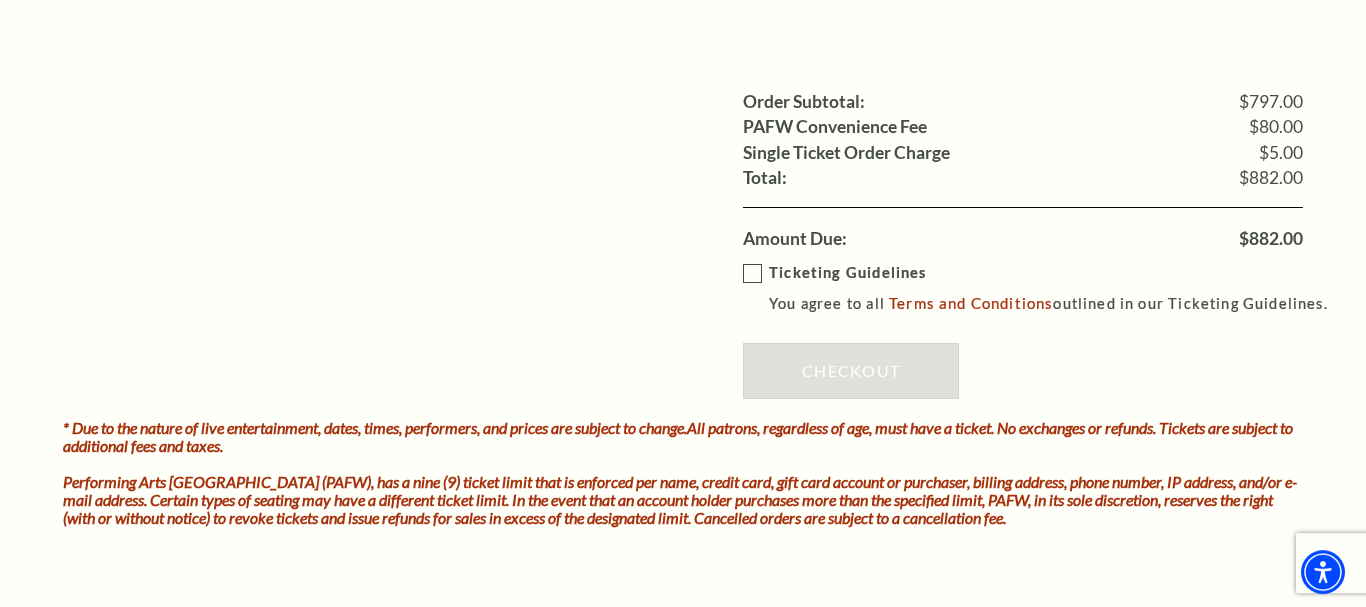 type on "170" 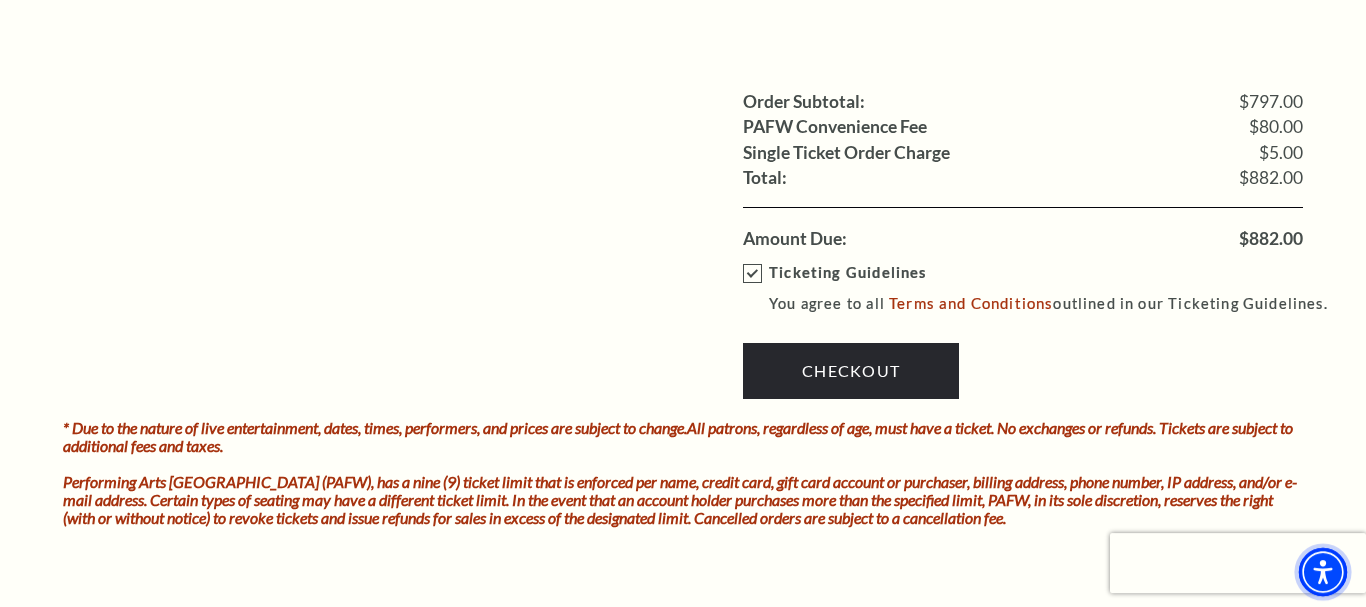 click at bounding box center (1323, 572) 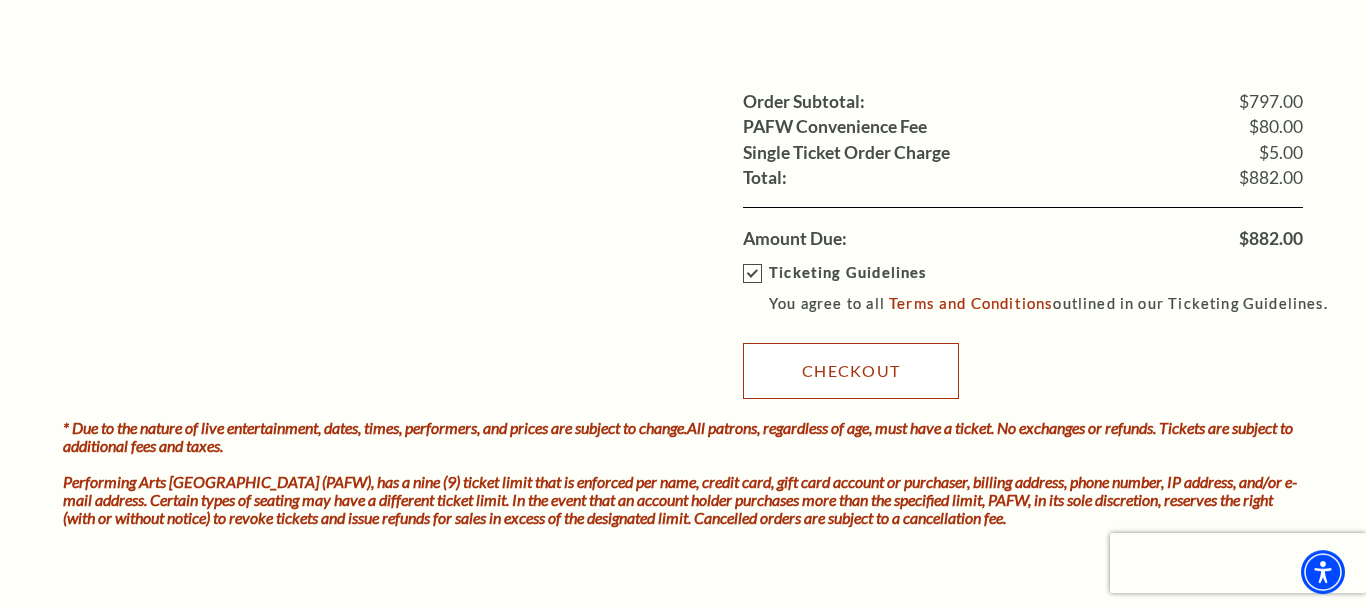 click on "Checkout" at bounding box center (851, 371) 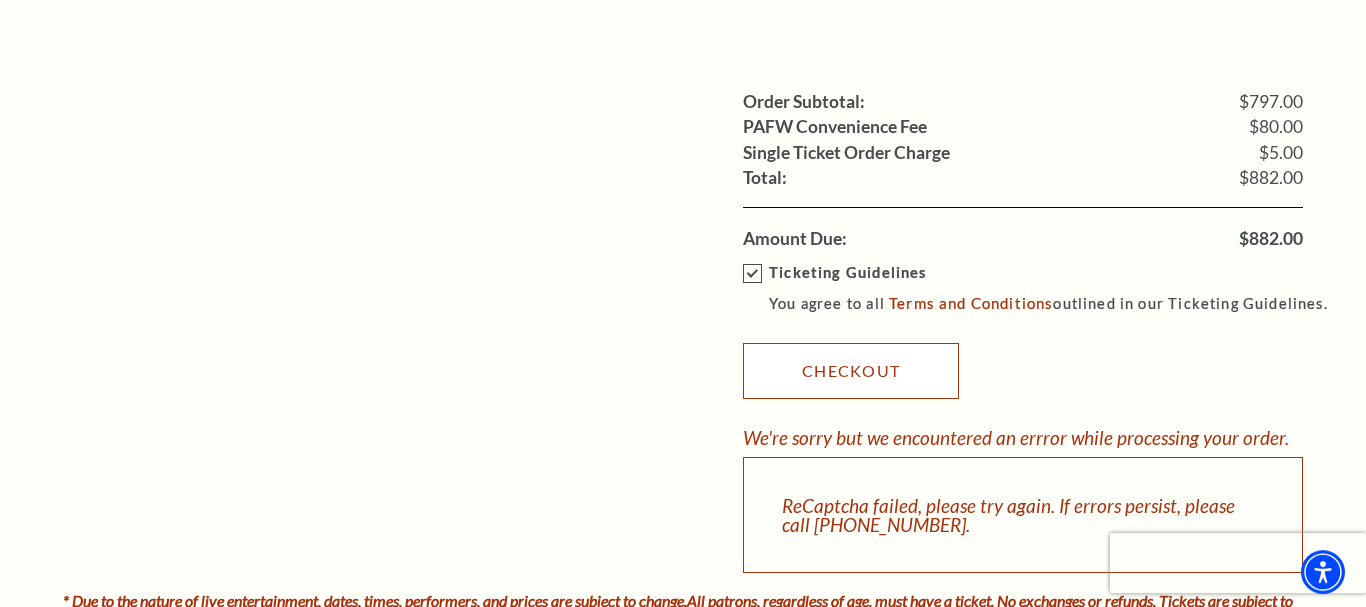 click on "Checkout" at bounding box center (851, 371) 